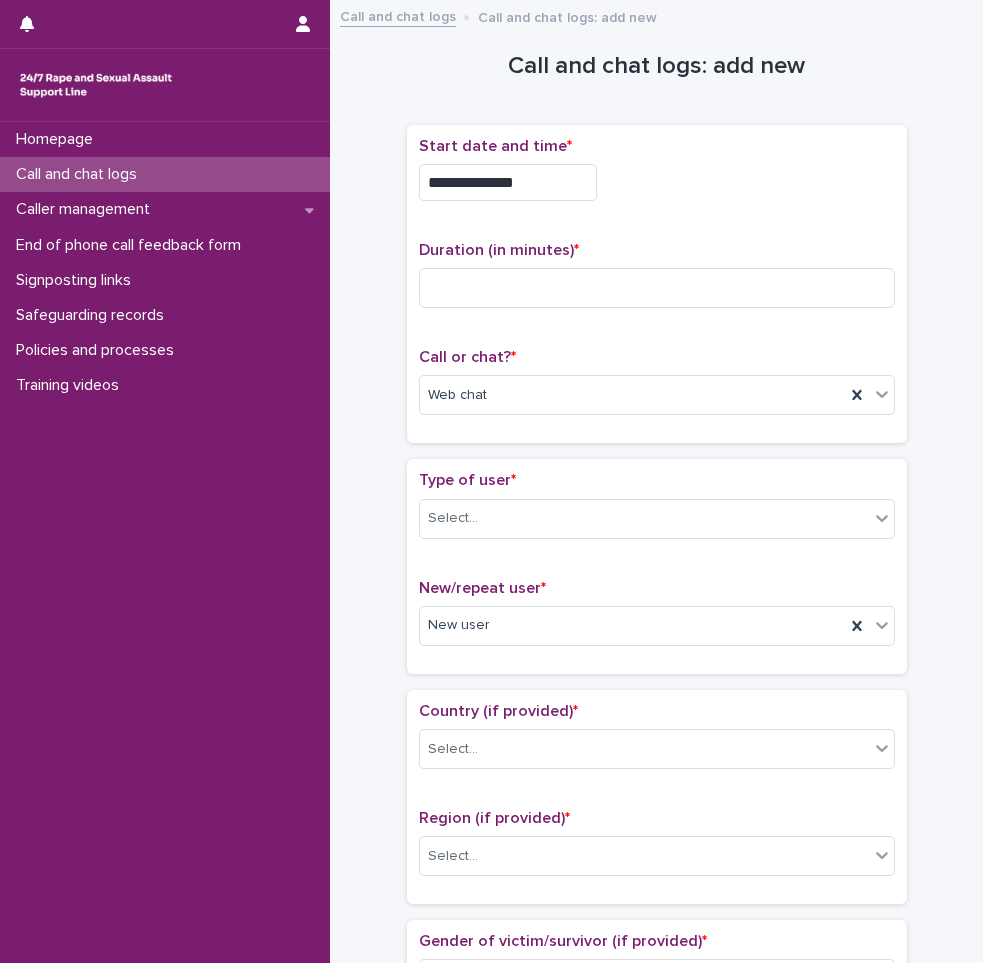 scroll, scrollTop: 0, scrollLeft: 0, axis: both 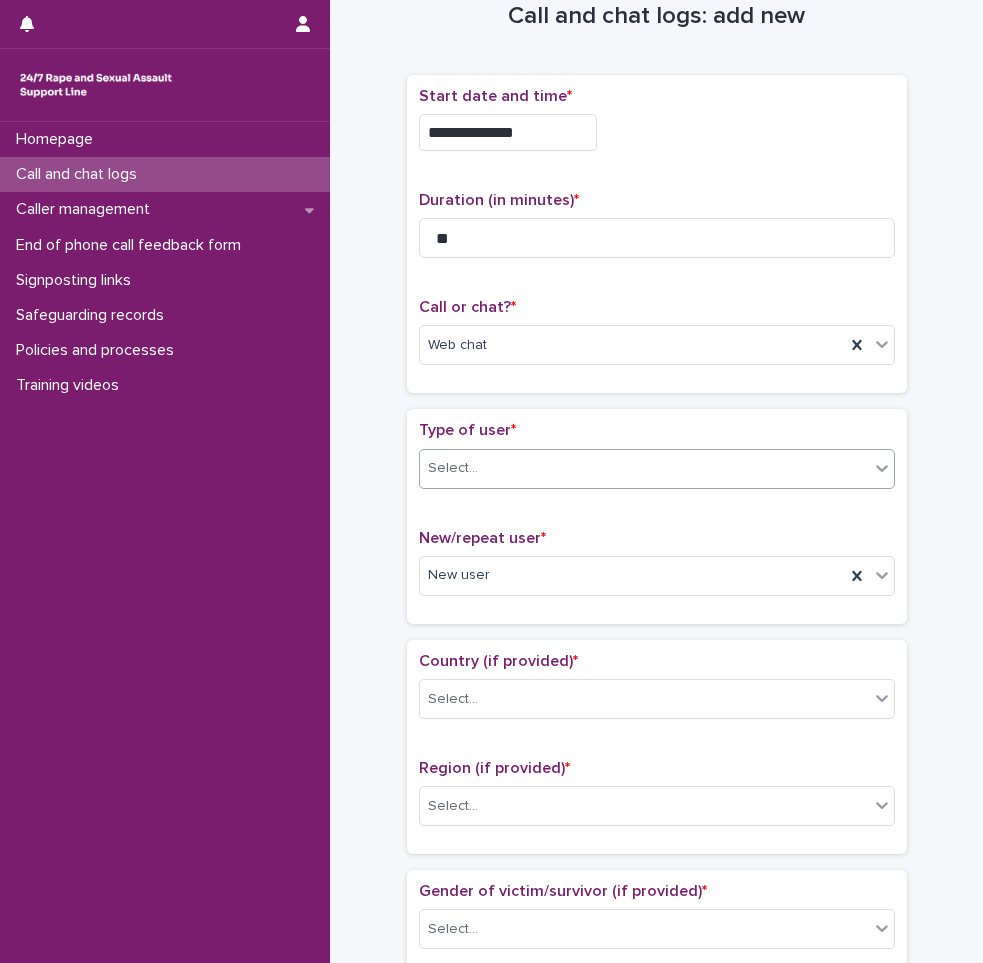 type on "**" 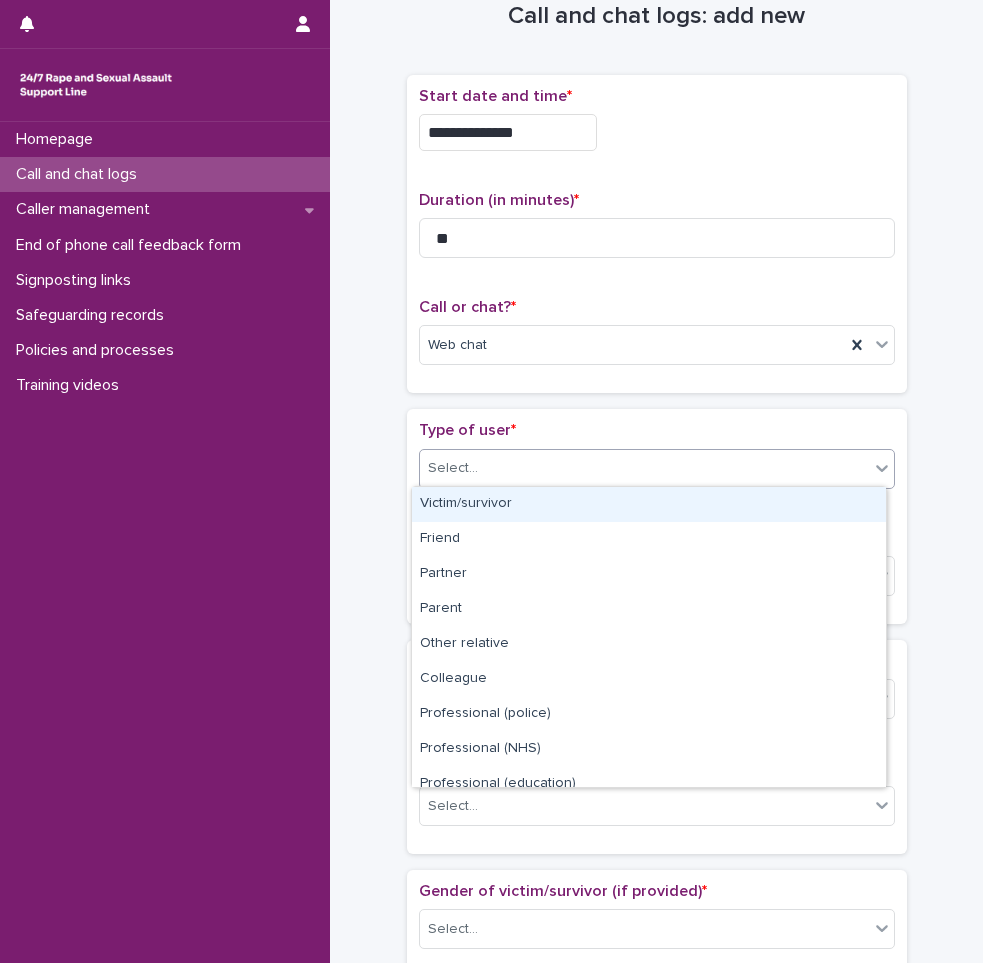 click on "Victim/survivor" at bounding box center (649, 504) 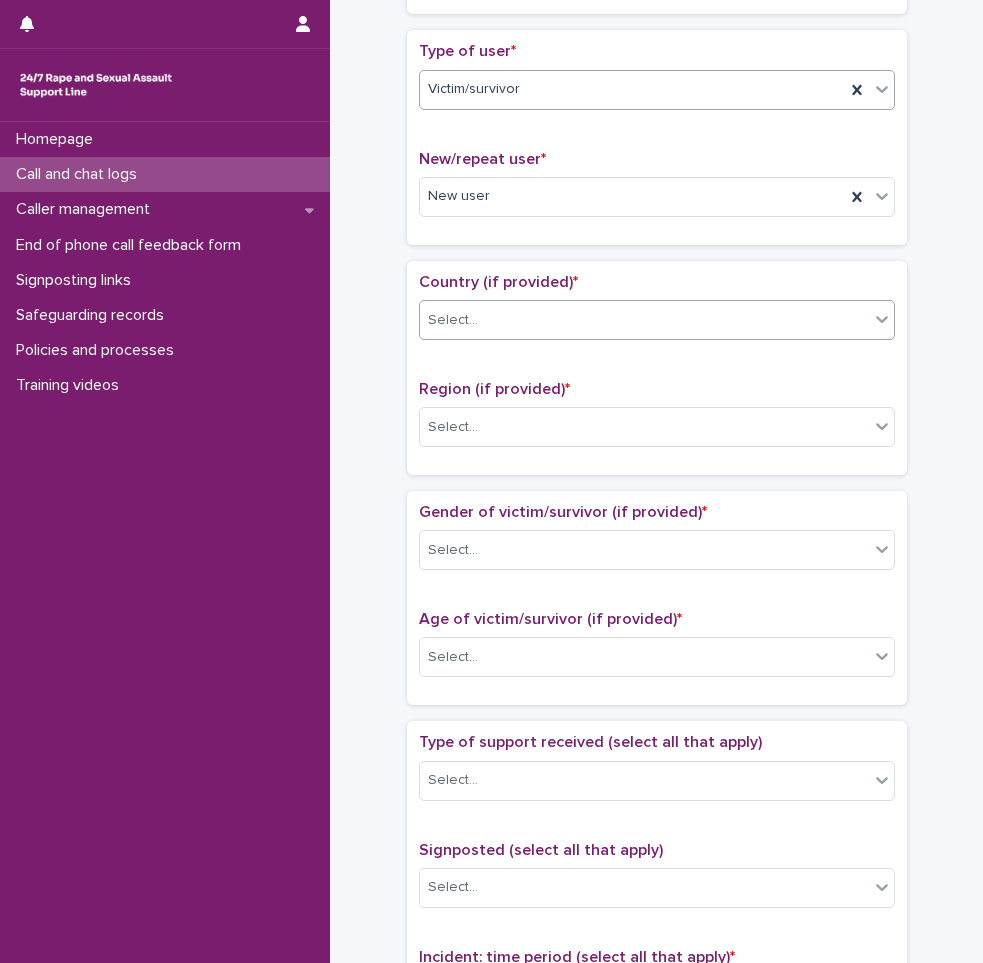 scroll, scrollTop: 450, scrollLeft: 0, axis: vertical 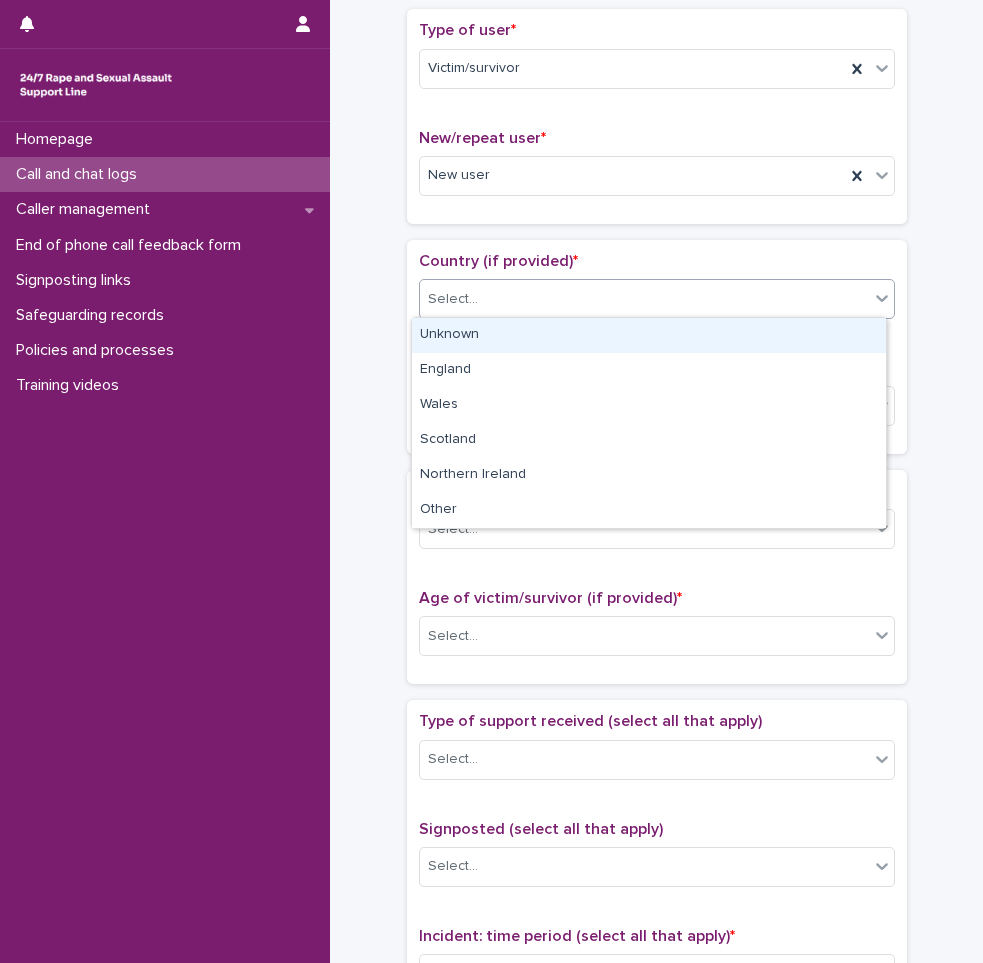 click on "Select..." at bounding box center (644, 299) 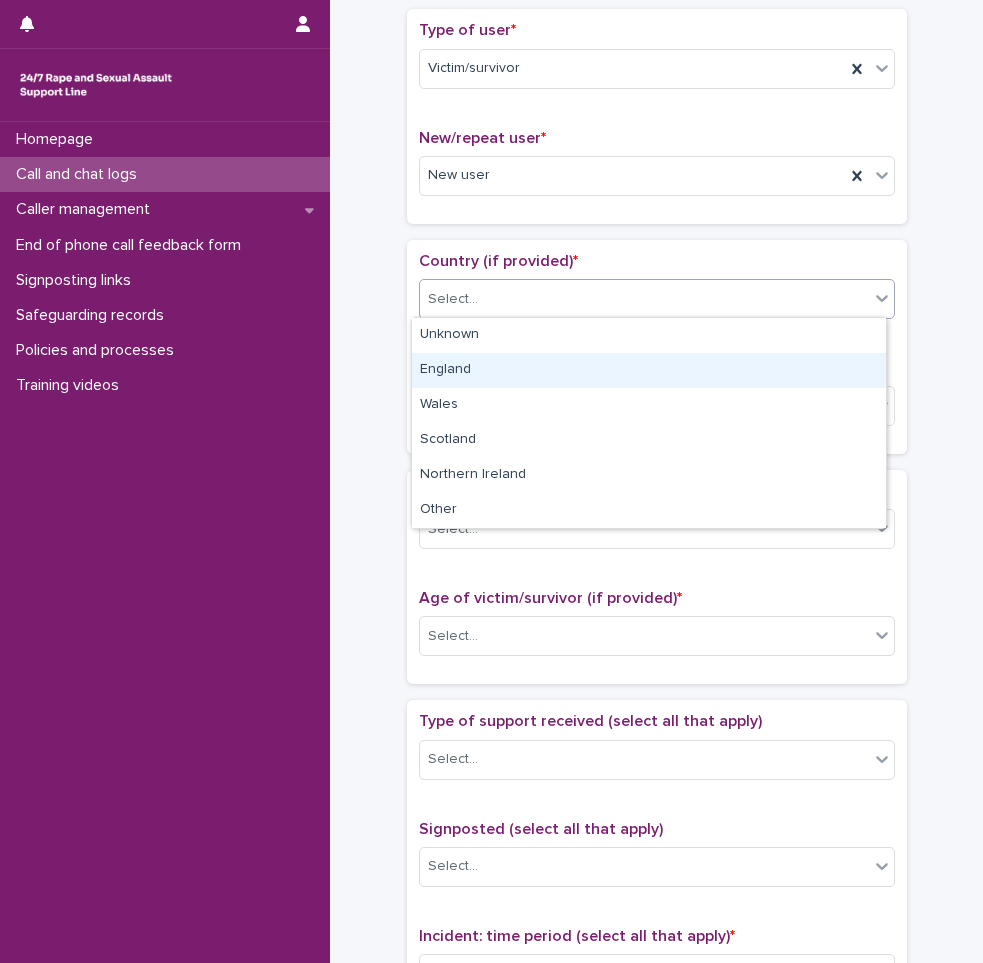 click on "England" at bounding box center [649, 370] 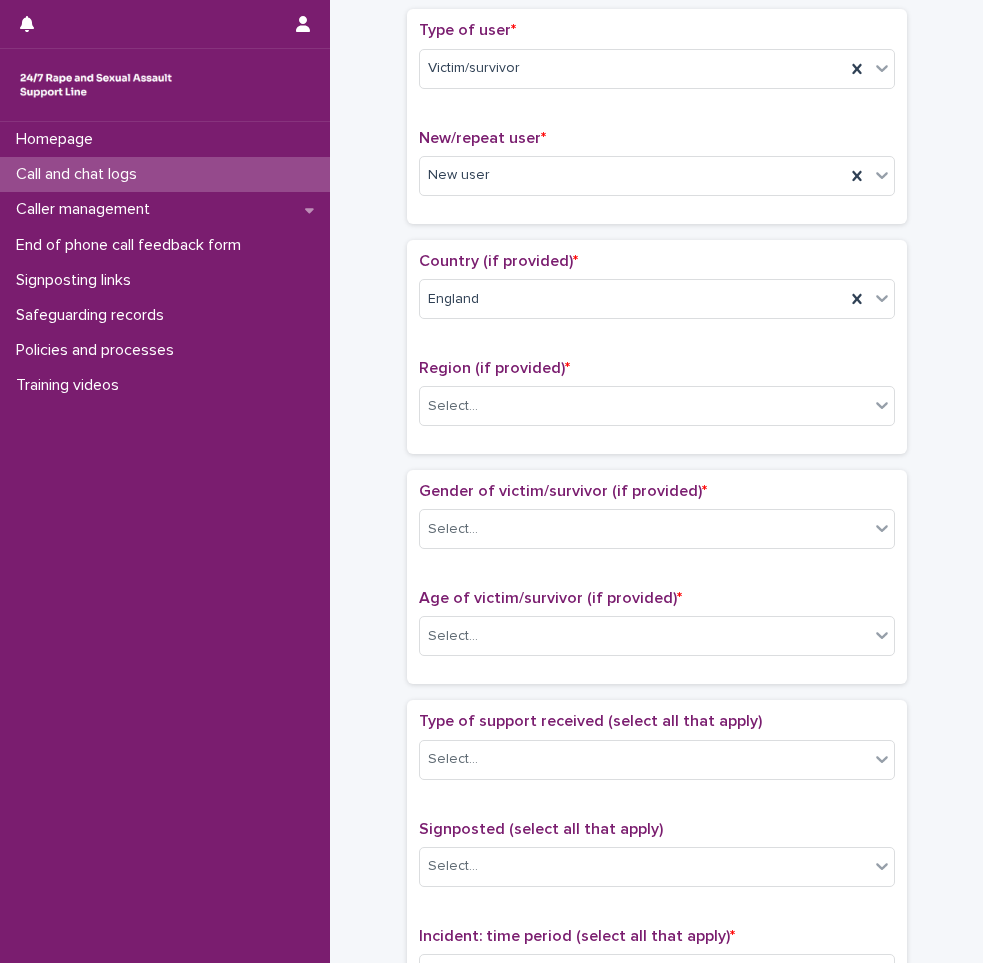 click on "**********" at bounding box center (656, 585) 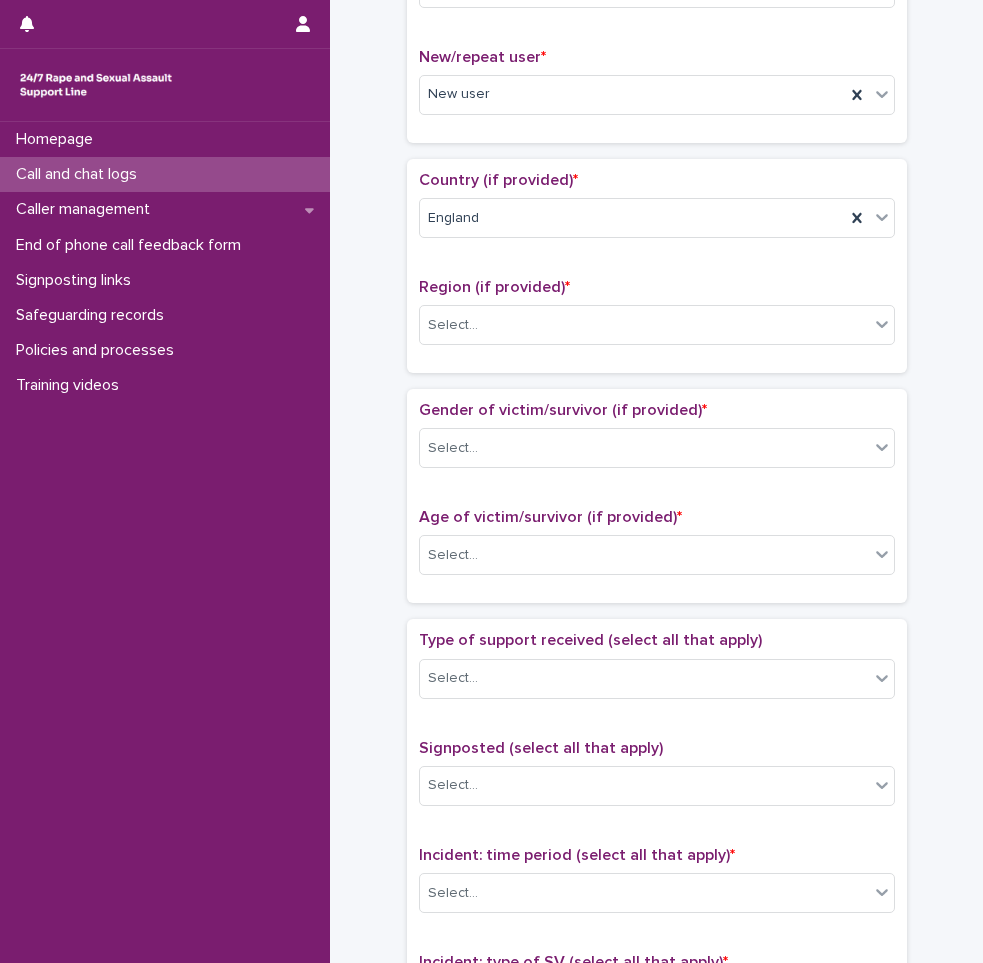 scroll, scrollTop: 650, scrollLeft: 0, axis: vertical 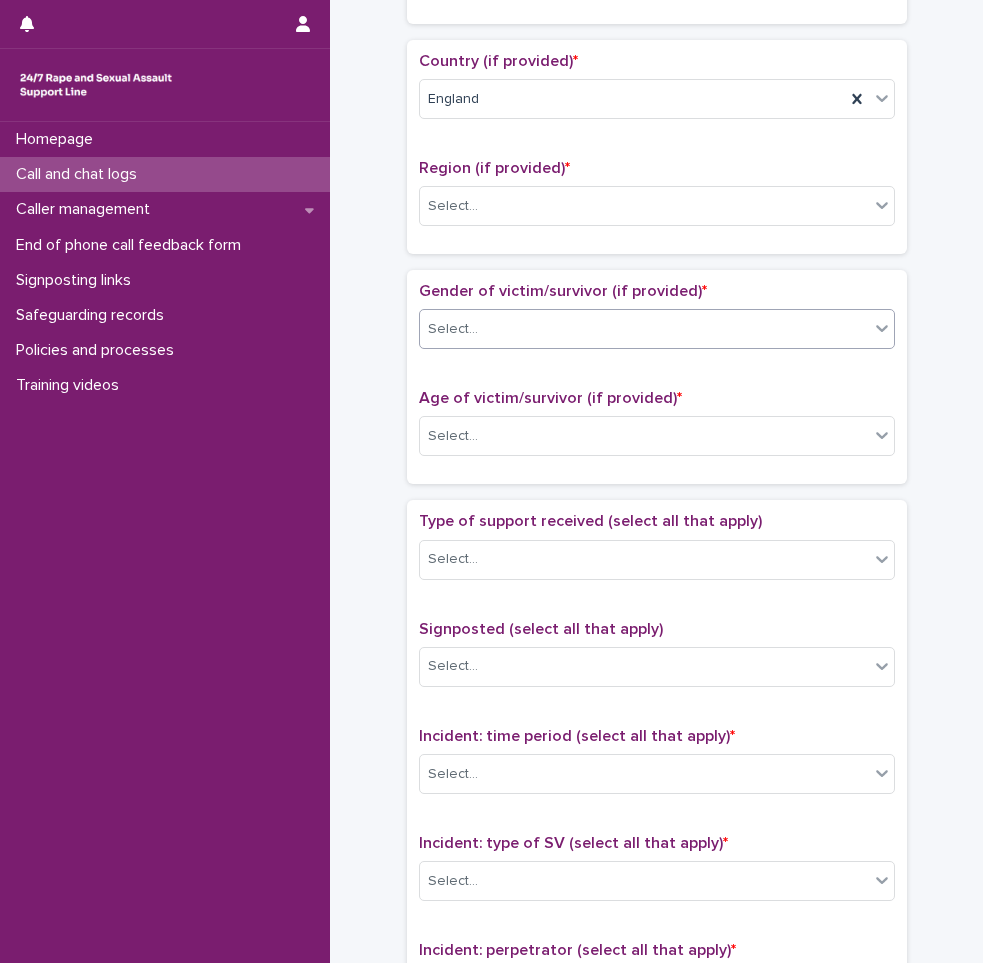 click on "Select..." at bounding box center [453, 329] 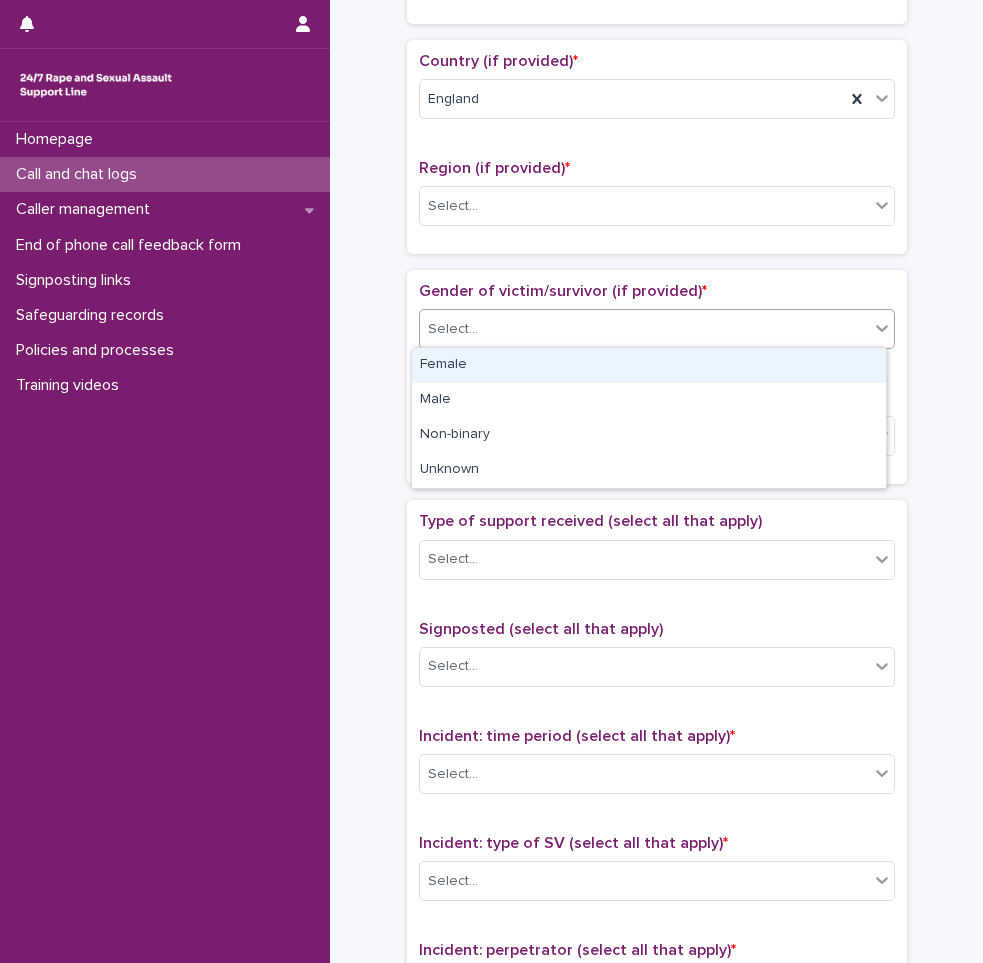 click on "Female" at bounding box center (649, 365) 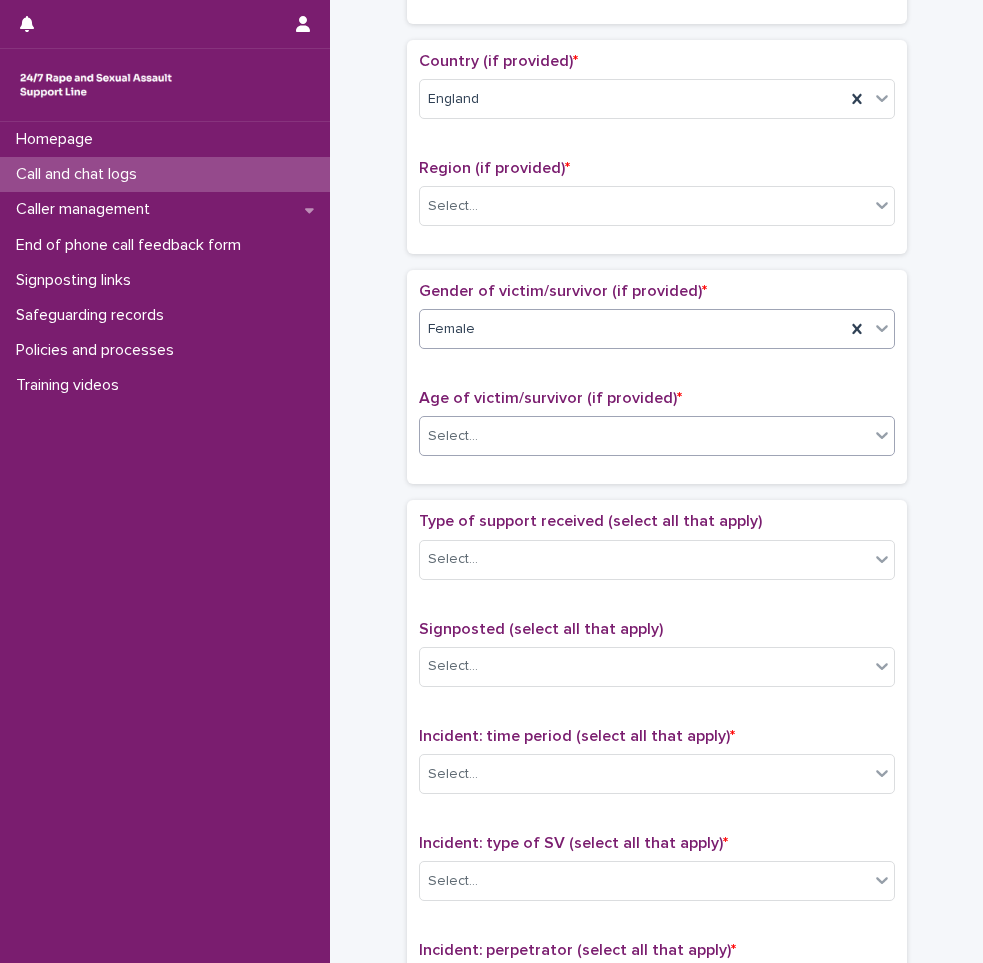 click on "Select..." at bounding box center (644, 436) 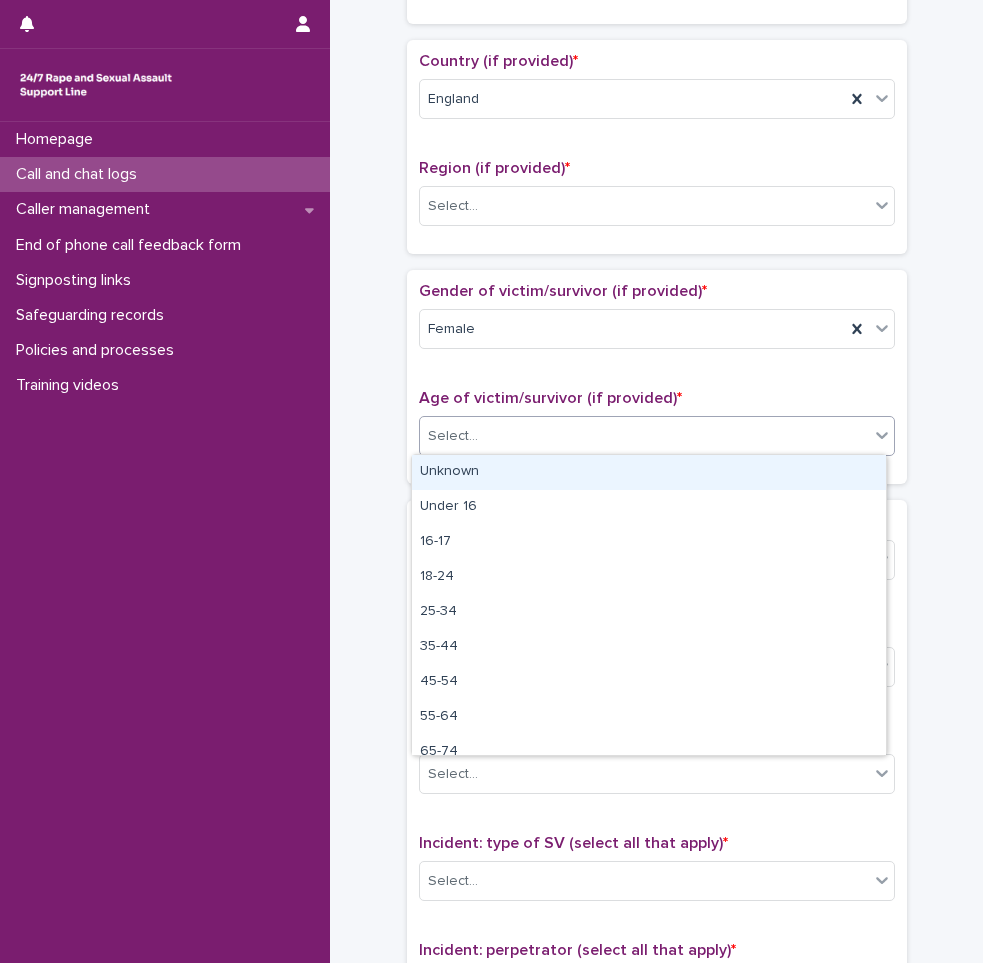 click on "Unknown" at bounding box center (649, 472) 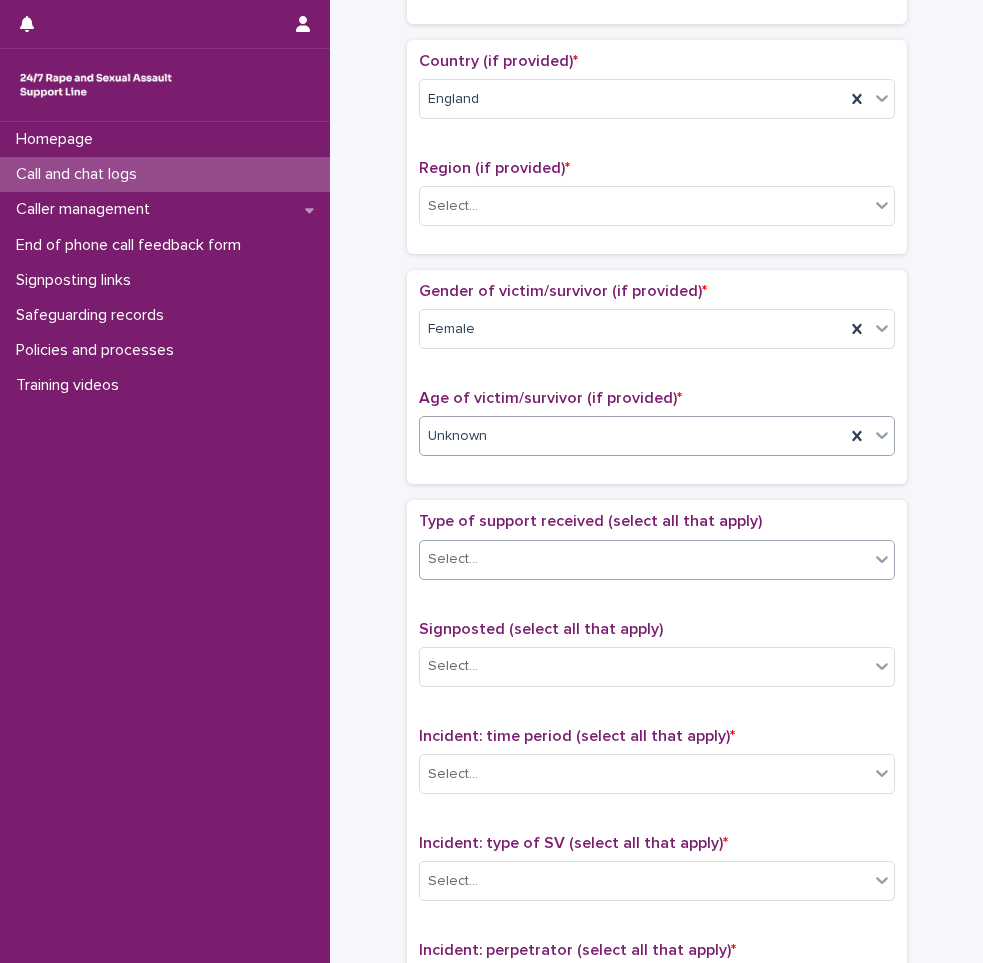 click on "Select..." at bounding box center [644, 559] 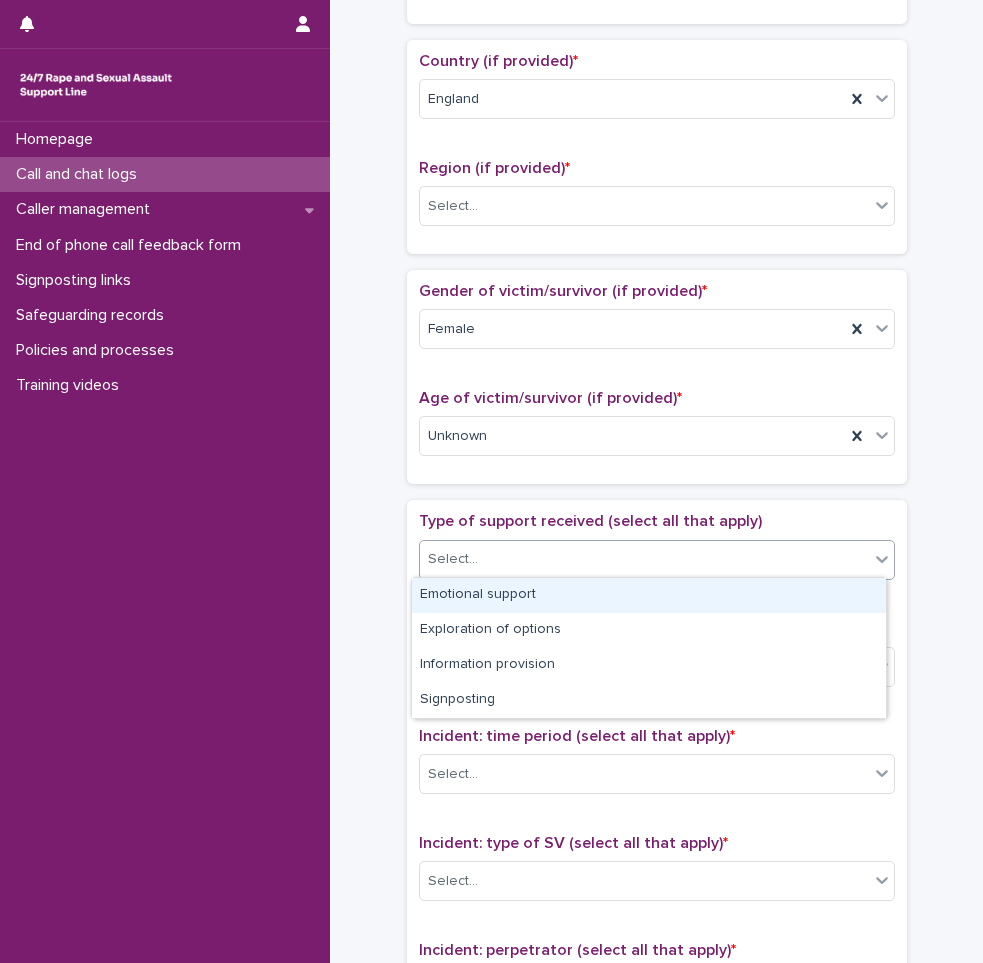 click on "Emotional support" at bounding box center [649, 595] 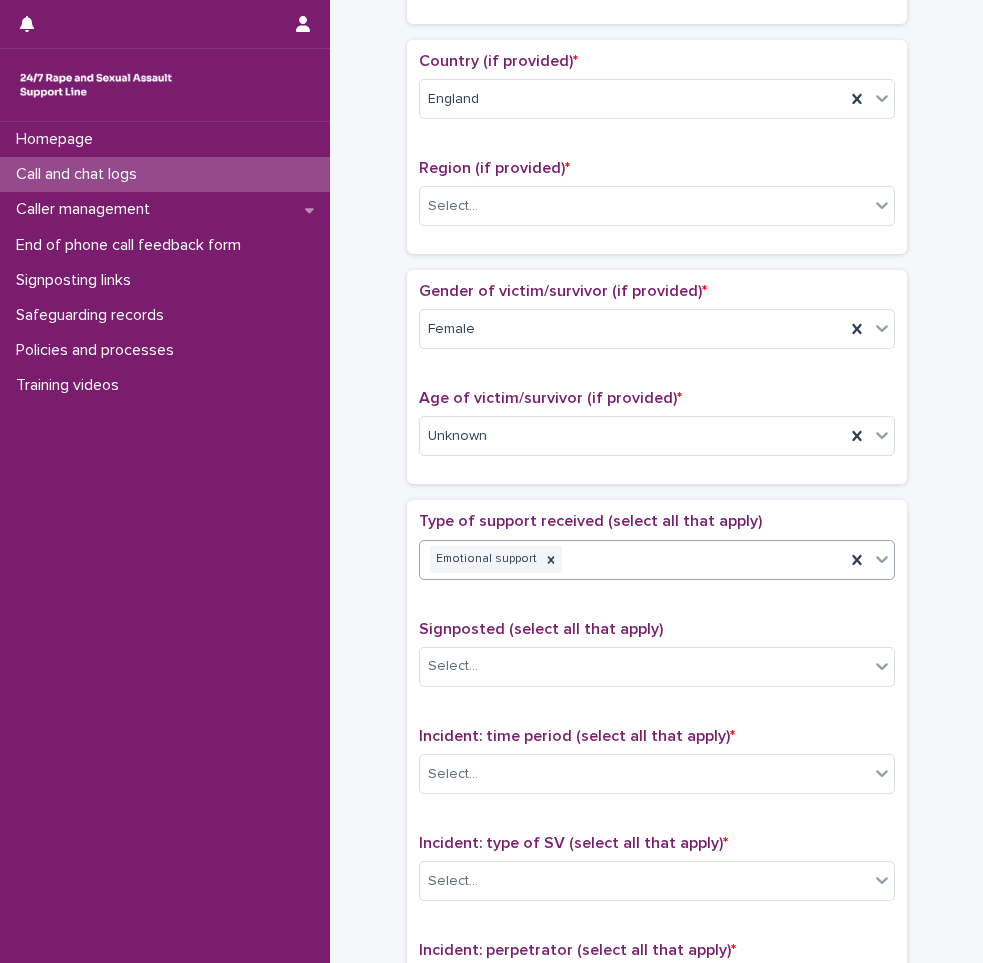 click on "Emotional support" at bounding box center (632, 559) 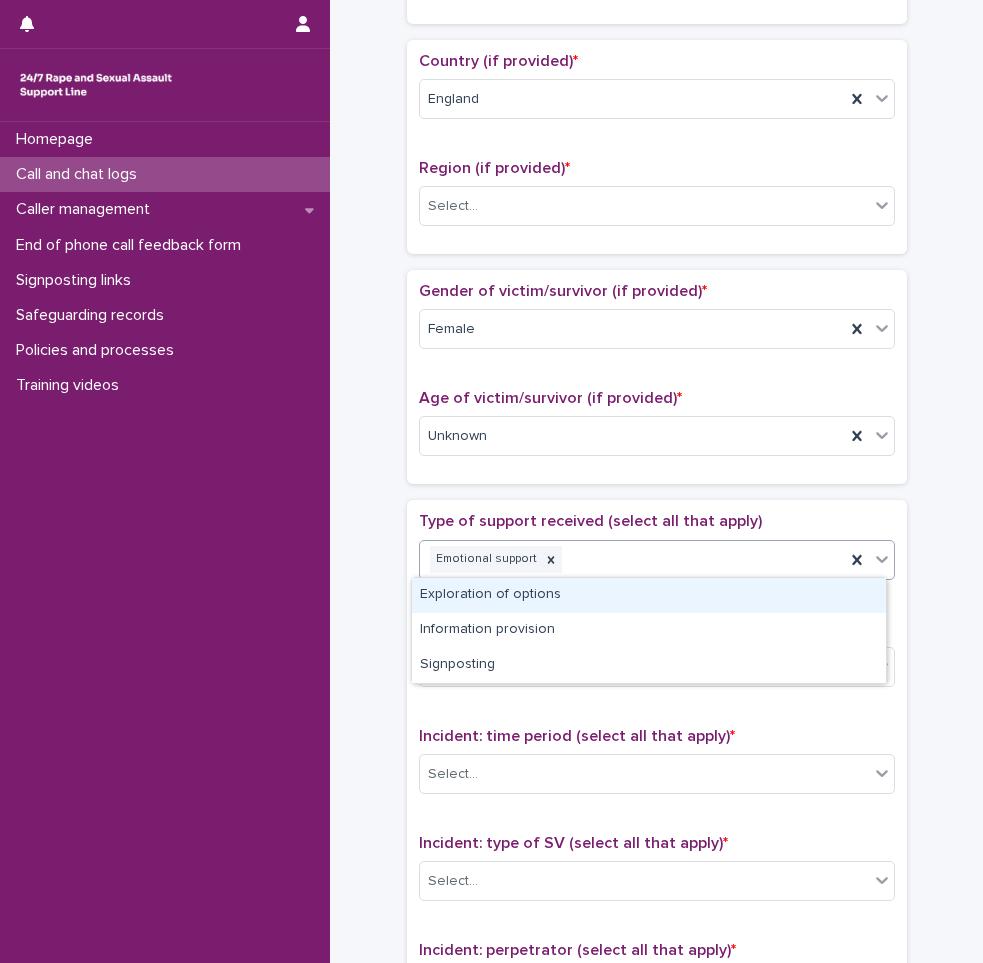 drag, startPoint x: 557, startPoint y: 616, endPoint x: 564, endPoint y: 592, distance: 25 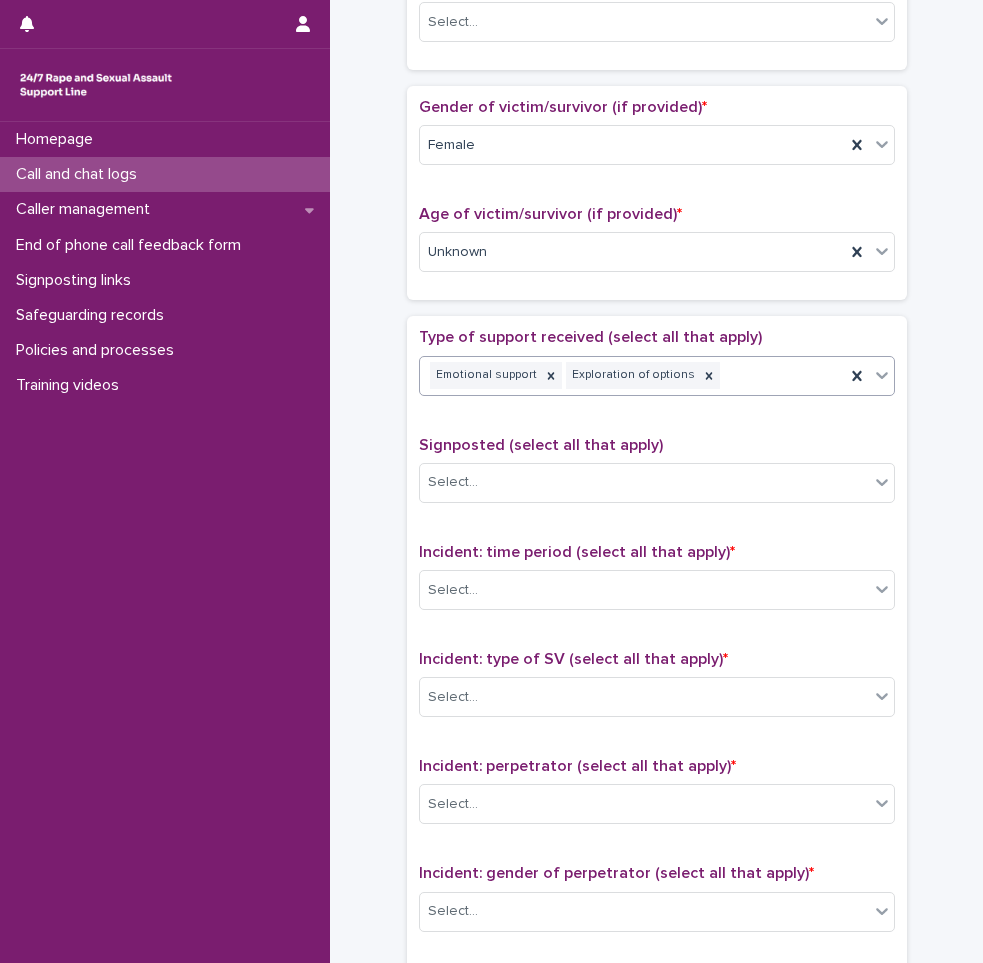 scroll, scrollTop: 850, scrollLeft: 0, axis: vertical 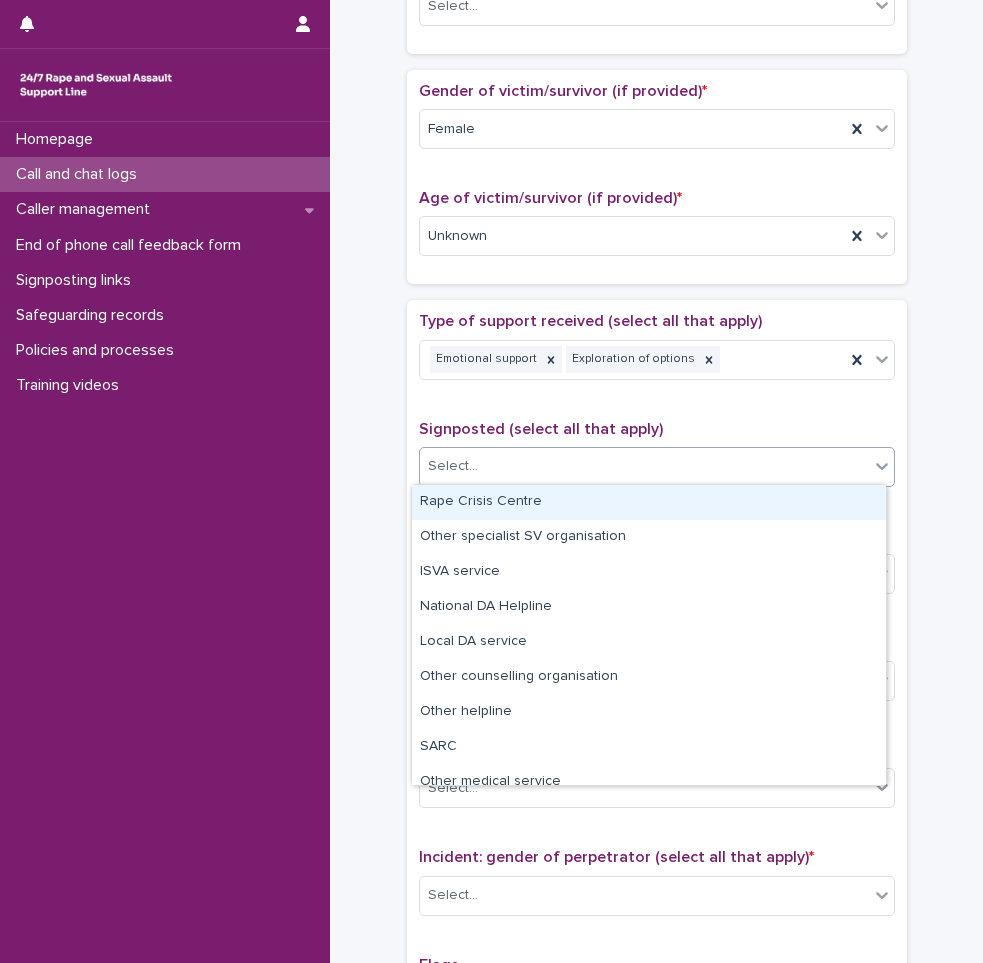 click on "Select..." at bounding box center [644, 466] 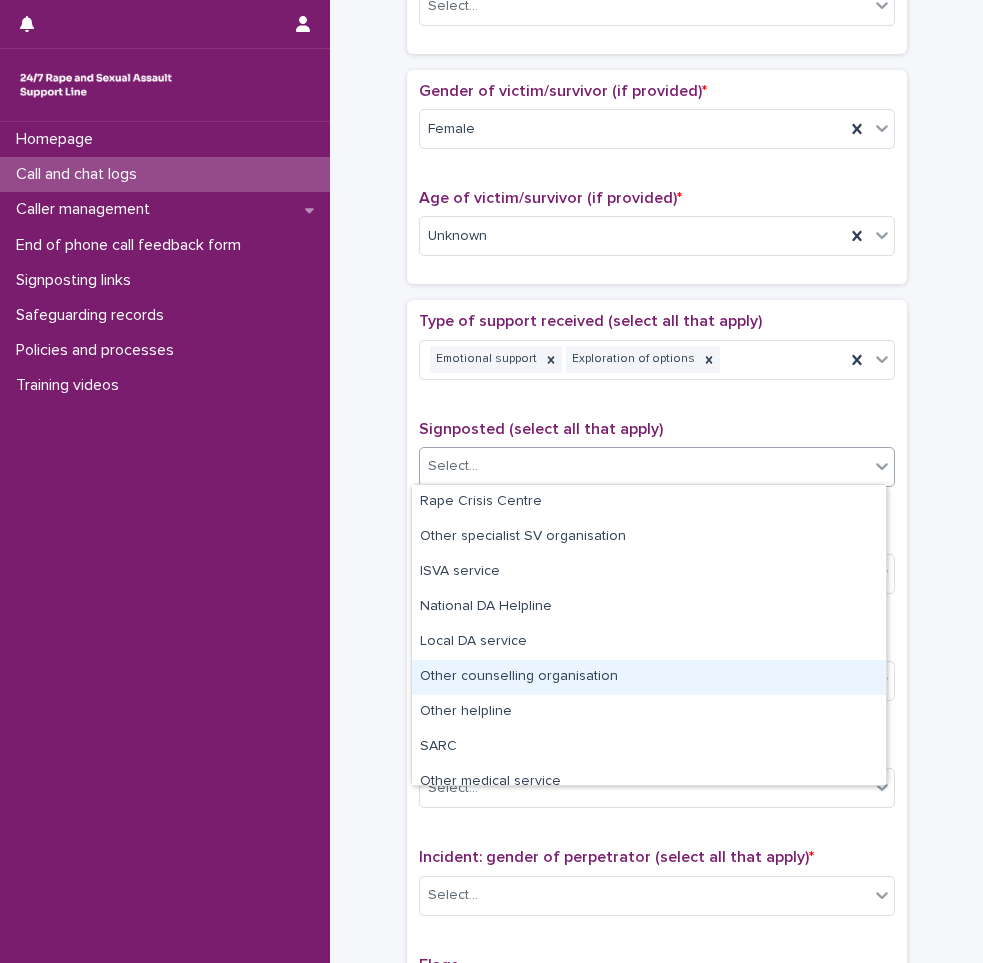 scroll, scrollTop: 120, scrollLeft: 0, axis: vertical 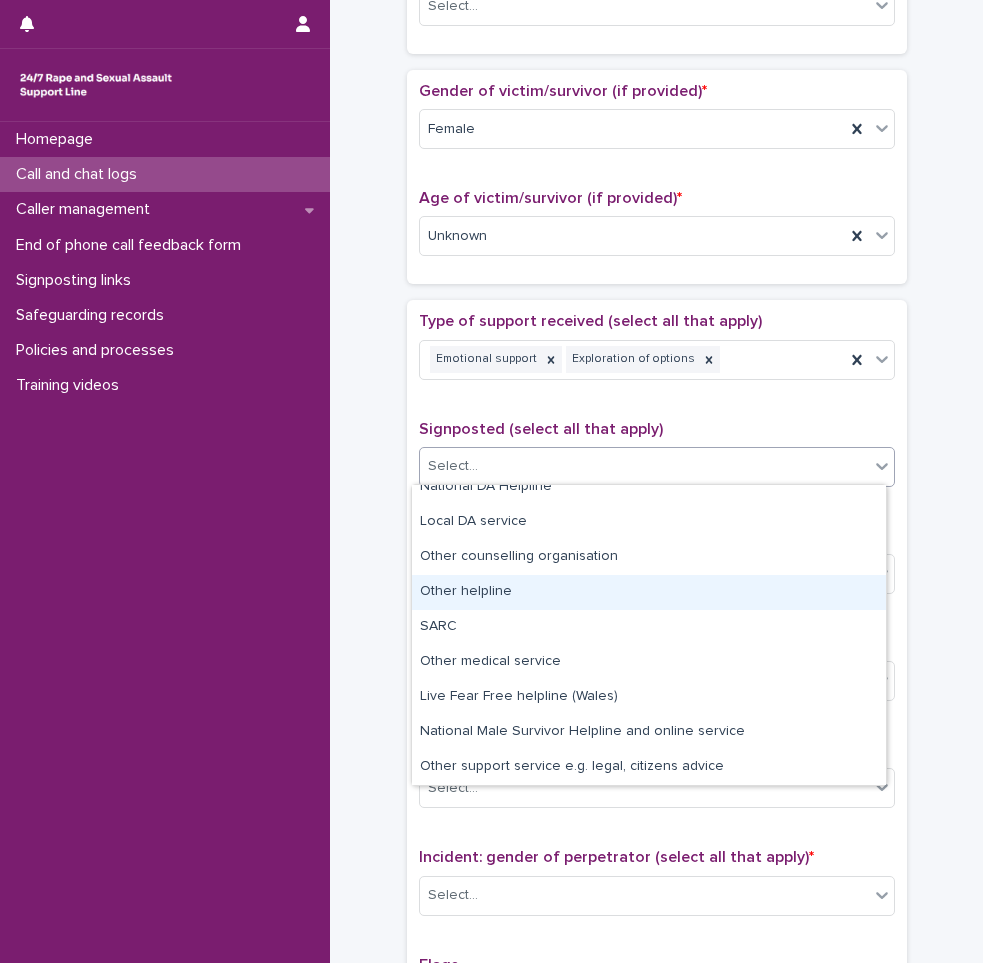 drag, startPoint x: 534, startPoint y: 622, endPoint x: 544, endPoint y: 594, distance: 29.732138 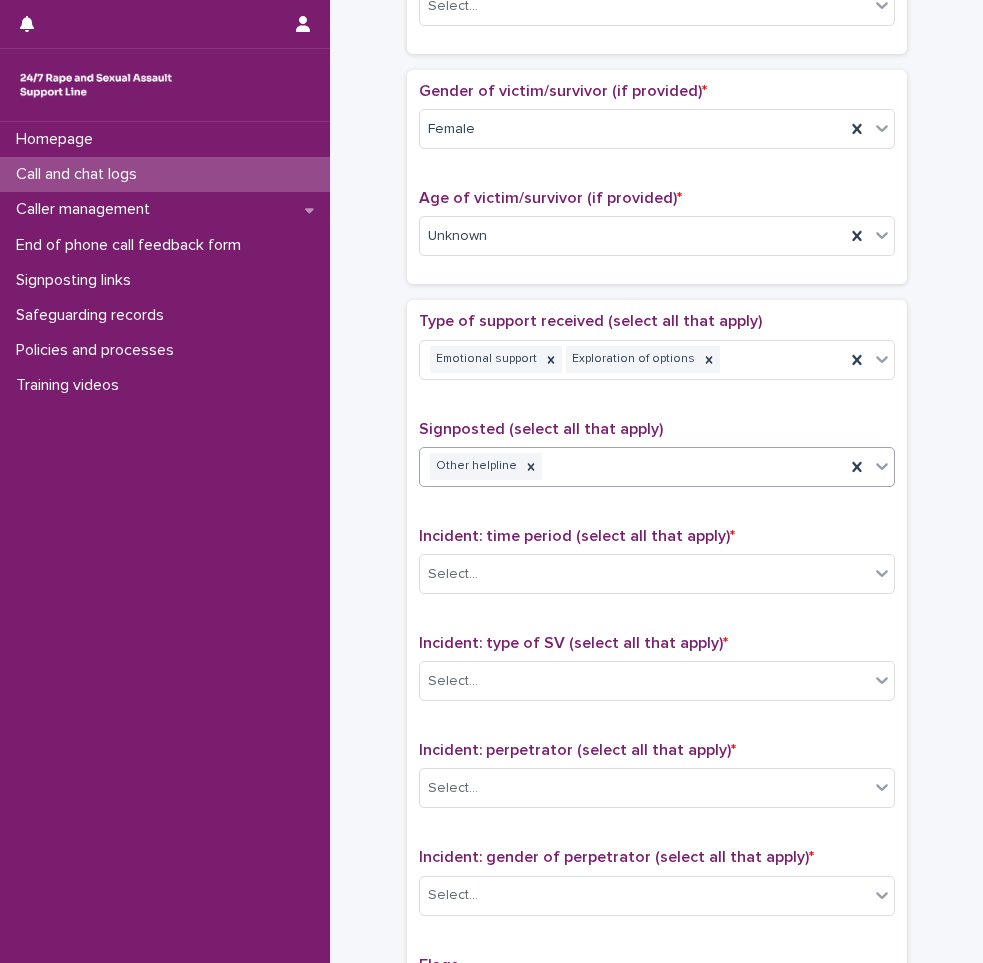 click on "**********" at bounding box center [656, 185] 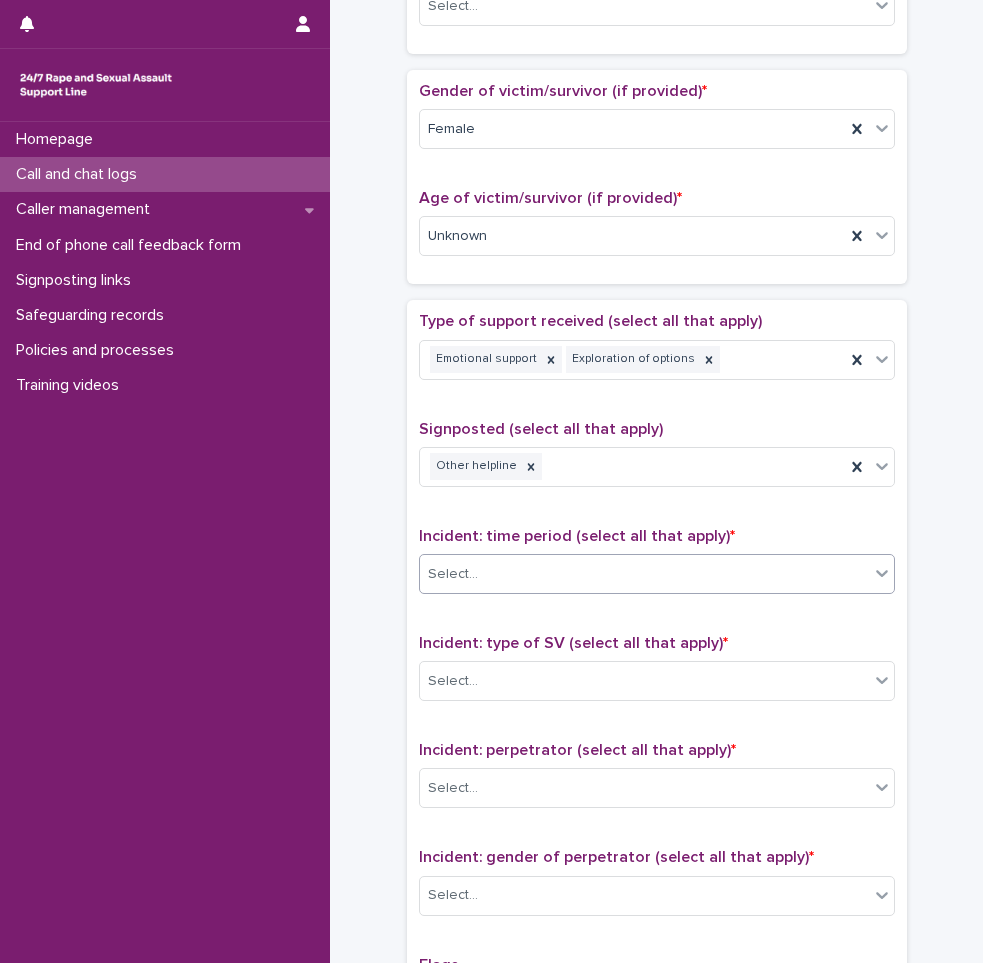click on "Select..." at bounding box center (644, 574) 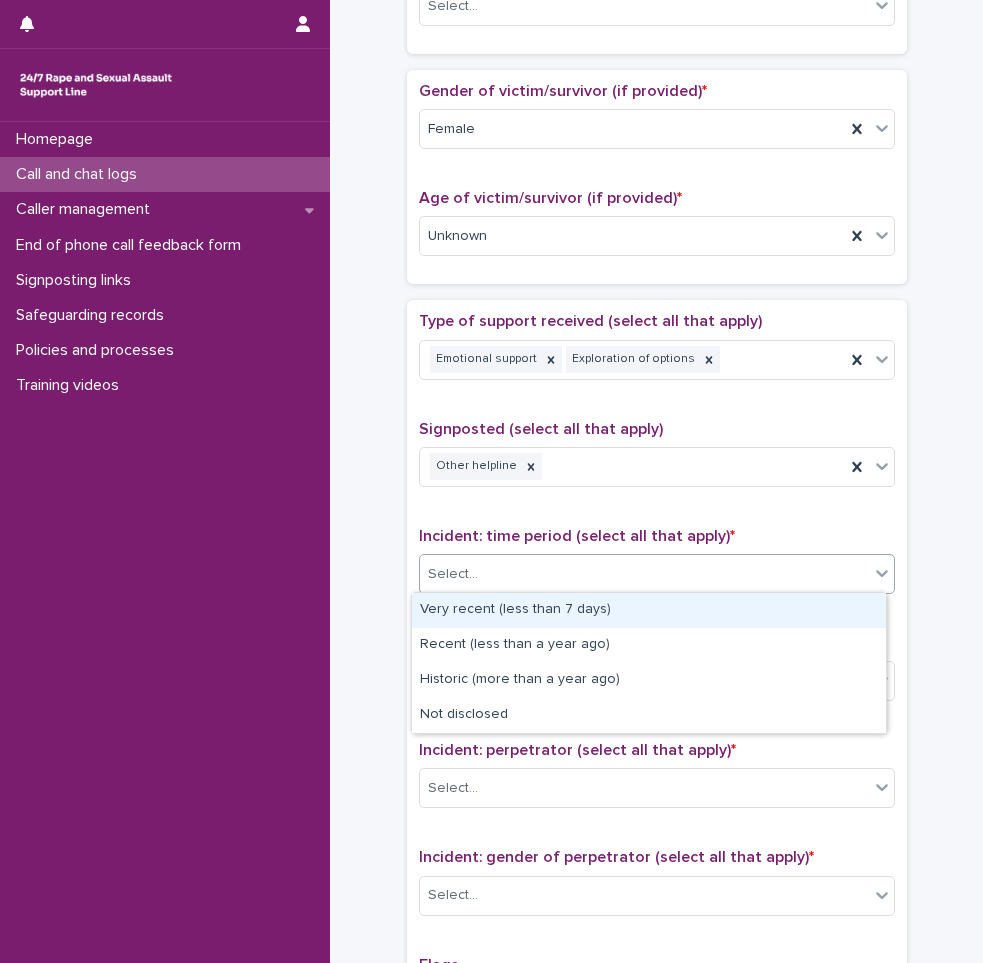 click on "Very recent (less than 7 days)" at bounding box center (649, 610) 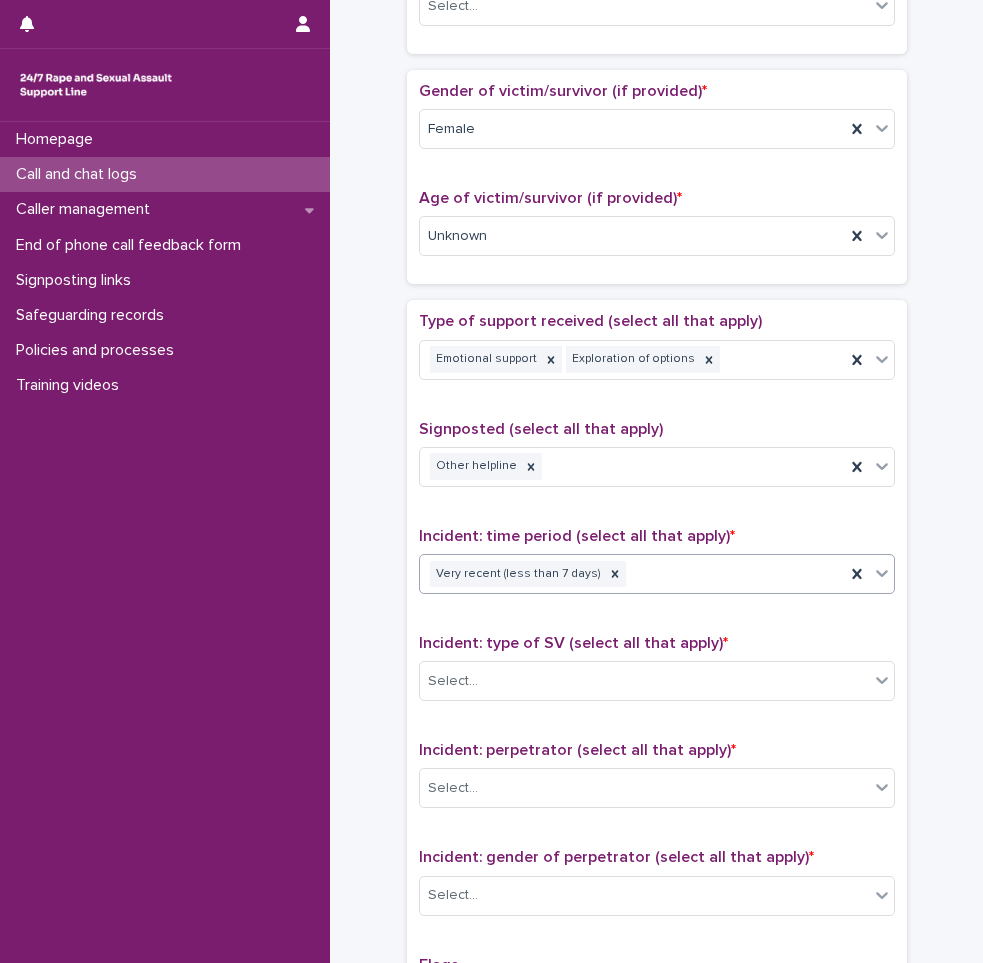 click on "**********" at bounding box center [656, 185] 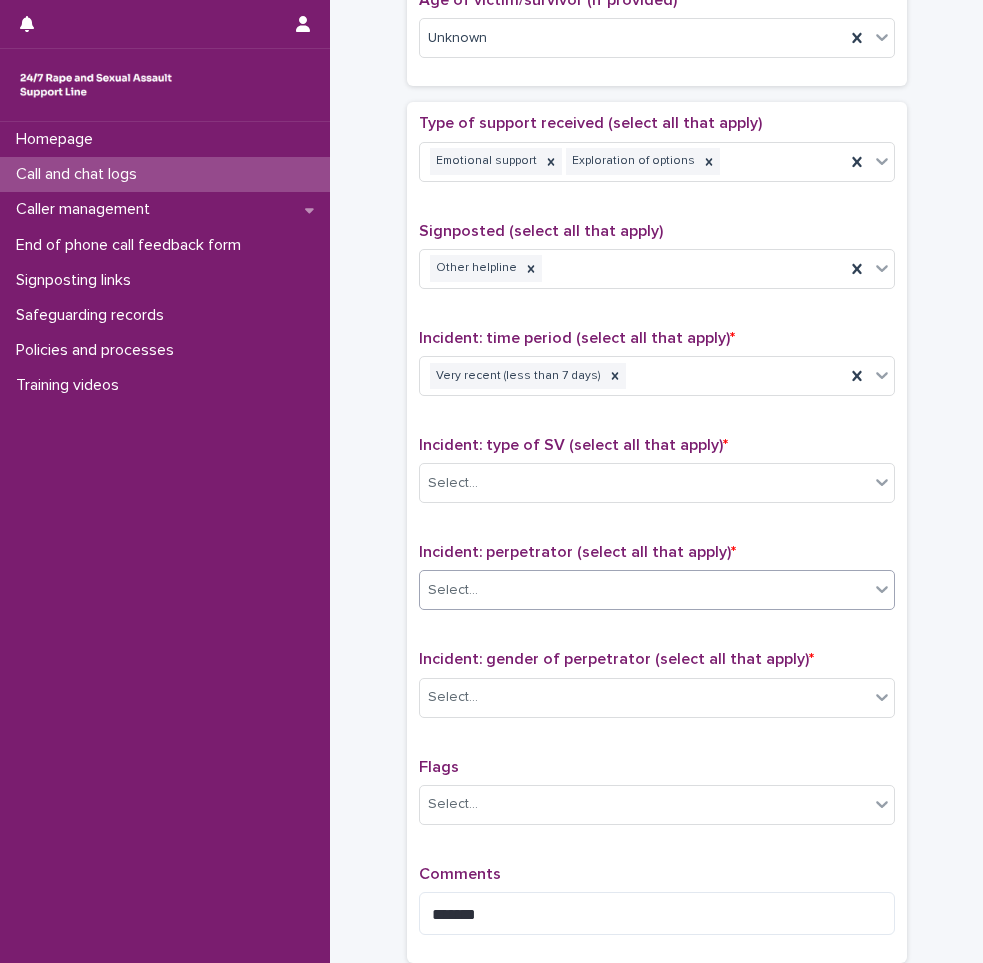 scroll, scrollTop: 1050, scrollLeft: 0, axis: vertical 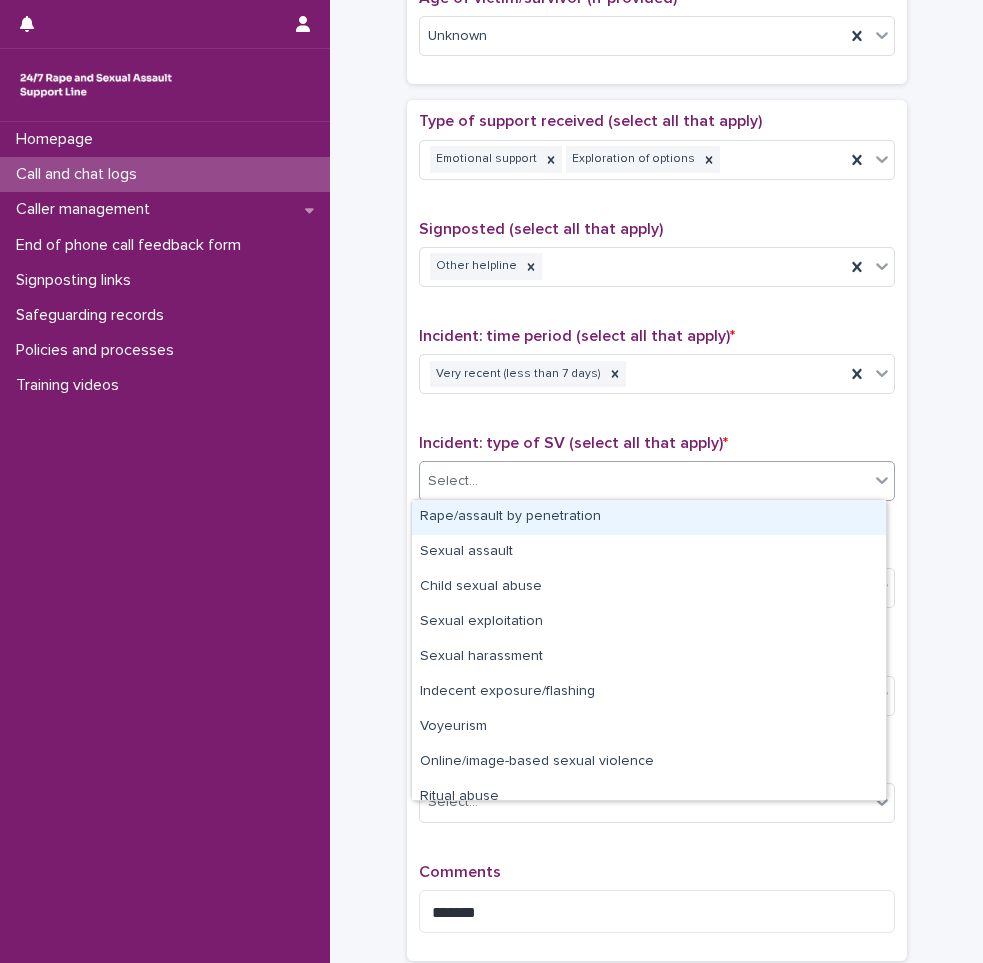 click on "Select..." at bounding box center (644, 481) 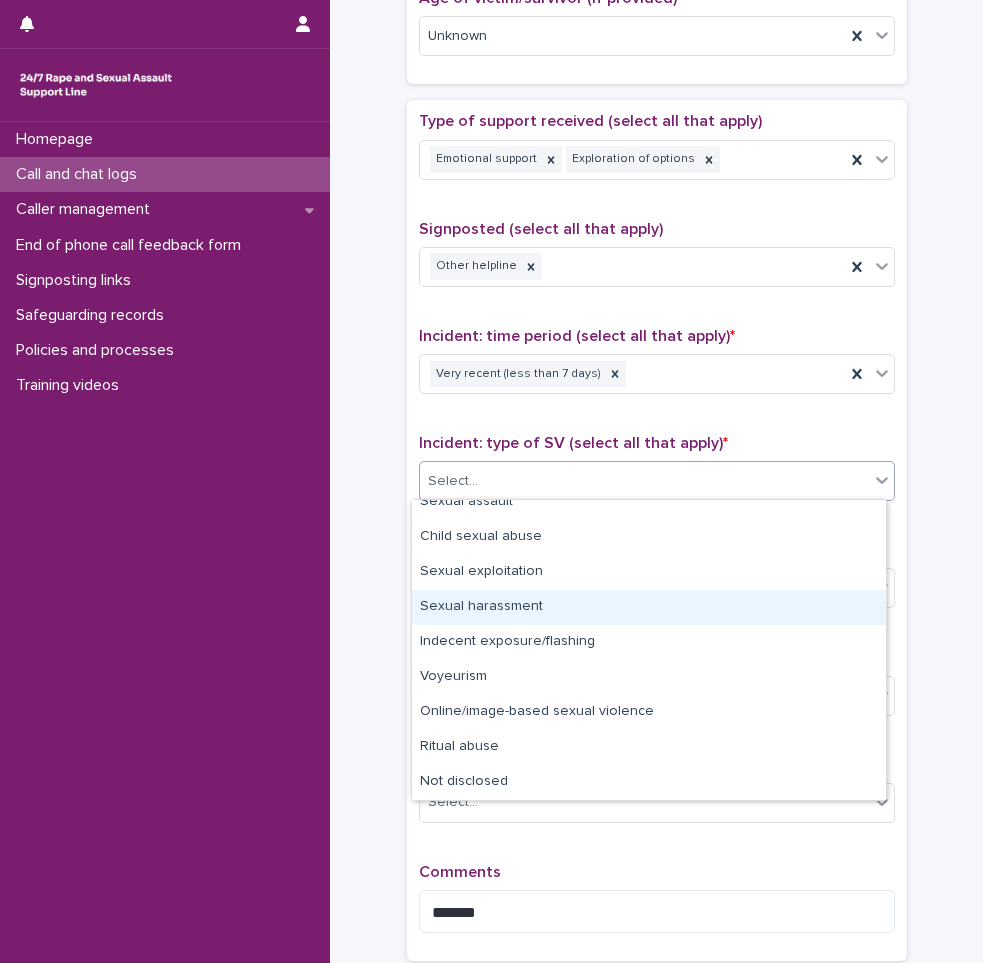 scroll, scrollTop: 0, scrollLeft: 0, axis: both 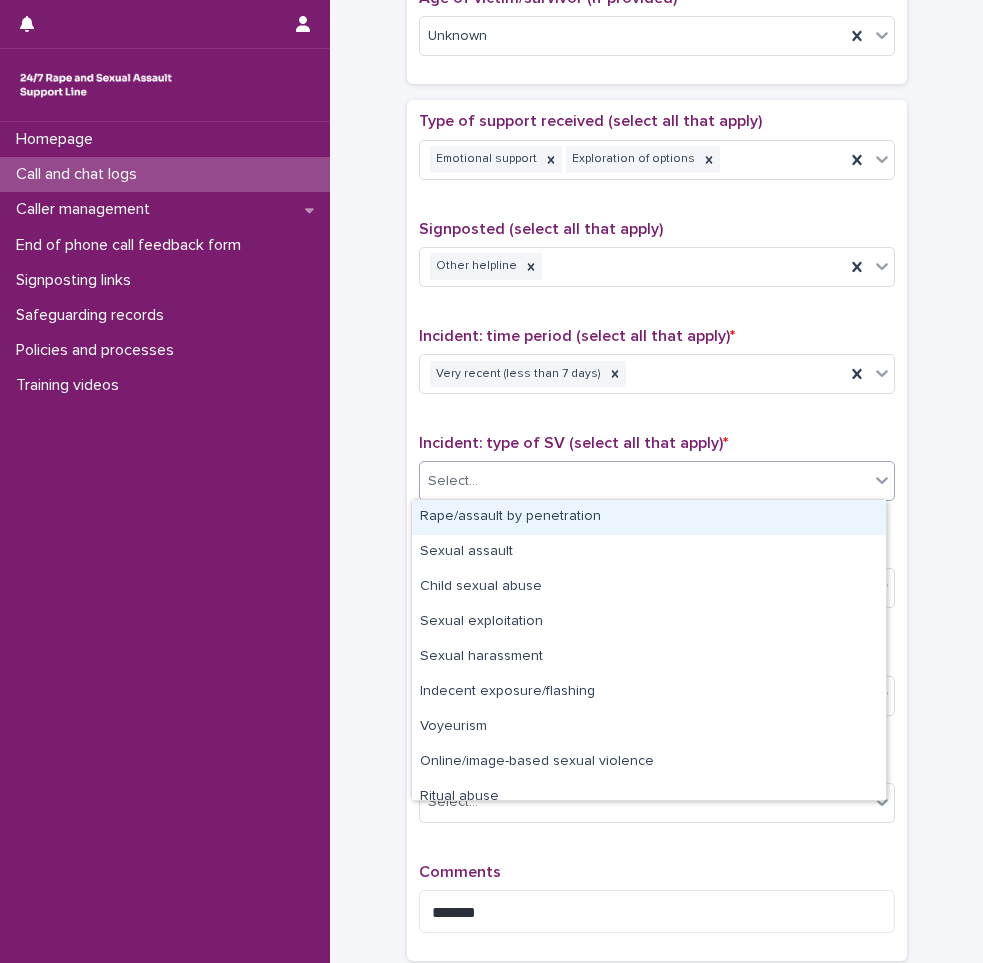 drag, startPoint x: 694, startPoint y: 535, endPoint x: 702, endPoint y: 523, distance: 14.422205 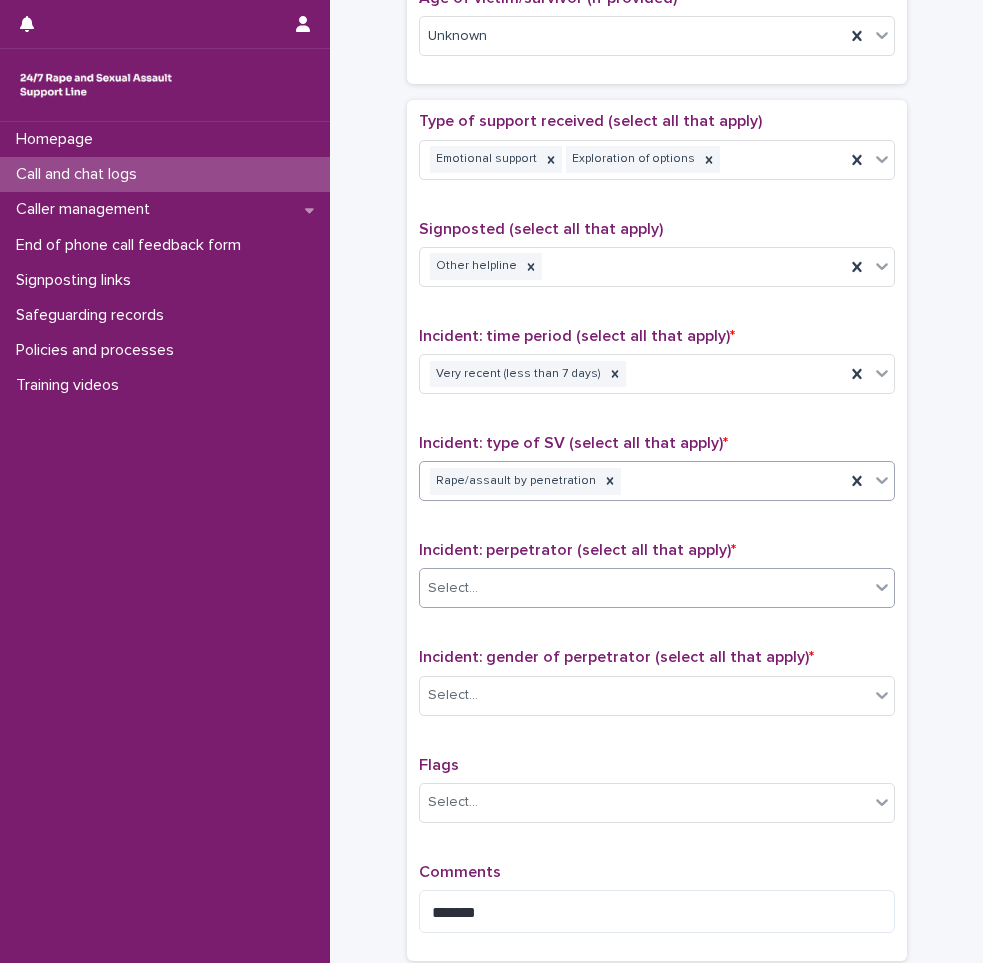 click on "Select..." at bounding box center (644, 588) 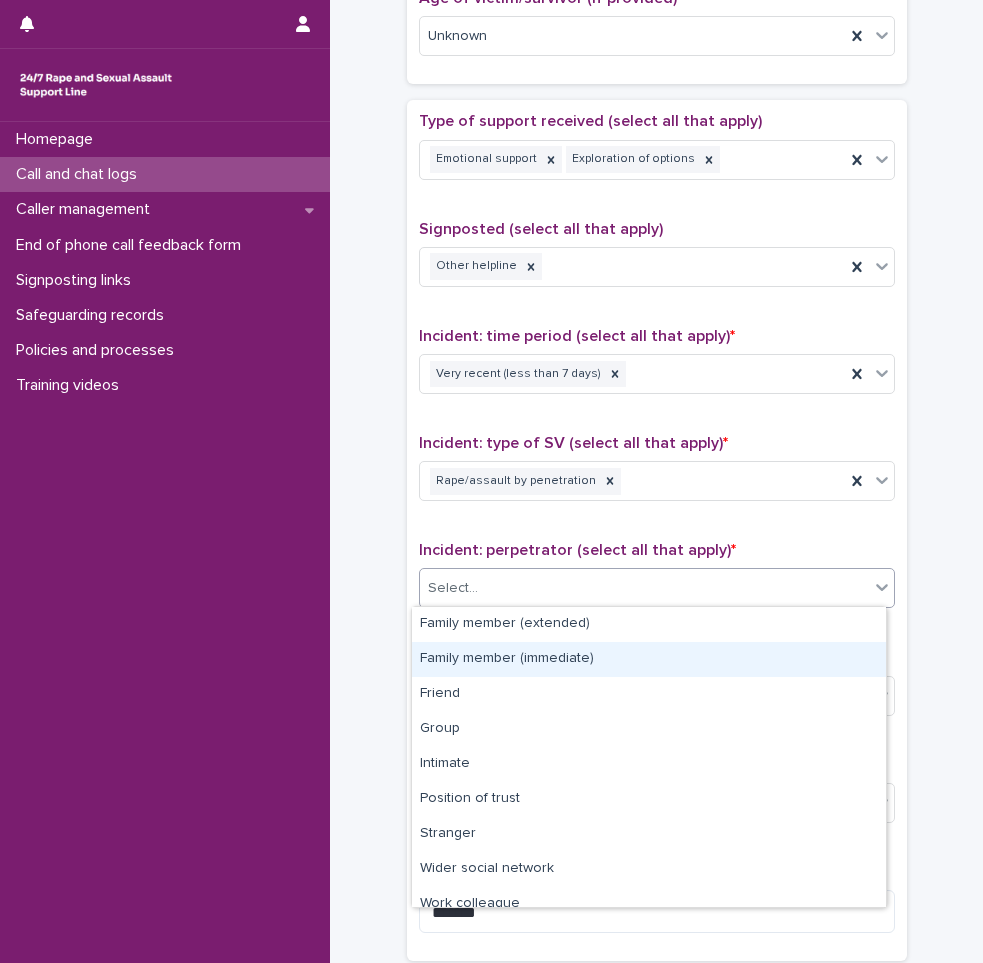 click on "Family member (immediate)" at bounding box center [649, 659] 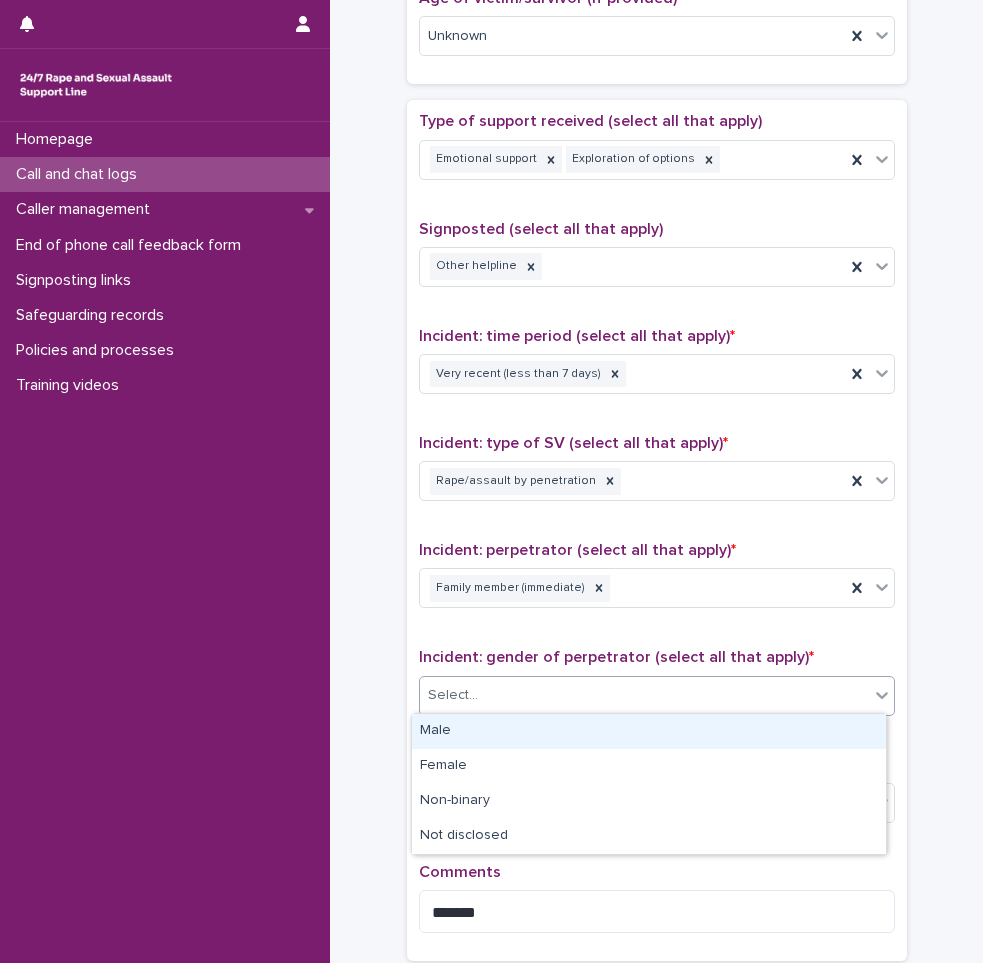 click on "Select..." at bounding box center [644, 695] 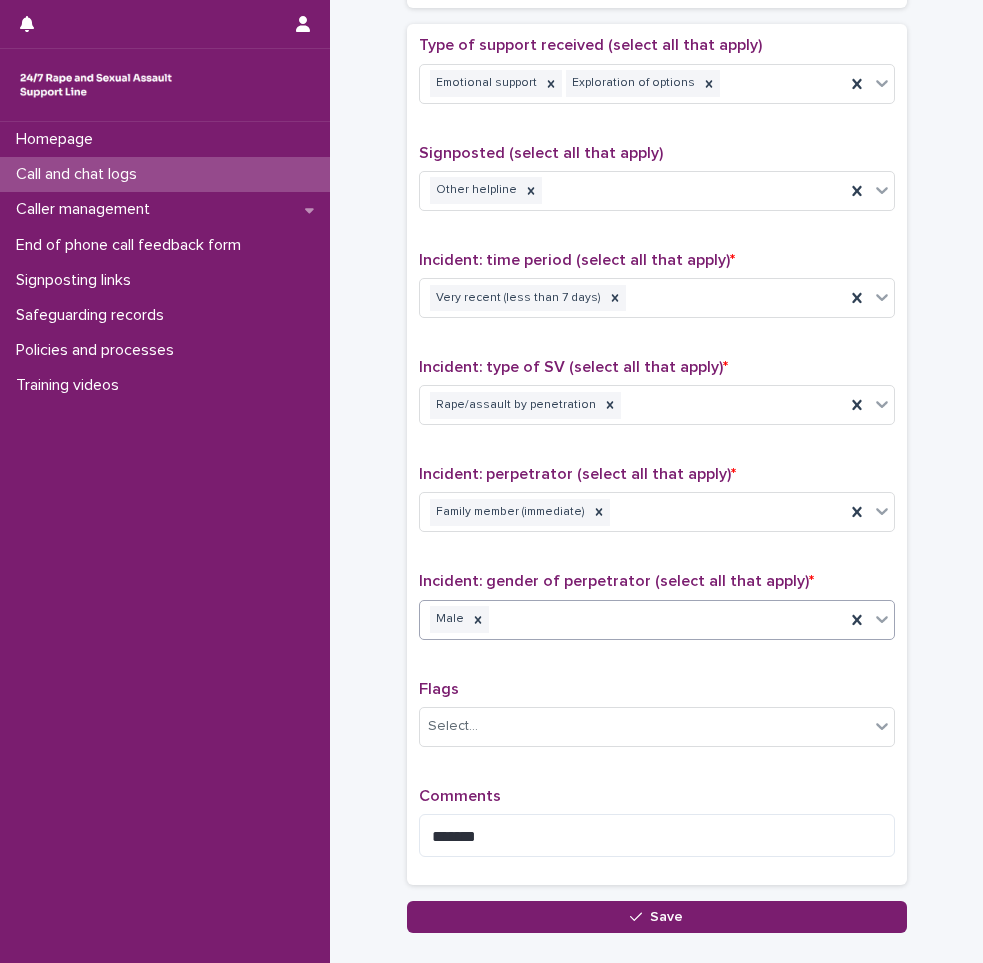 scroll, scrollTop: 1250, scrollLeft: 0, axis: vertical 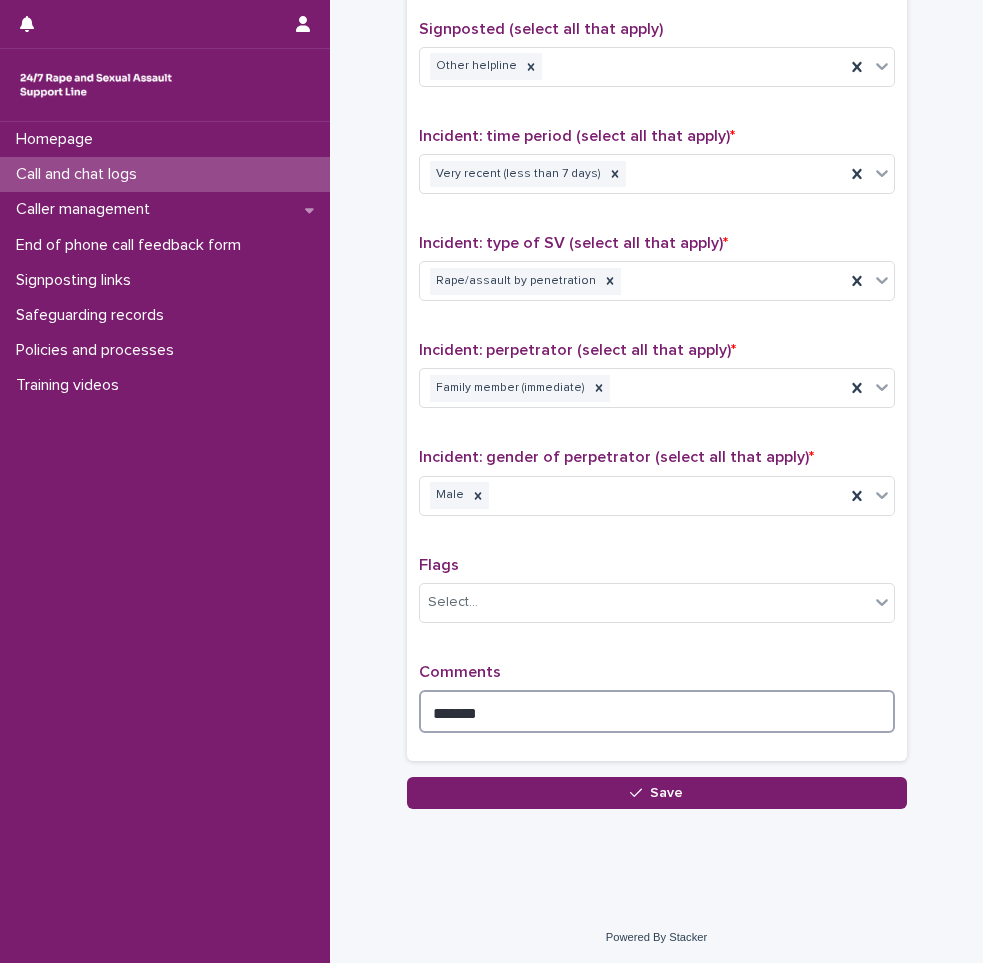 click on "*******" at bounding box center (657, 711) 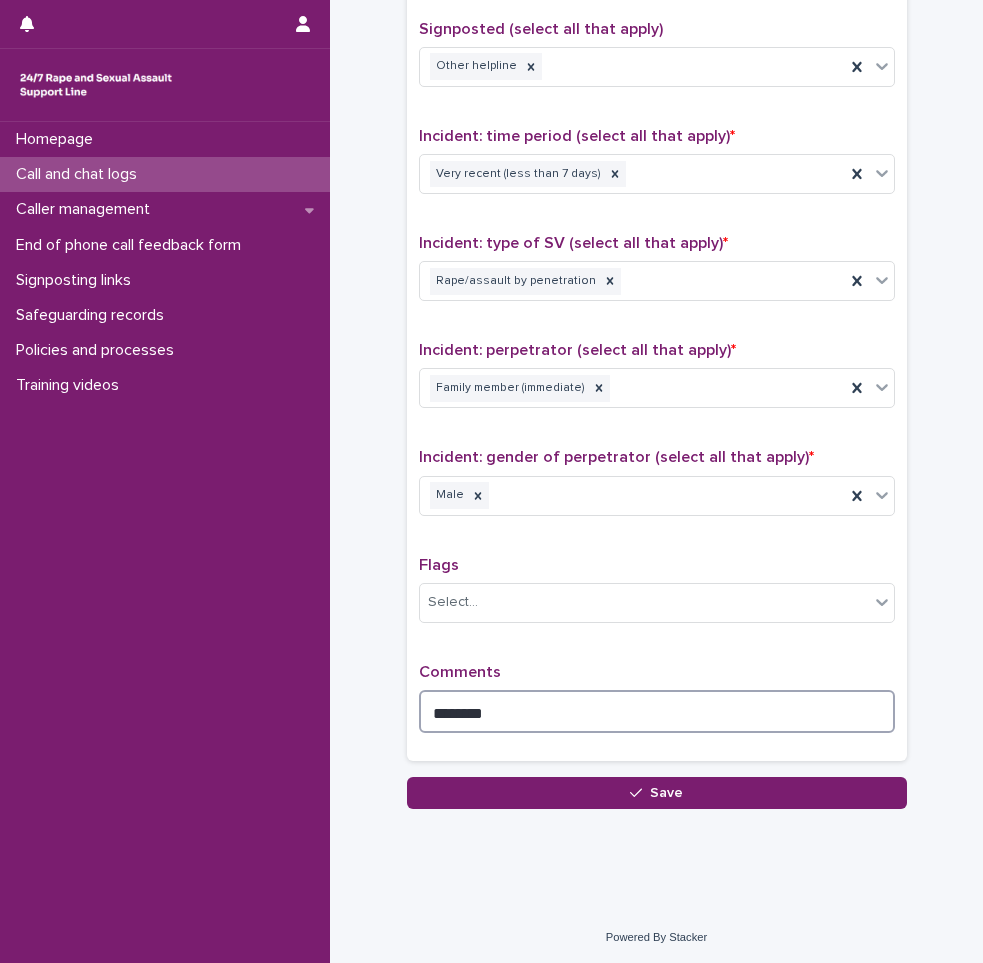 click on "*******" at bounding box center [657, 711] 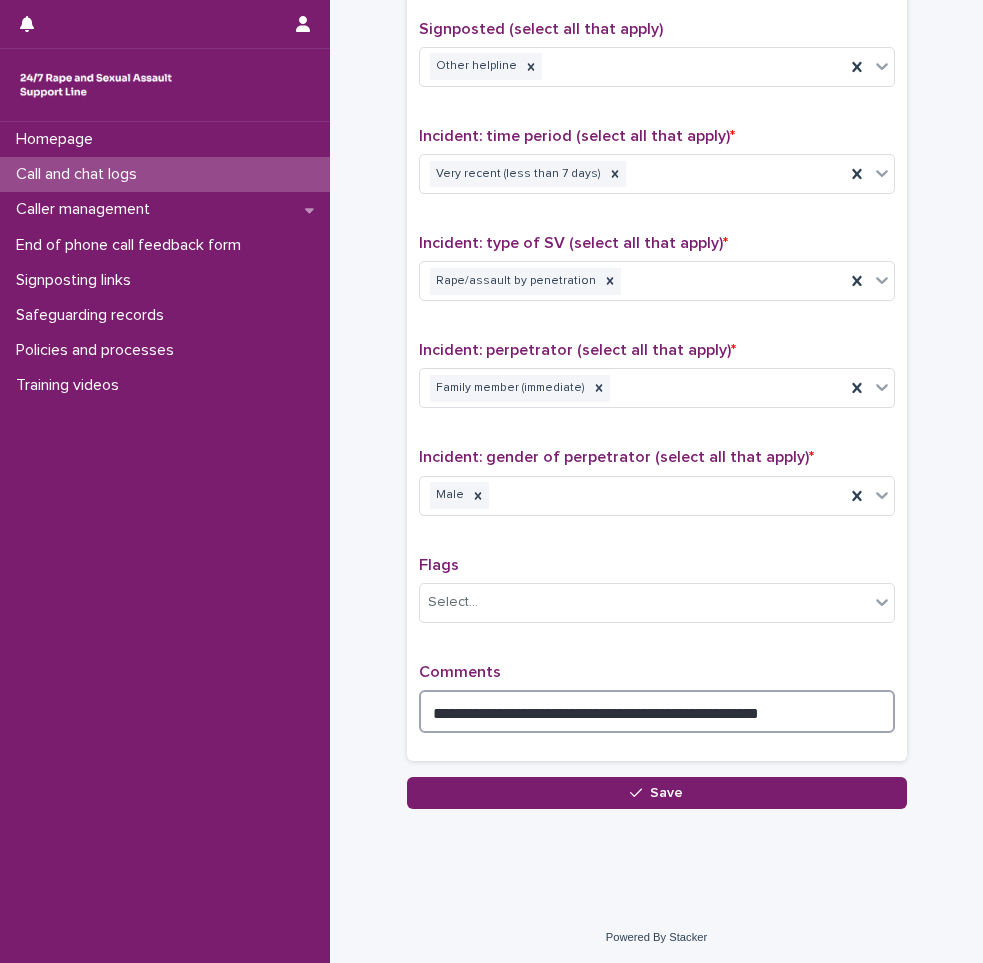 click on "**********" at bounding box center [657, 711] 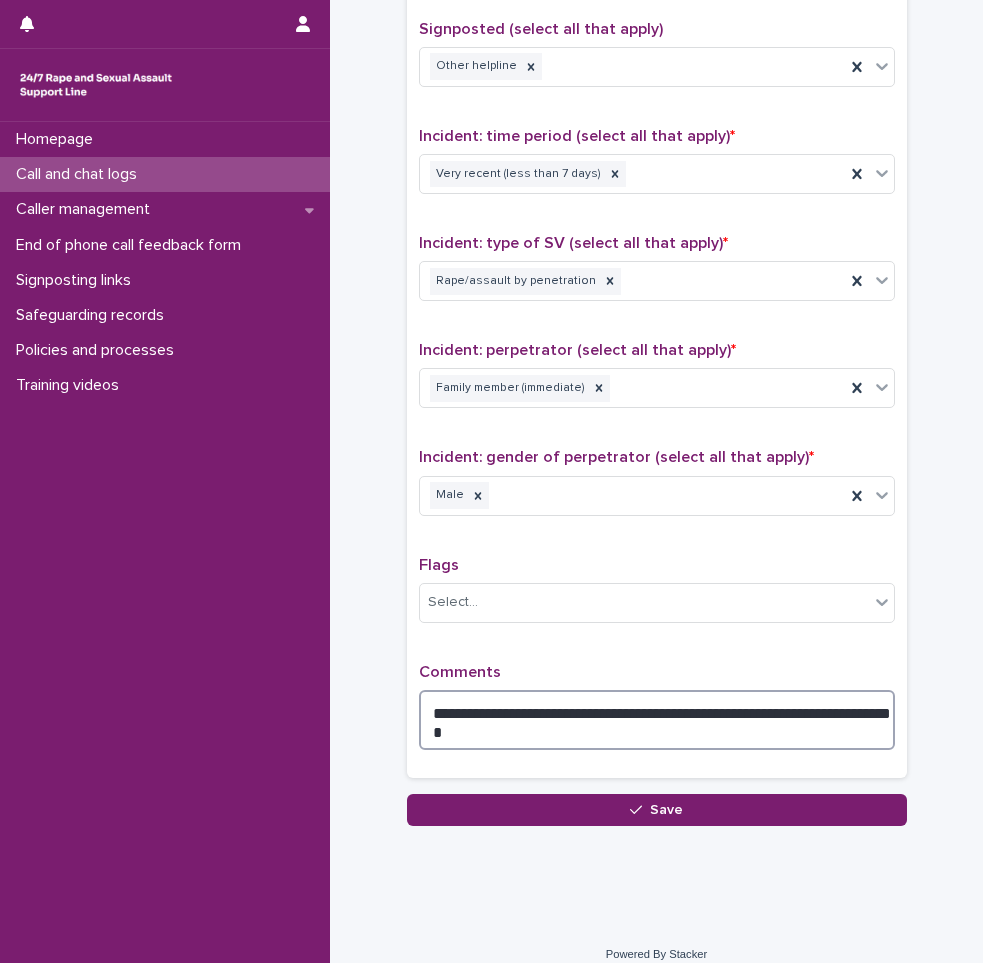 click on "**********" at bounding box center [657, 720] 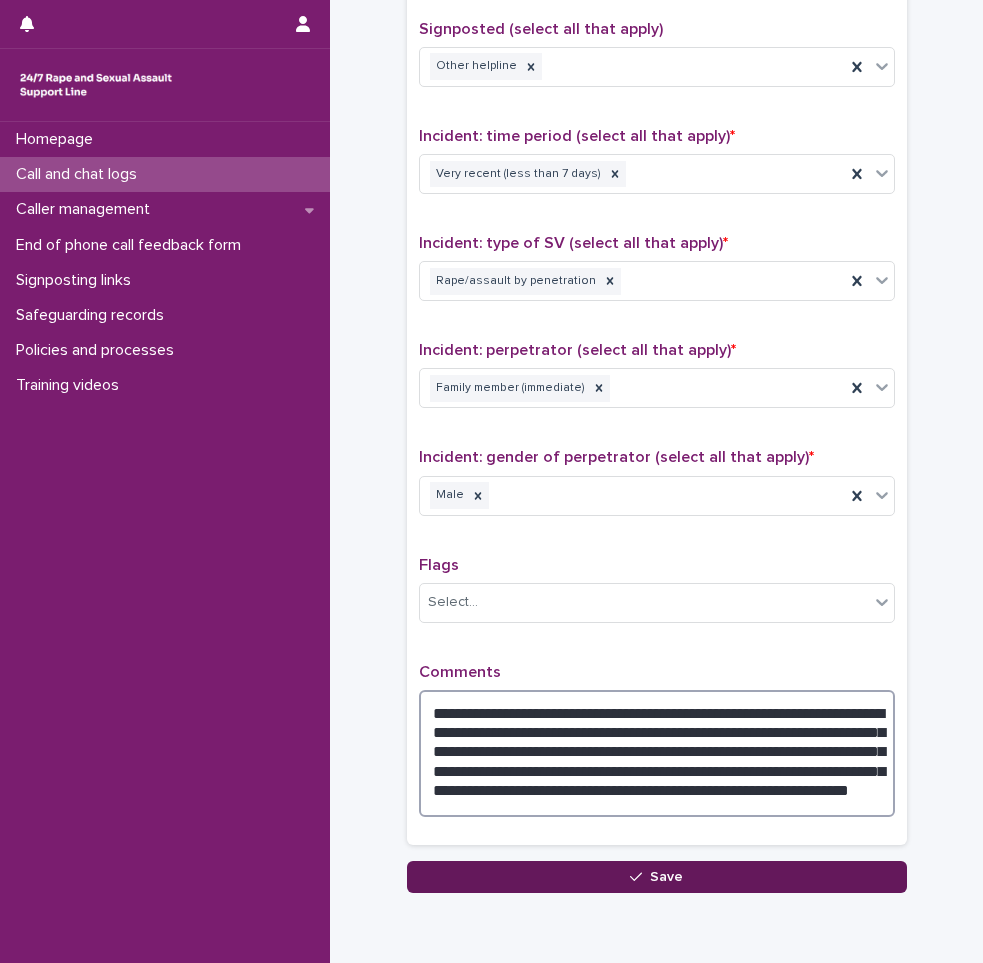 type on "**********" 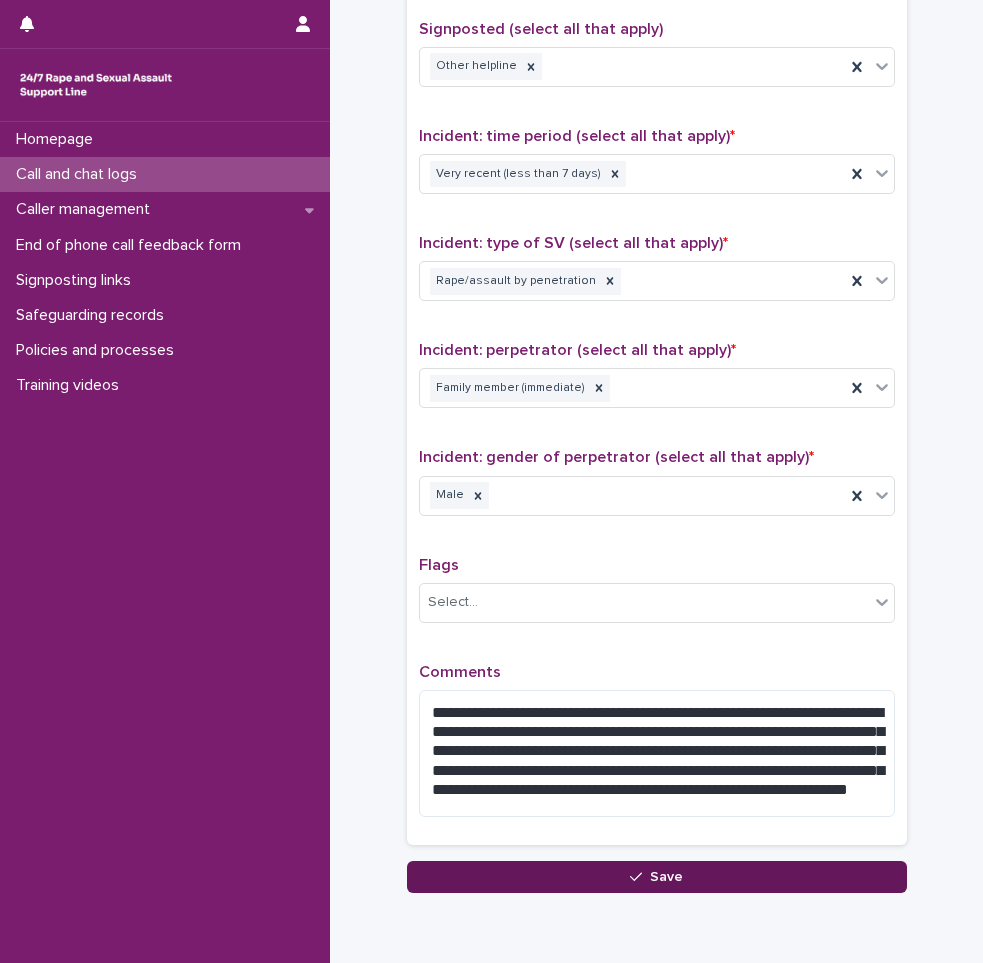 click 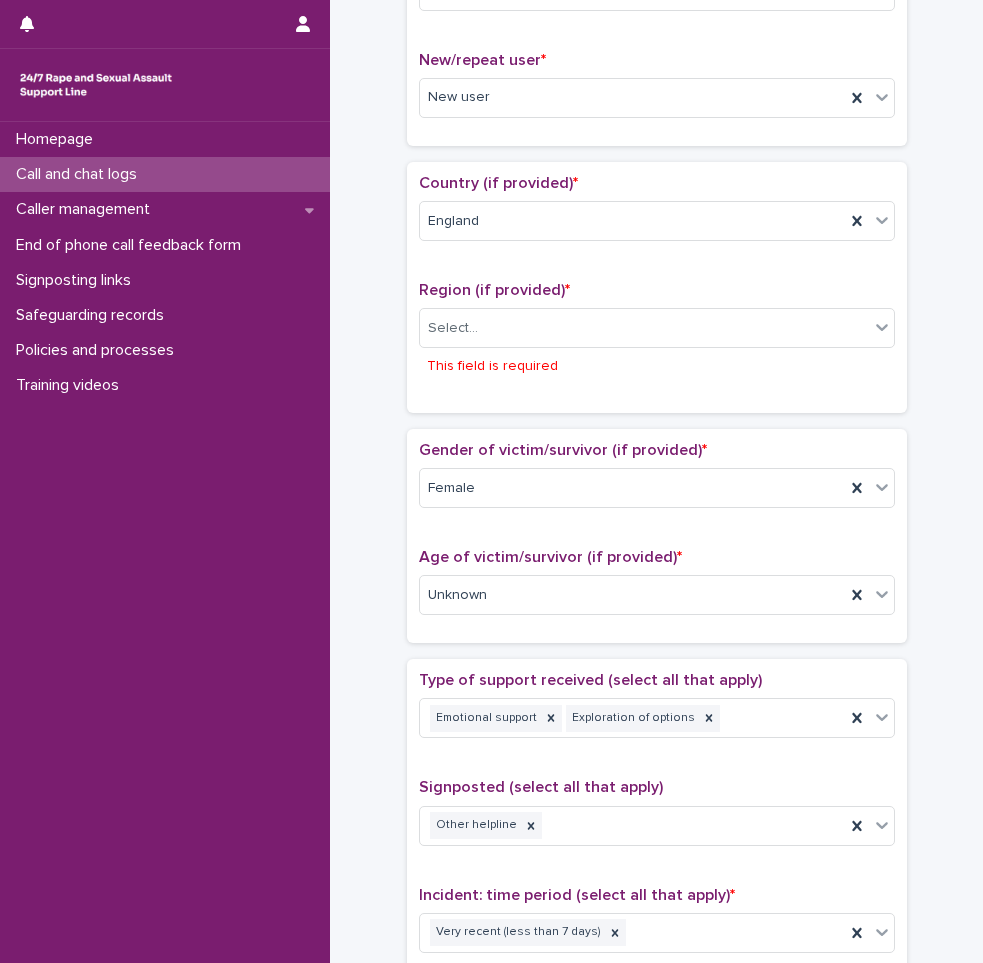 scroll, scrollTop: 422, scrollLeft: 0, axis: vertical 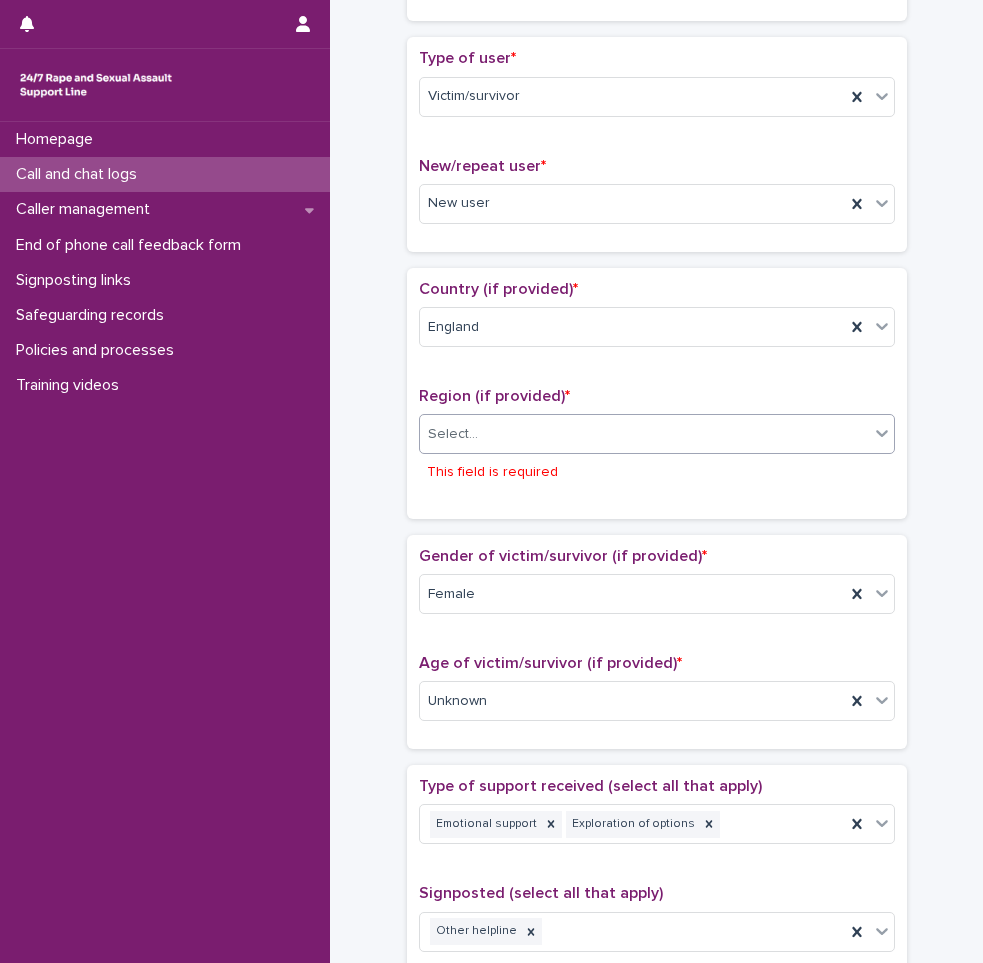 click on "Select..." at bounding box center (657, 434) 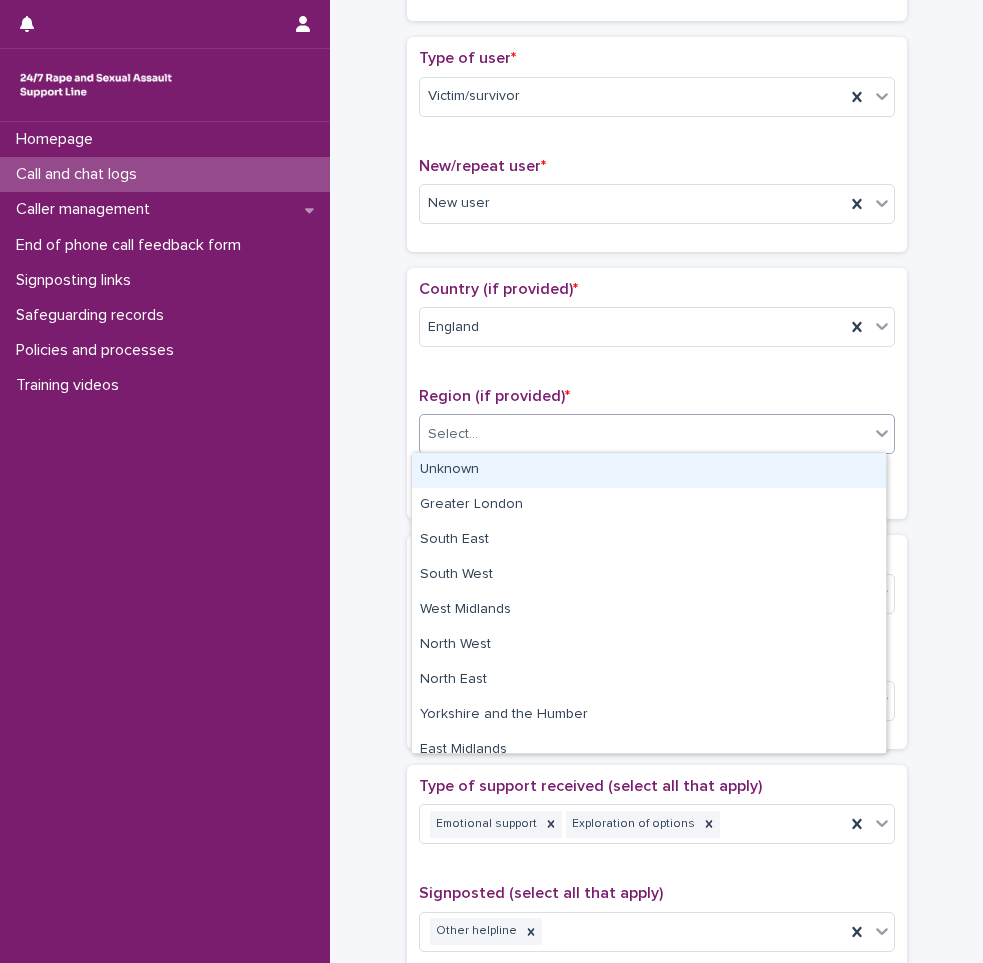 click on "Unknown" at bounding box center [649, 470] 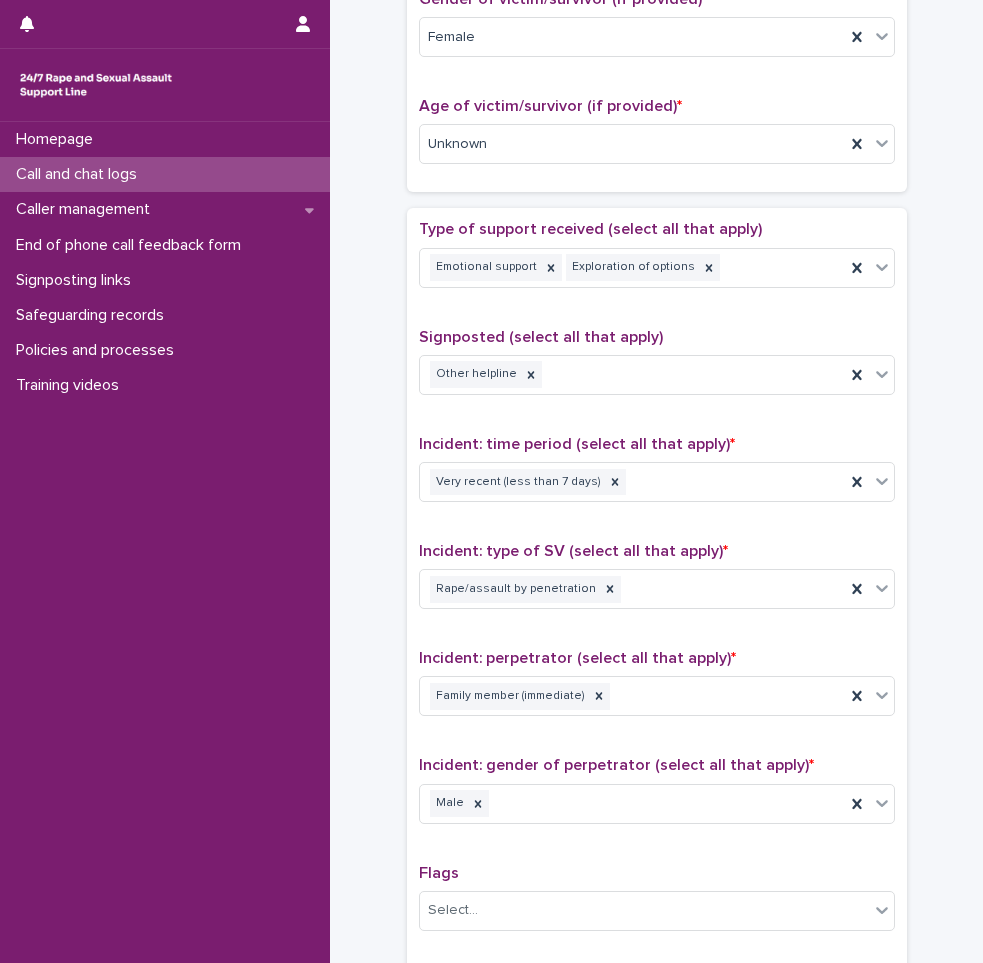 scroll, scrollTop: 1189, scrollLeft: 0, axis: vertical 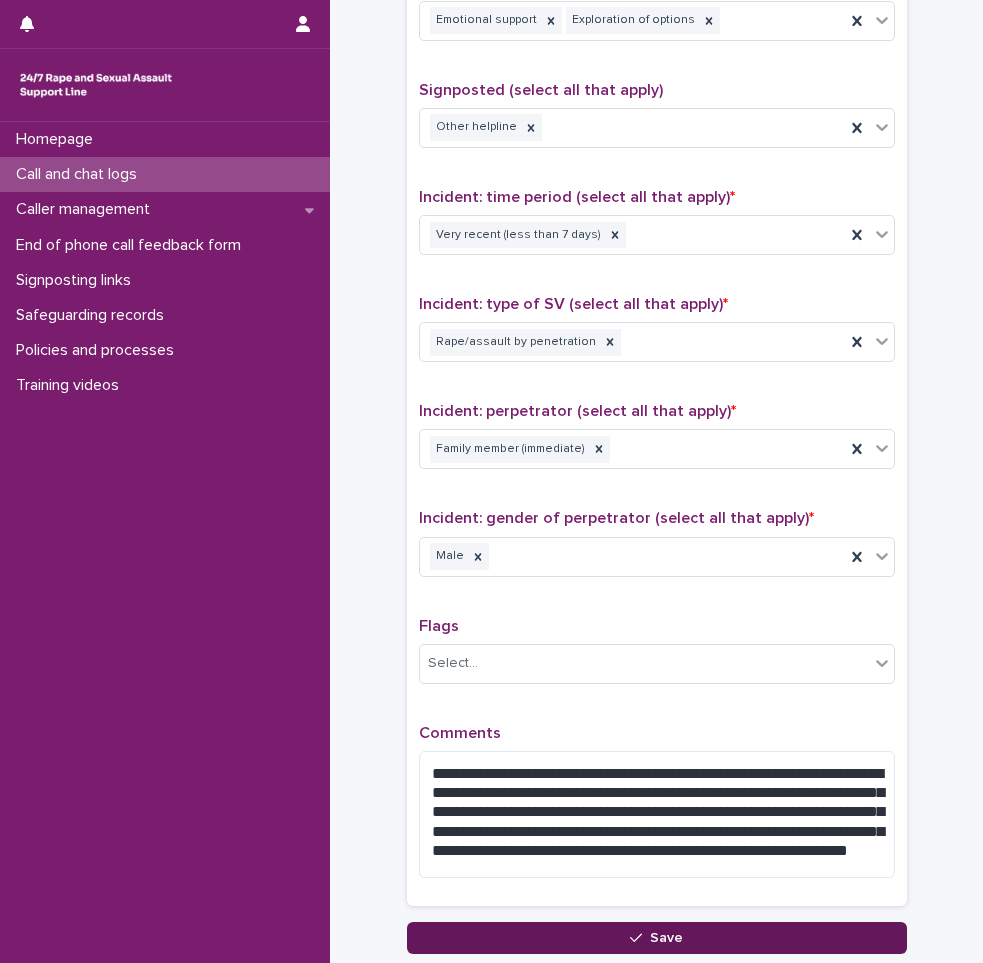 click on "Save" at bounding box center (657, 938) 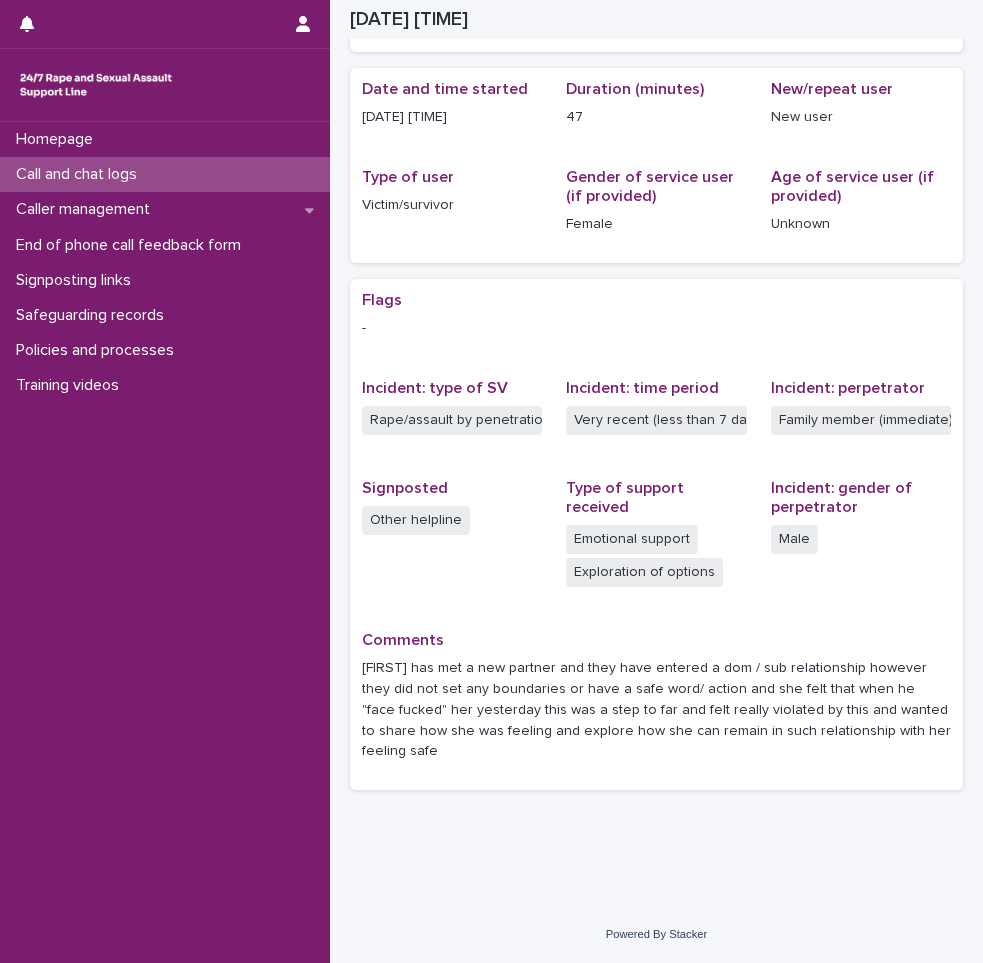 scroll, scrollTop: 175, scrollLeft: 0, axis: vertical 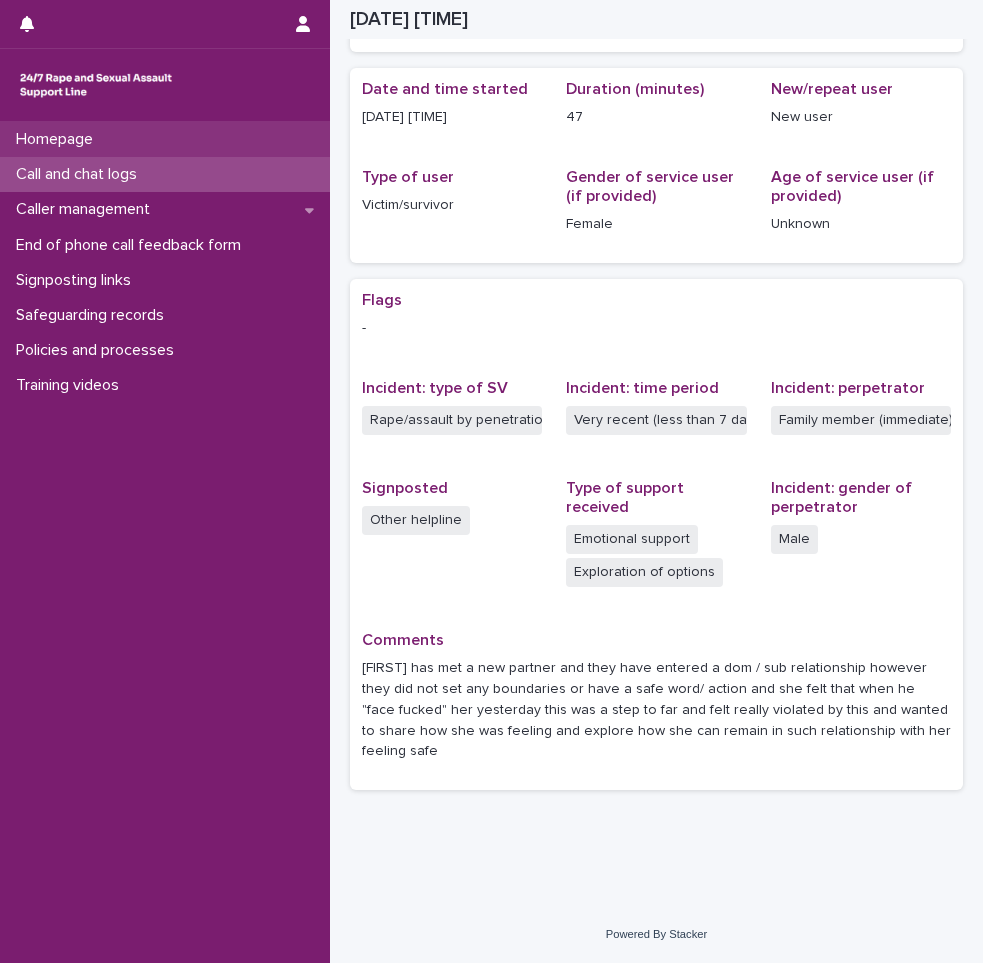 click on "Homepage" at bounding box center [165, 139] 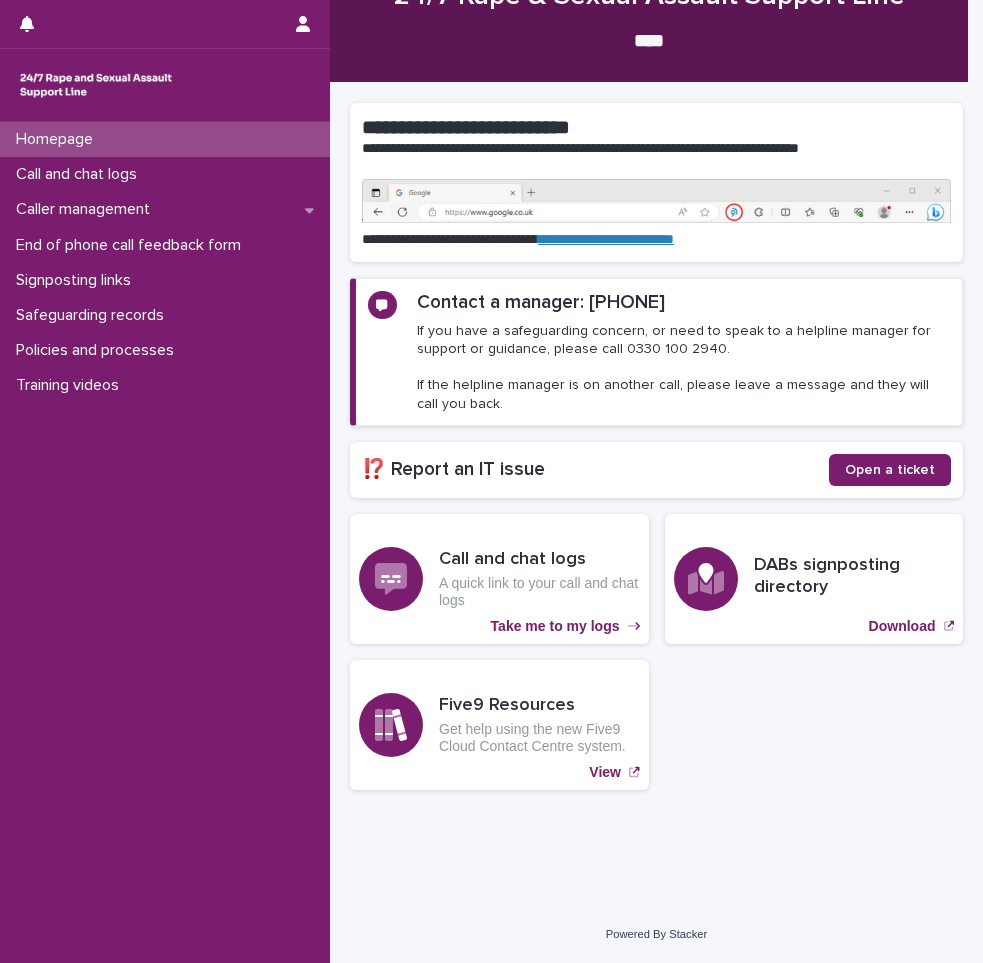 scroll, scrollTop: 0, scrollLeft: 0, axis: both 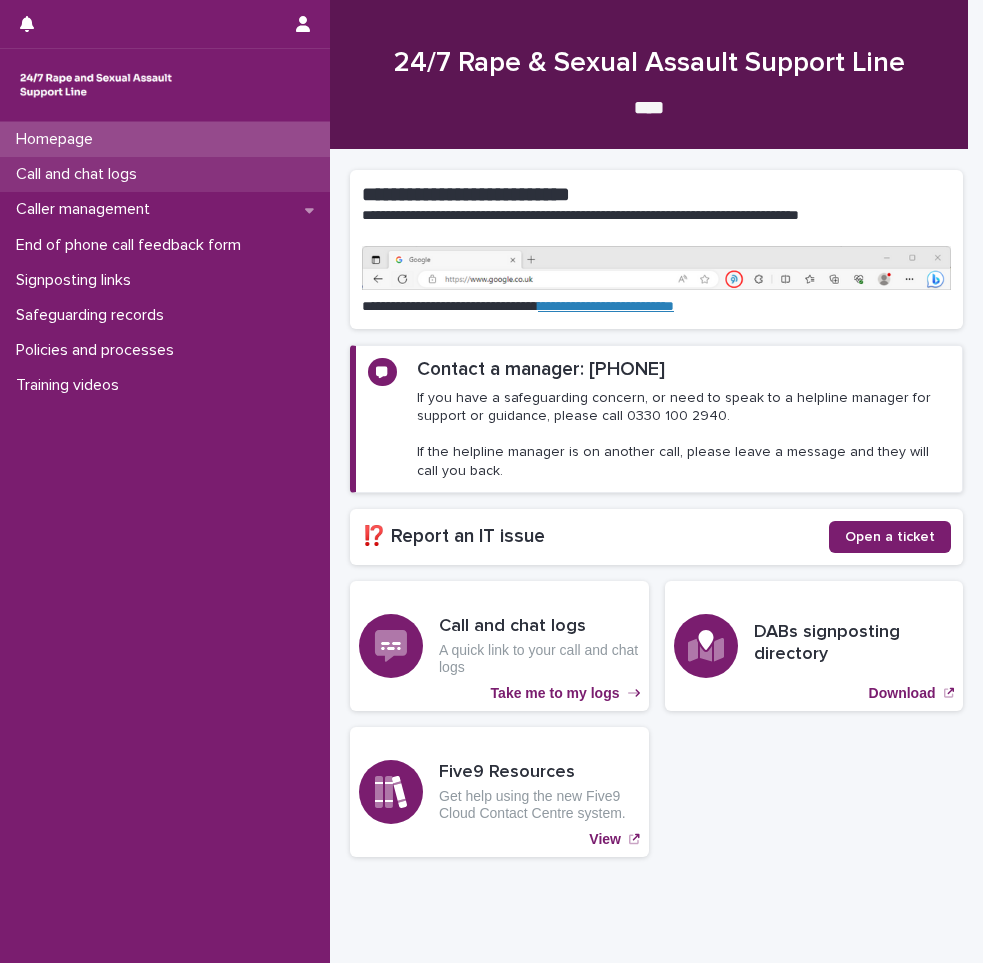 click on "Call and chat logs" at bounding box center (165, 174) 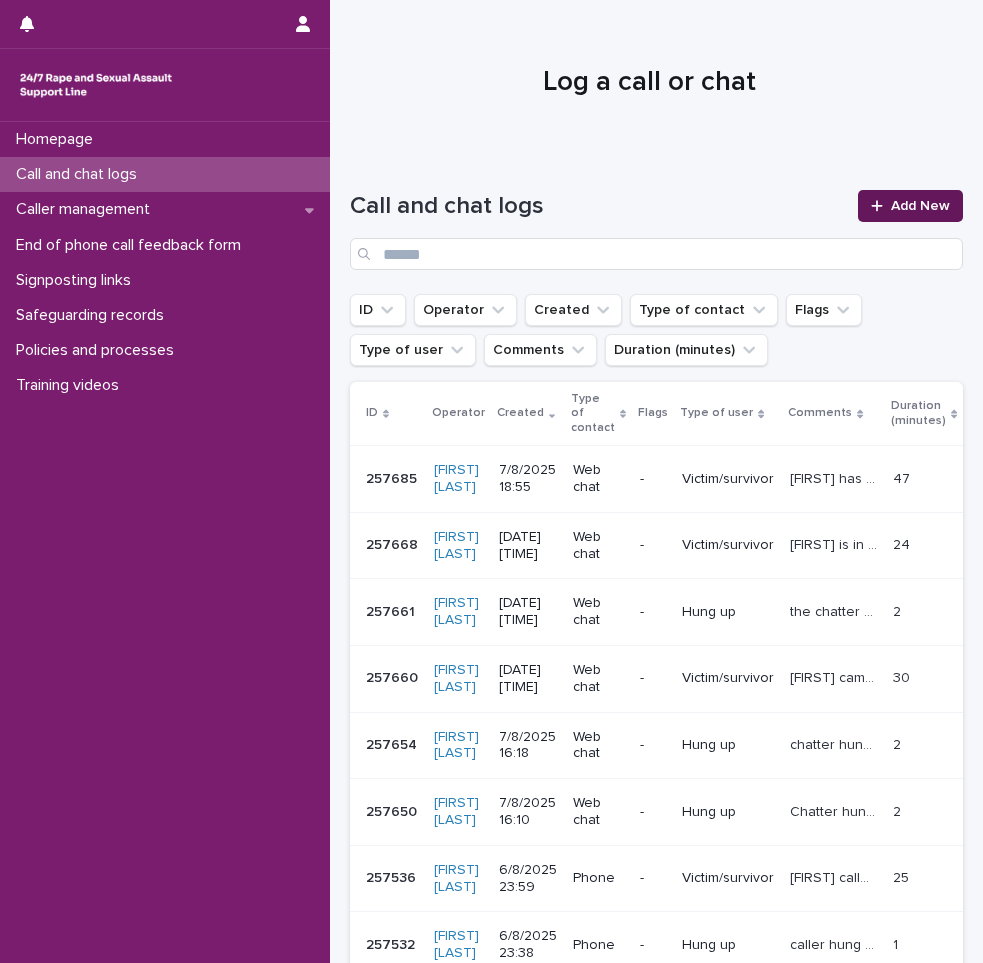 click on "Add New" at bounding box center [920, 206] 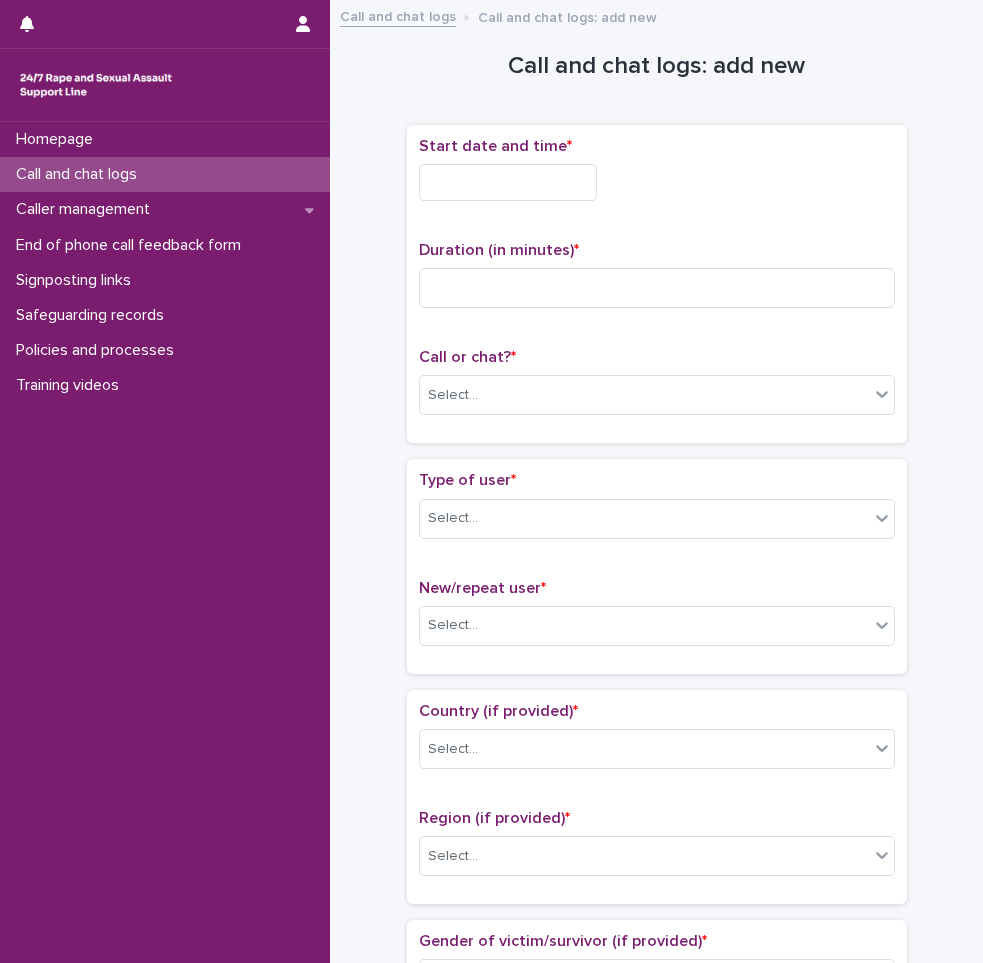 click at bounding box center (508, 182) 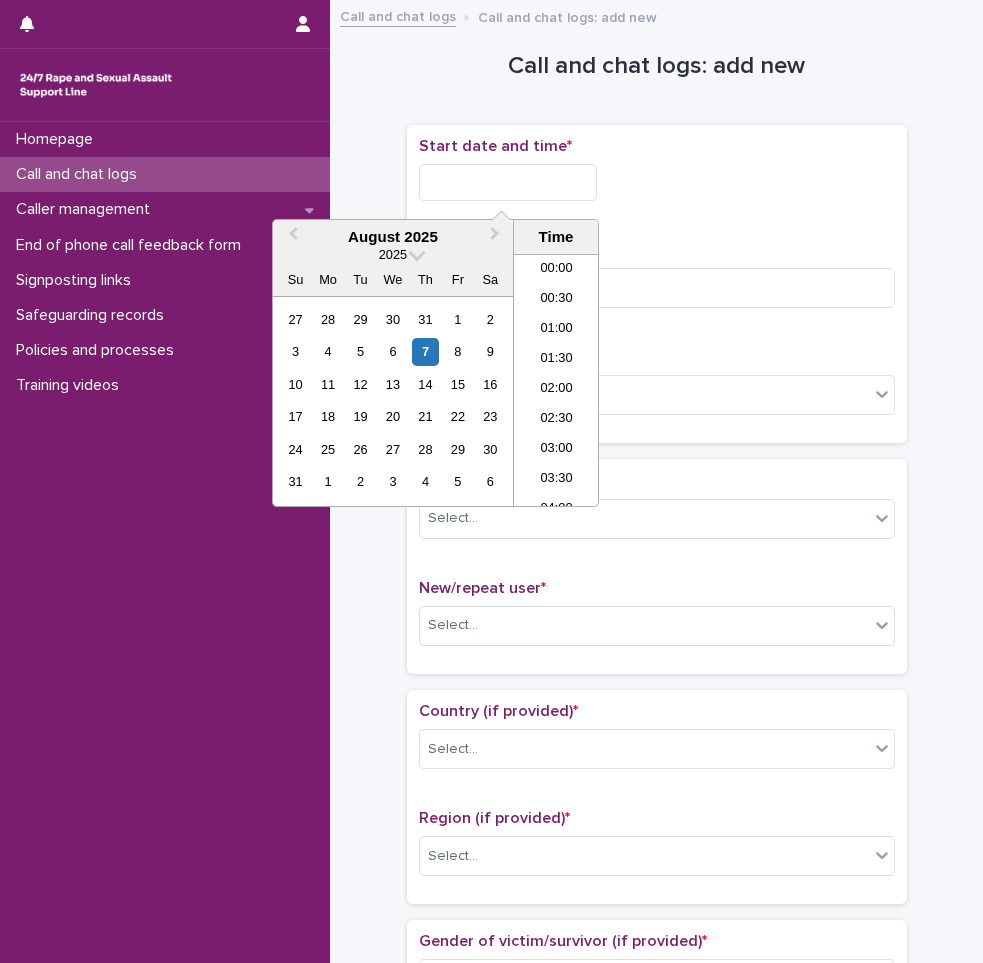 scroll, scrollTop: 1000, scrollLeft: 0, axis: vertical 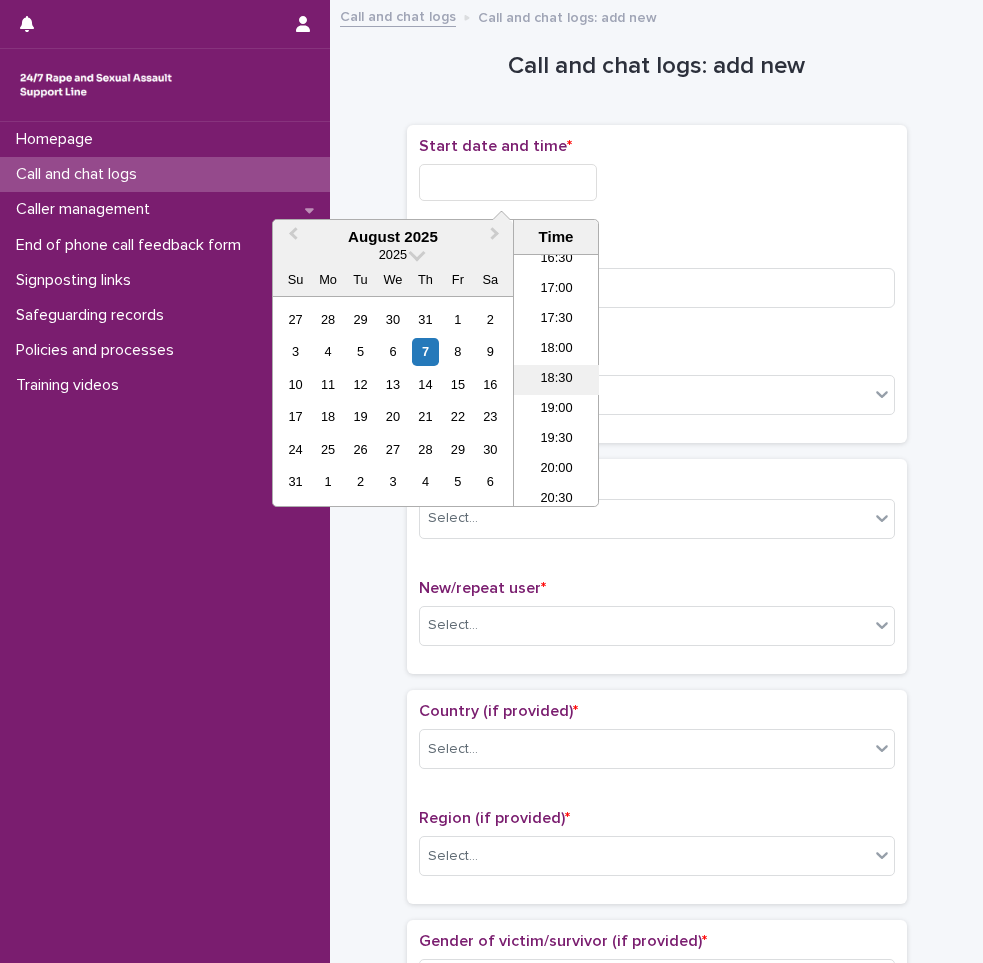 click on "18:30" at bounding box center [556, 380] 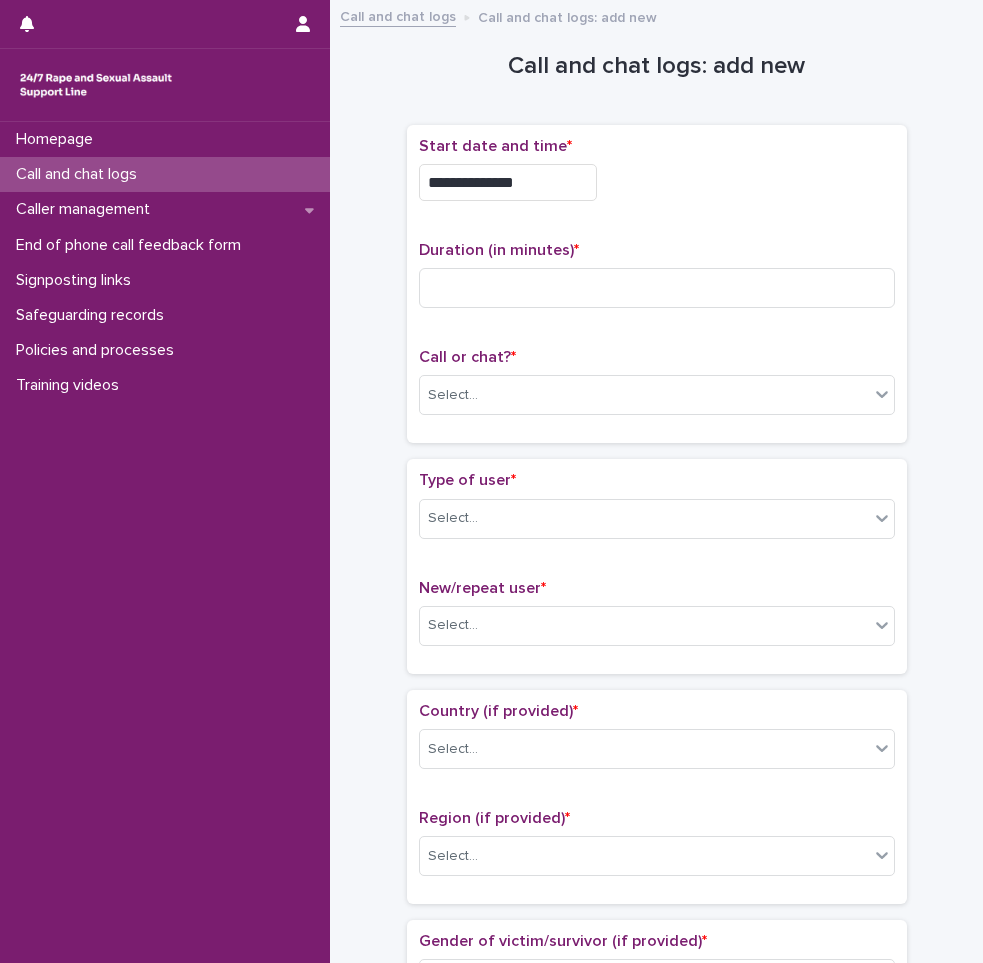 click on "**********" at bounding box center [508, 182] 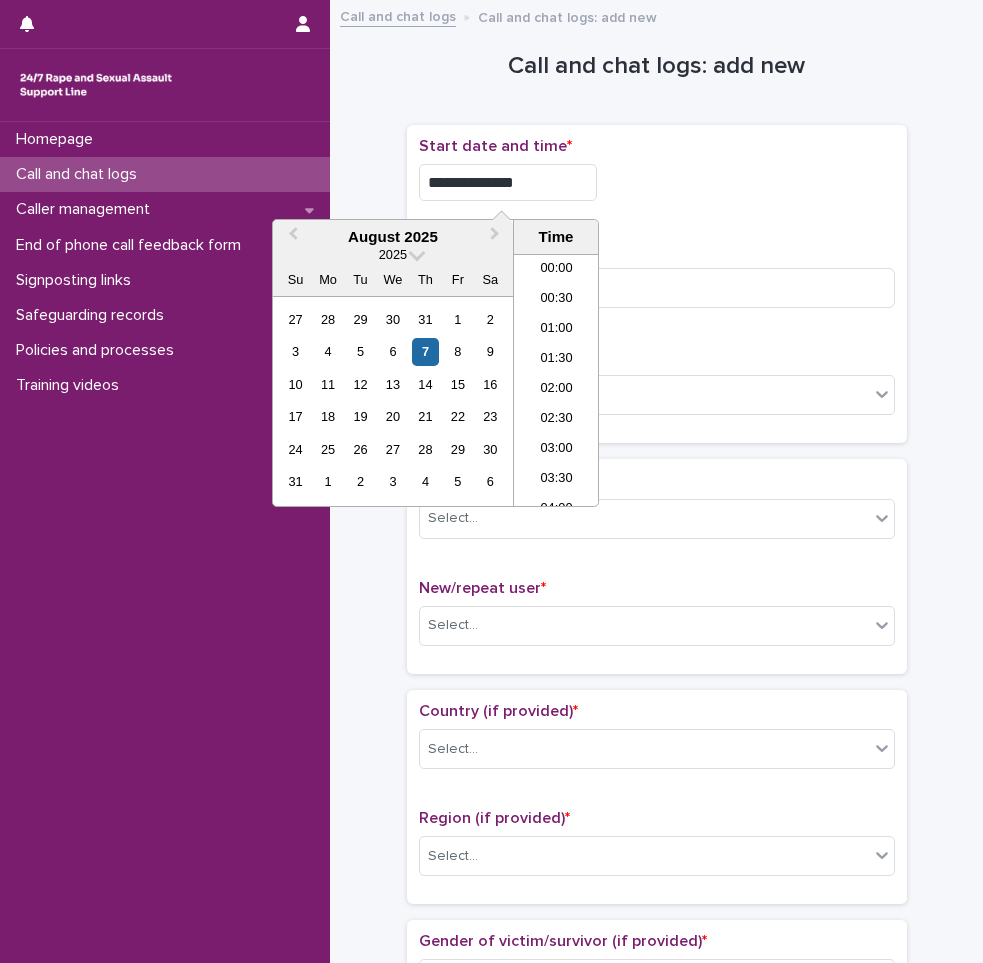 scroll, scrollTop: 1000, scrollLeft: 0, axis: vertical 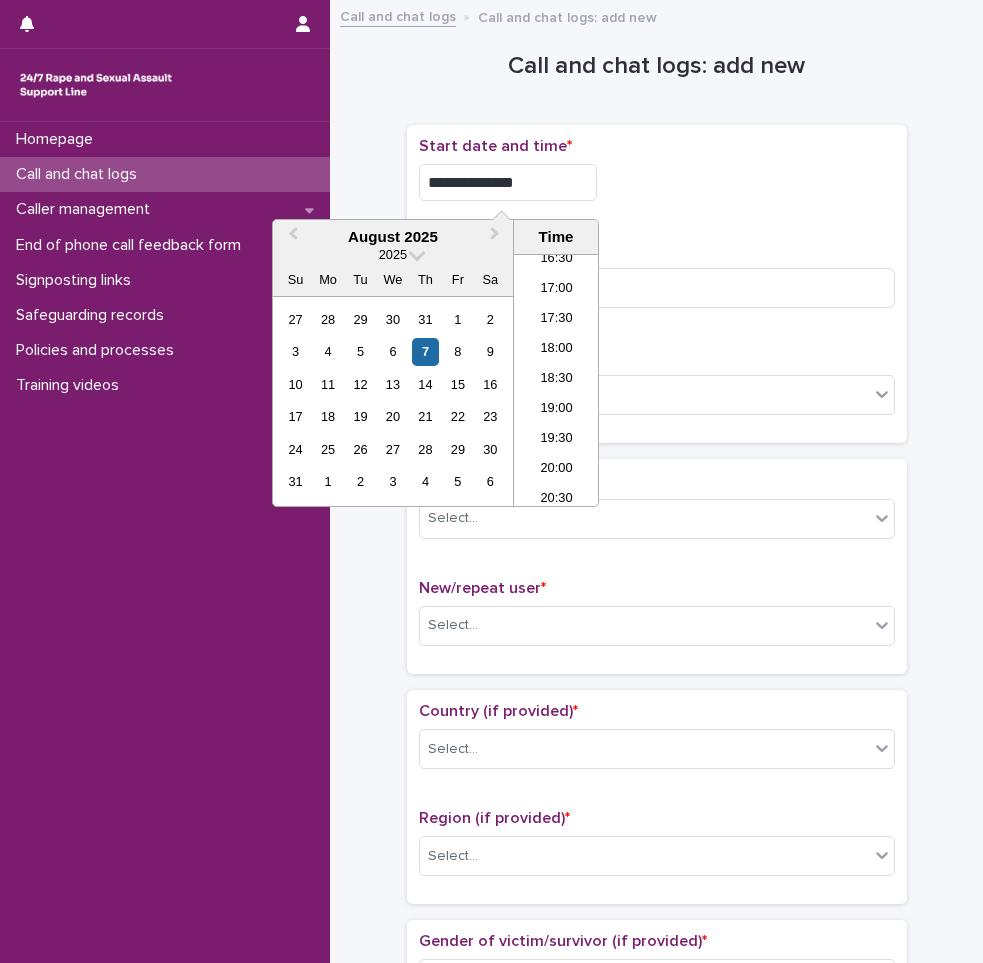 type on "**********" 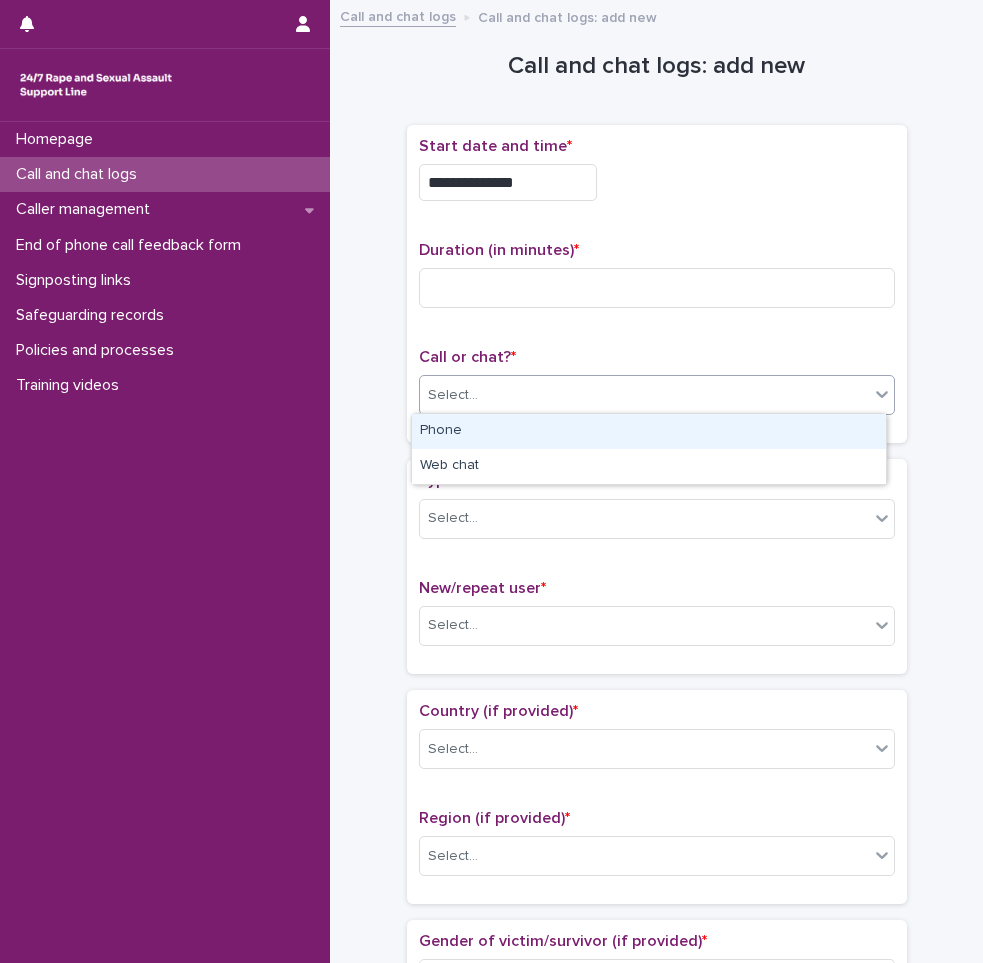 click on "Select..." at bounding box center (644, 395) 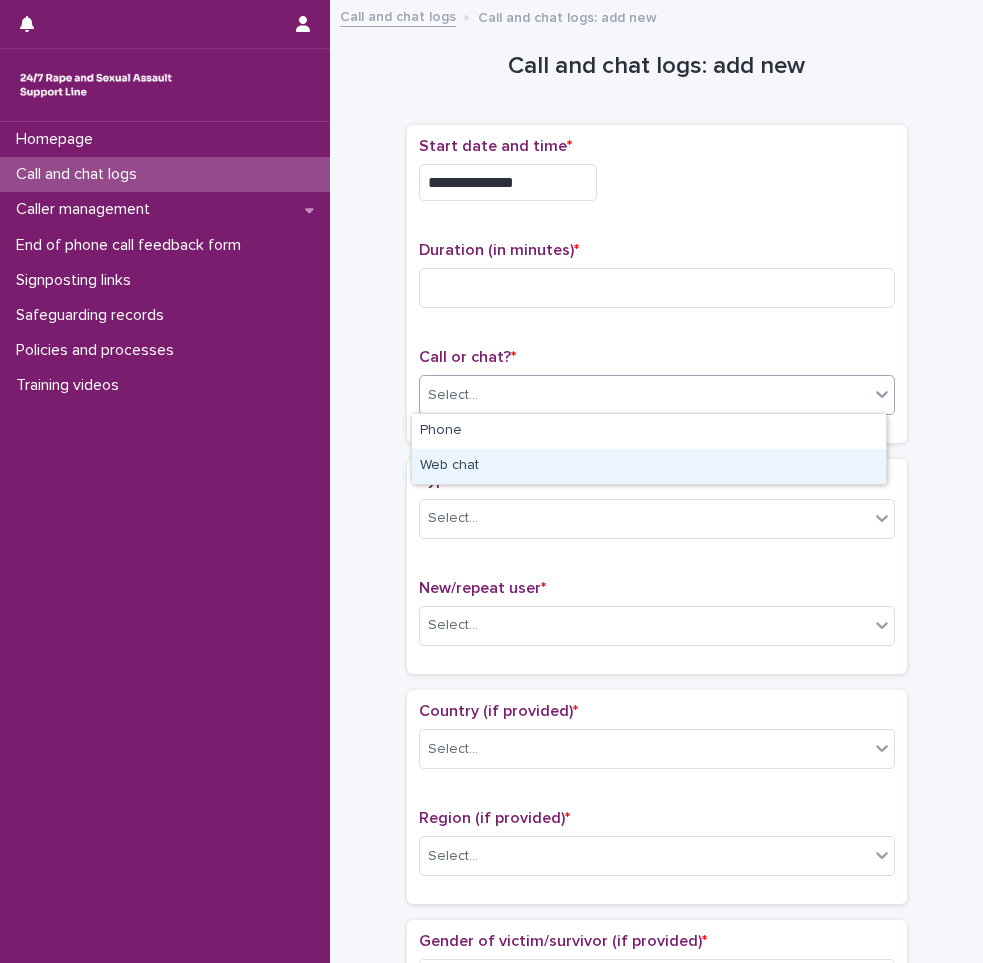 click on "Web chat" at bounding box center (649, 466) 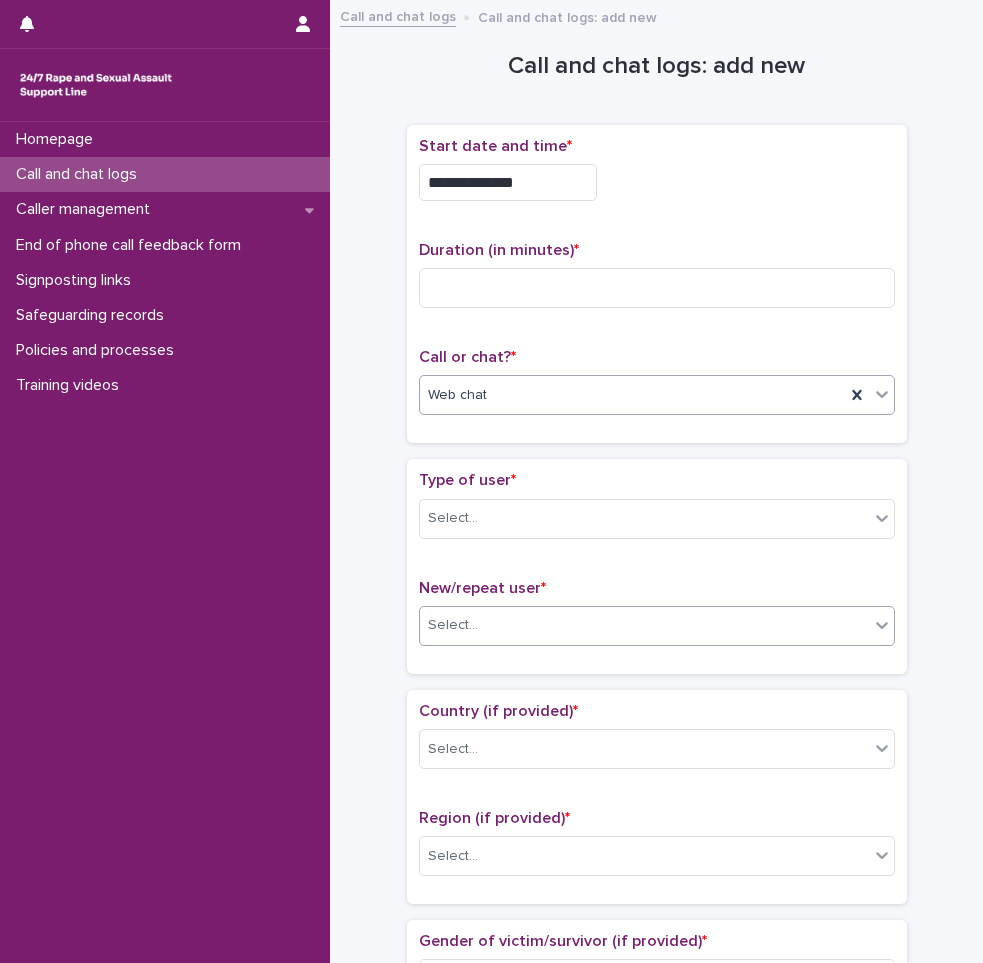 click on "Select..." at bounding box center [644, 625] 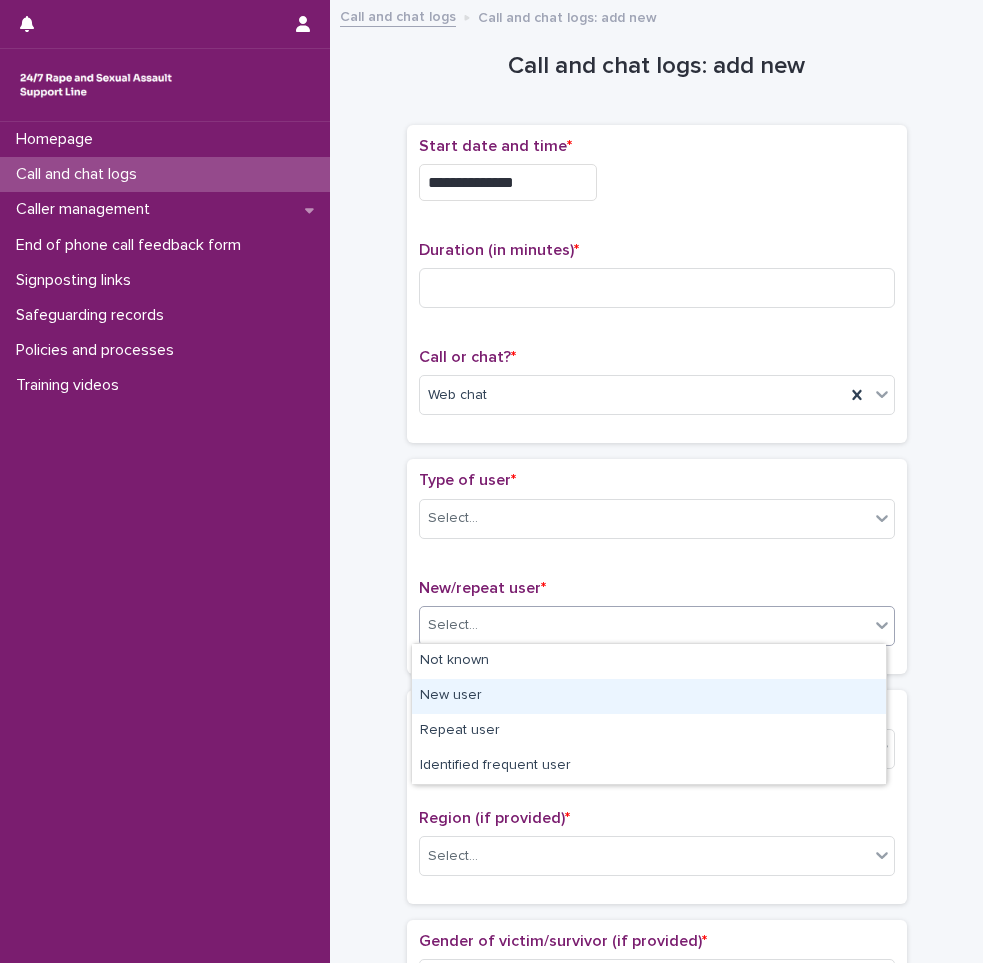 drag, startPoint x: 497, startPoint y: 675, endPoint x: 497, endPoint y: 704, distance: 29 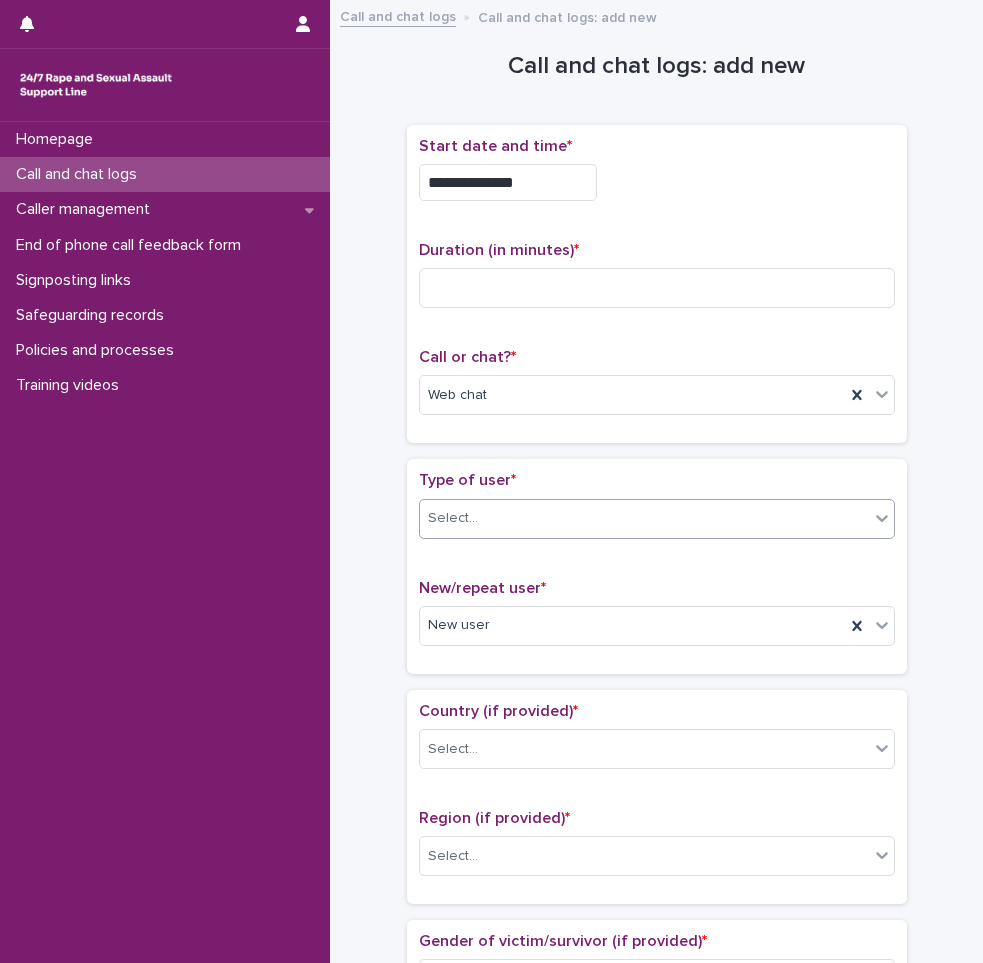 click on "Select..." at bounding box center (644, 518) 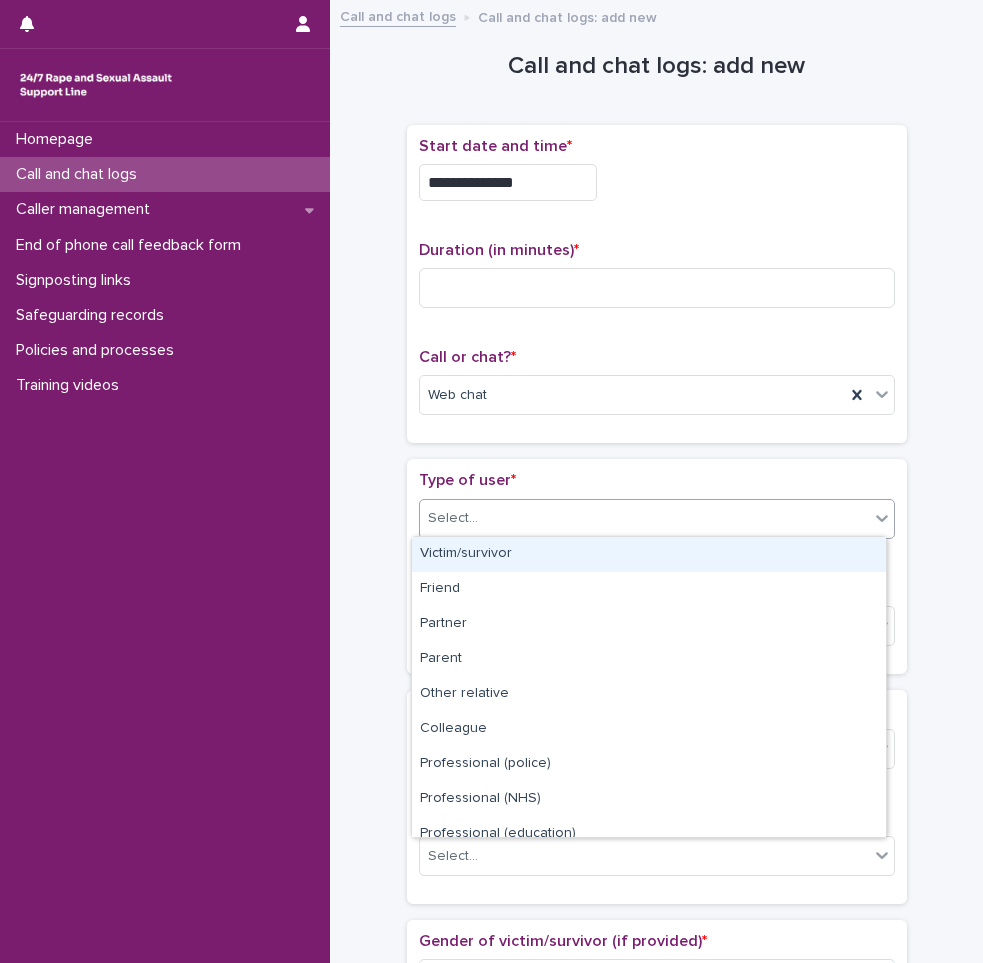 click on "Victim/survivor" at bounding box center [649, 554] 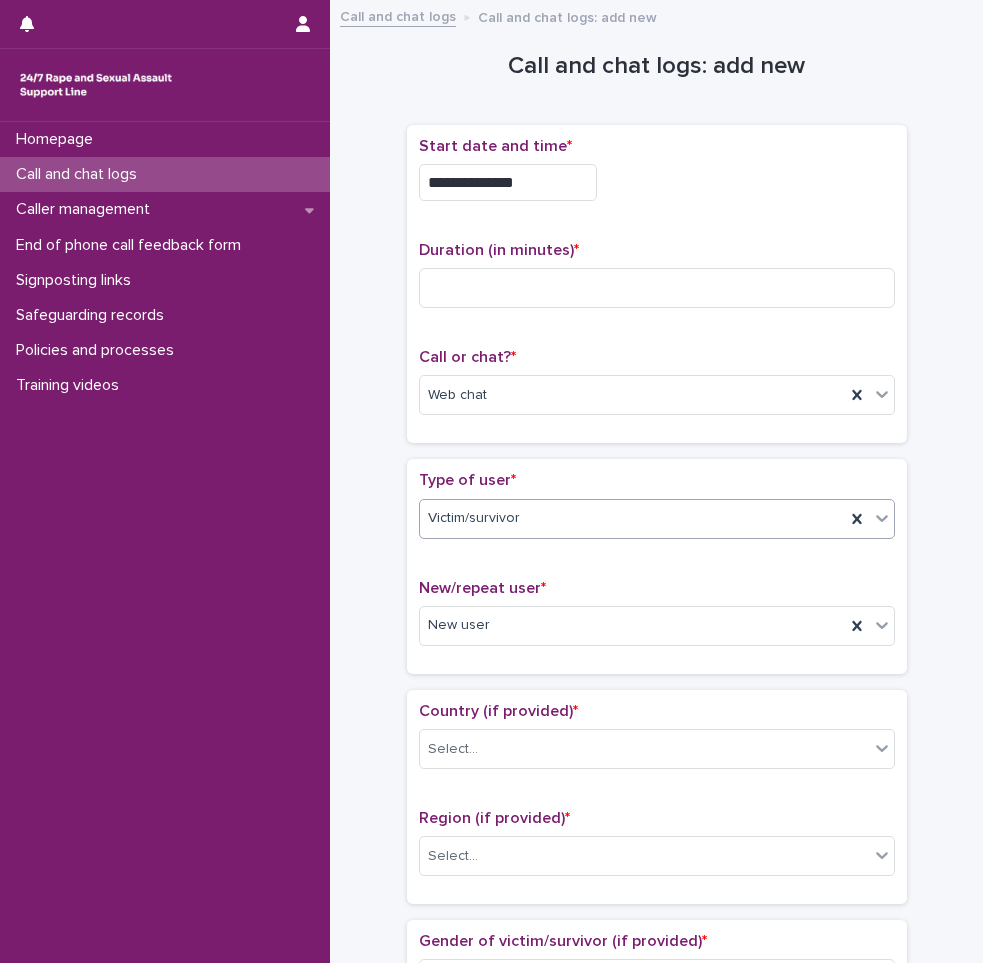 click on "**********" at bounding box center (656, 1060) 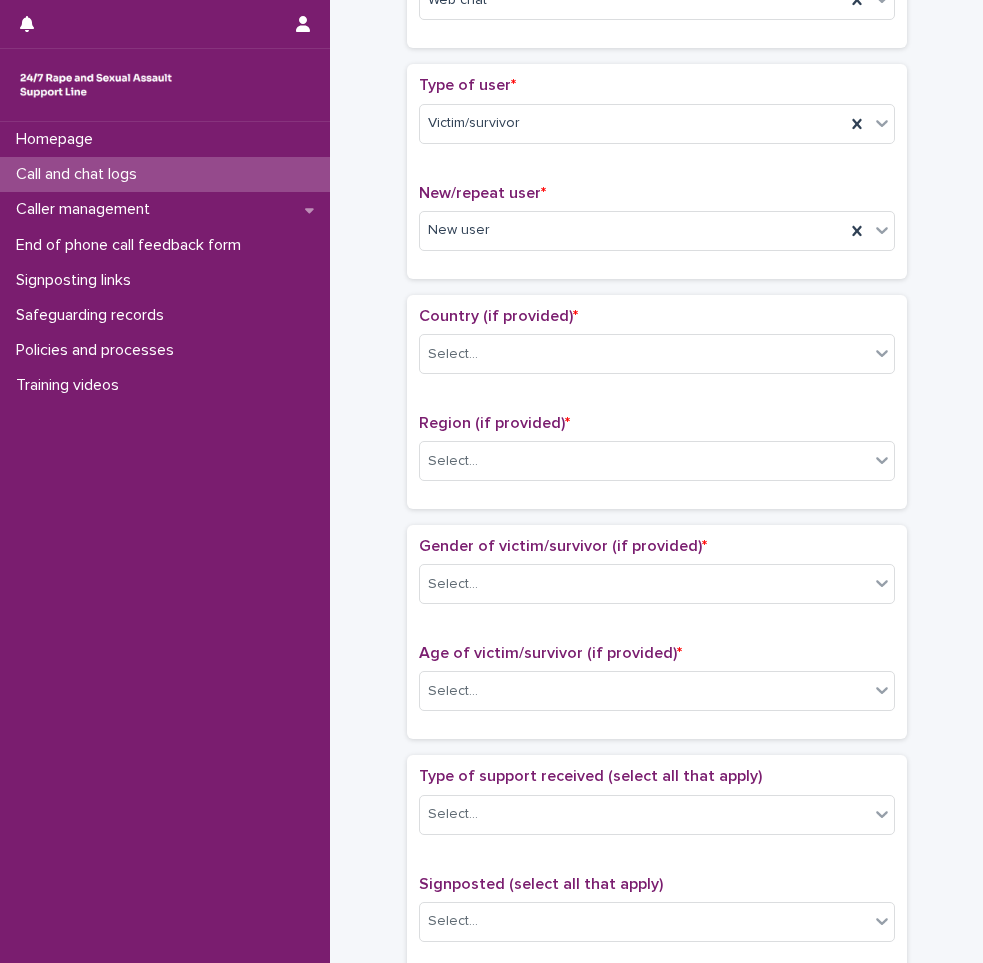 scroll, scrollTop: 400, scrollLeft: 0, axis: vertical 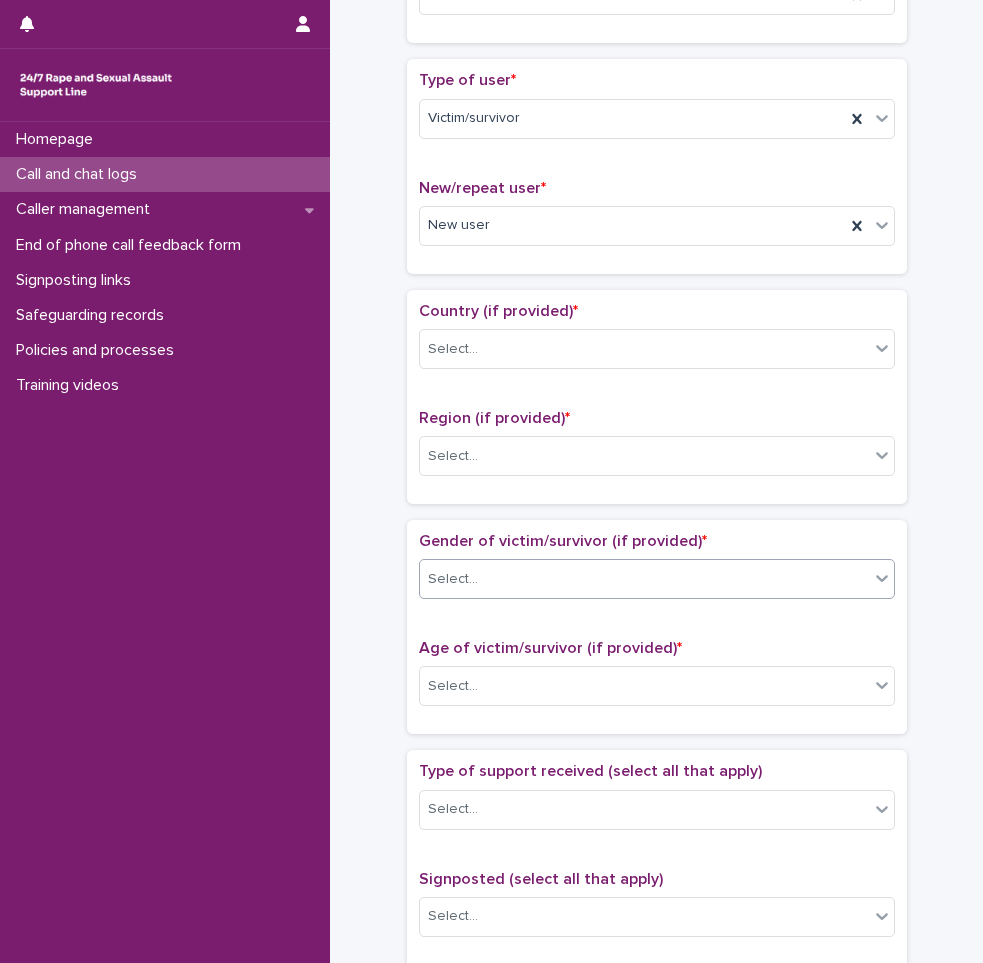 click on "Select..." at bounding box center (644, 579) 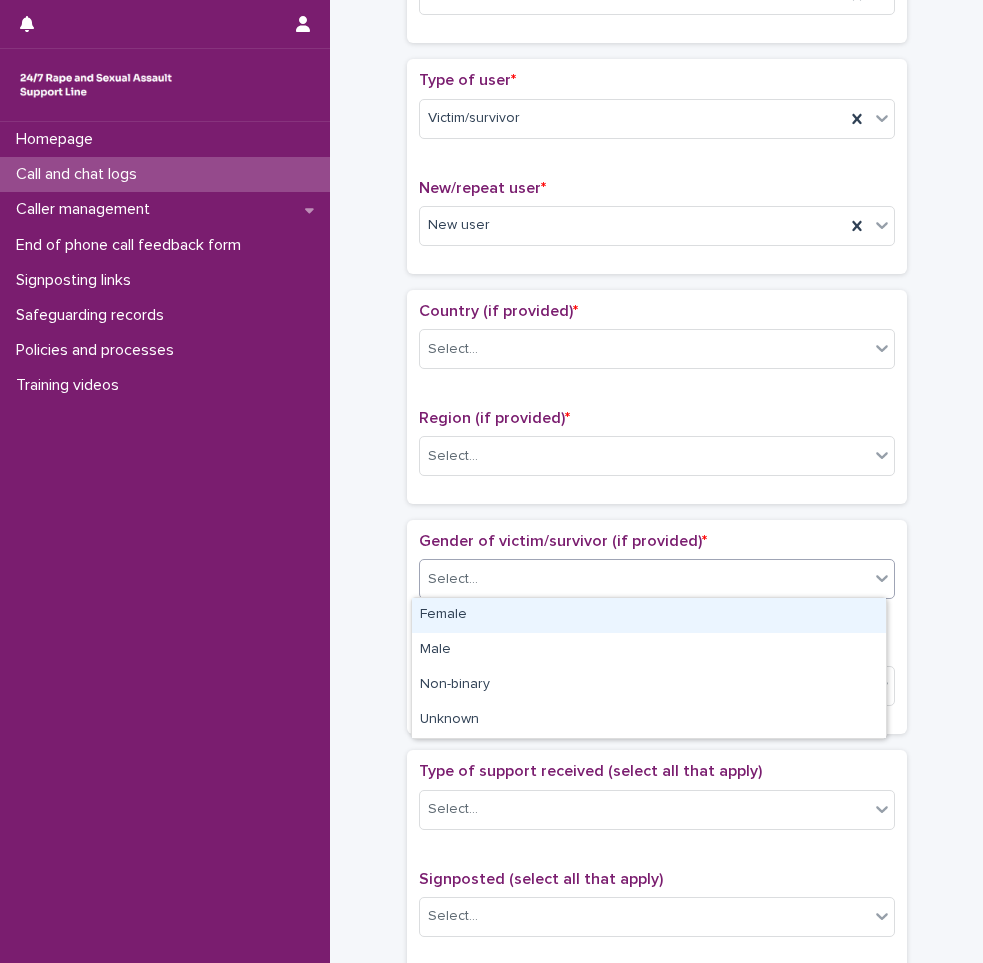click on "Female" at bounding box center (649, 615) 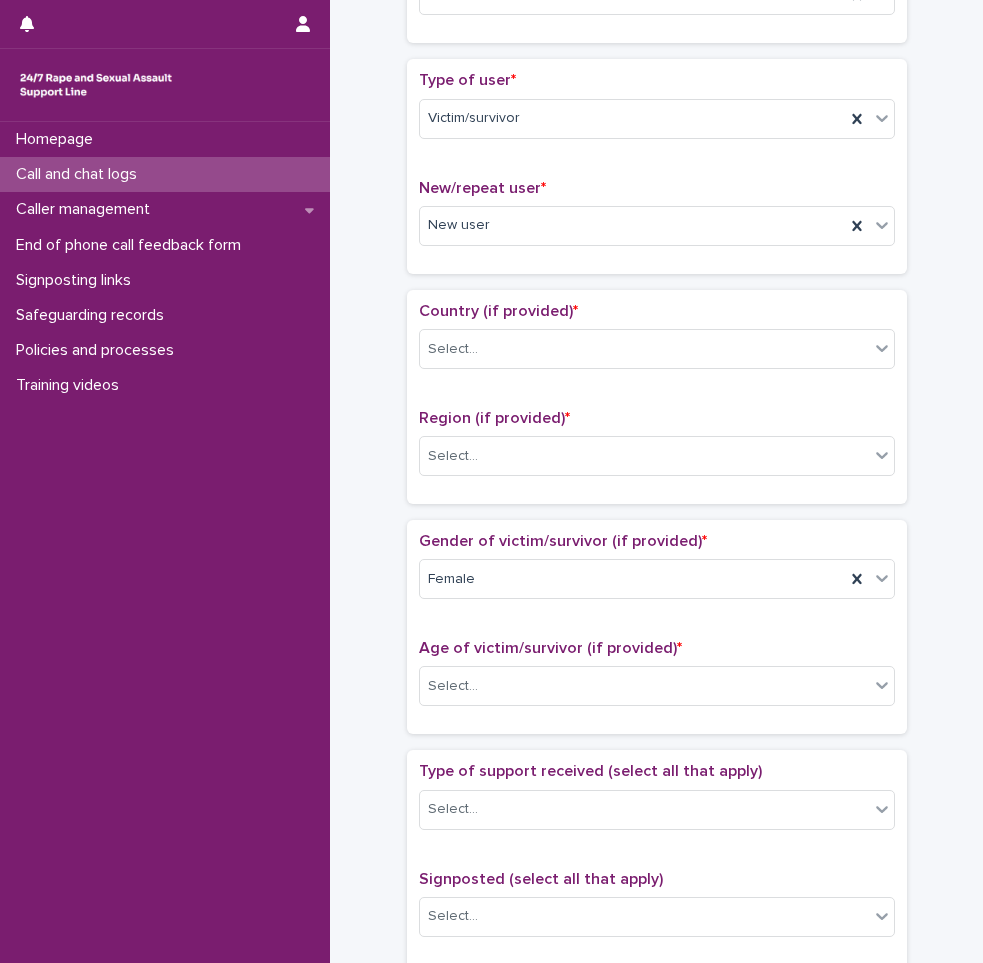 click on "Homepage Call and chat logs Caller management End of phone call feedback form Signposting links Safeguarding records Policies and processes Training videos" at bounding box center (165, 542) 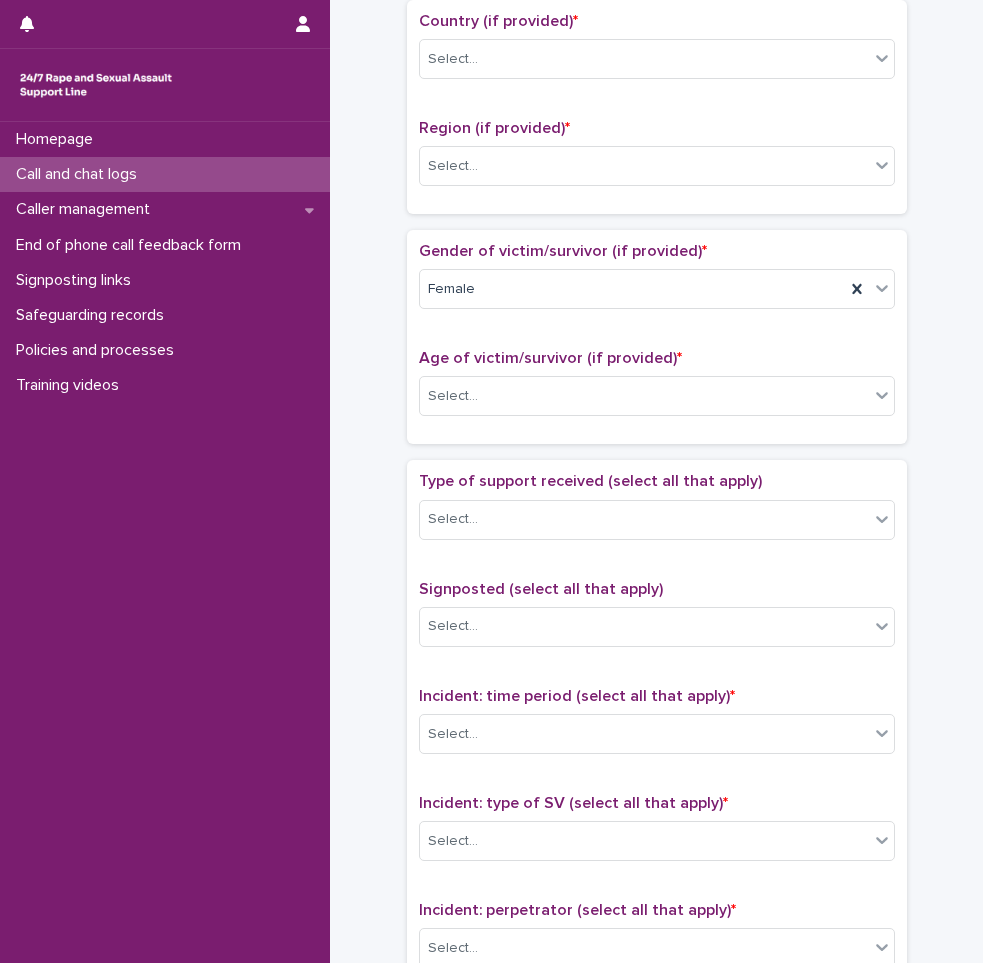 scroll, scrollTop: 700, scrollLeft: 0, axis: vertical 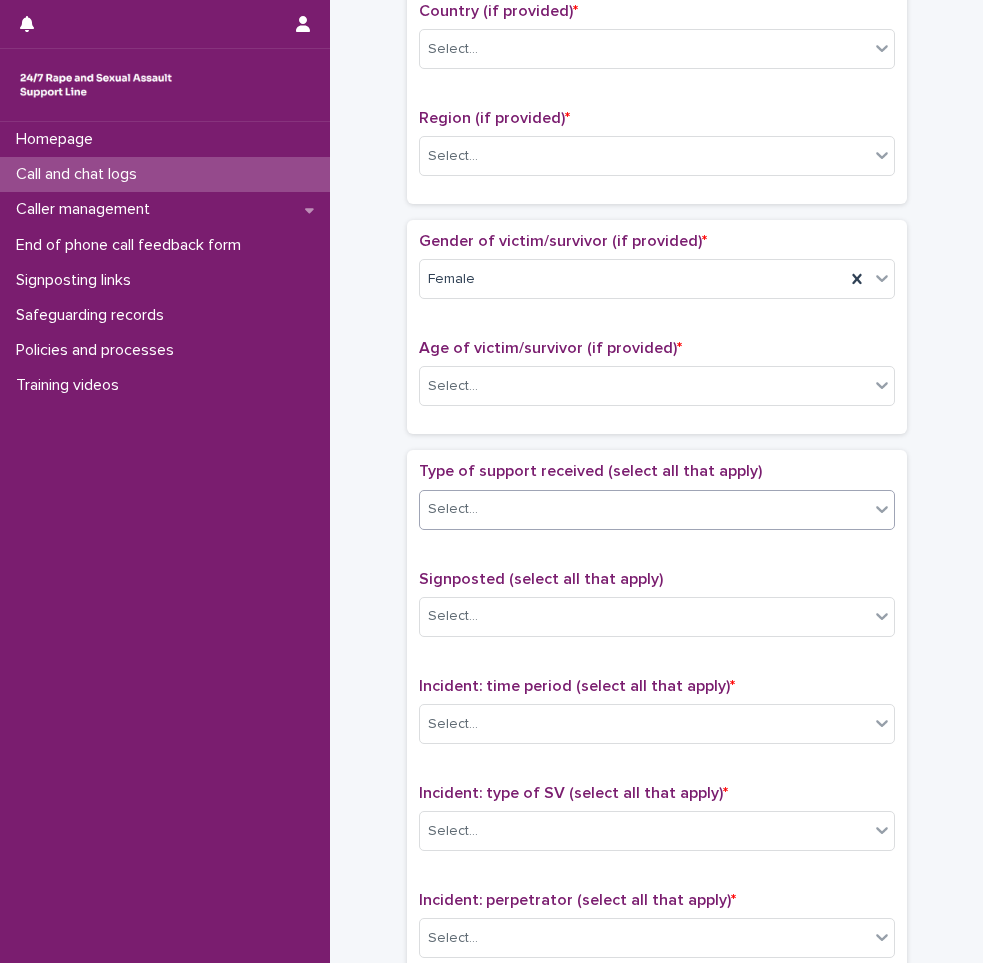 click on "Select..." at bounding box center [644, 509] 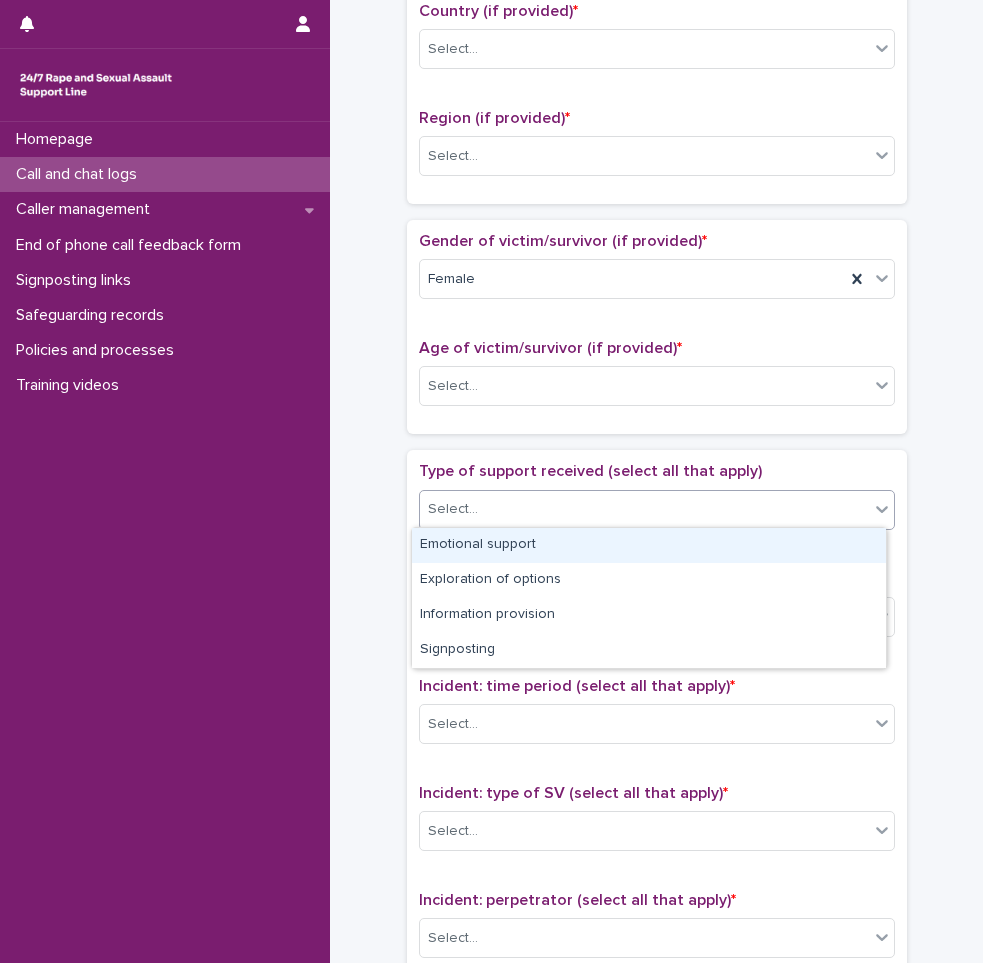 click on "Emotional support" at bounding box center [649, 545] 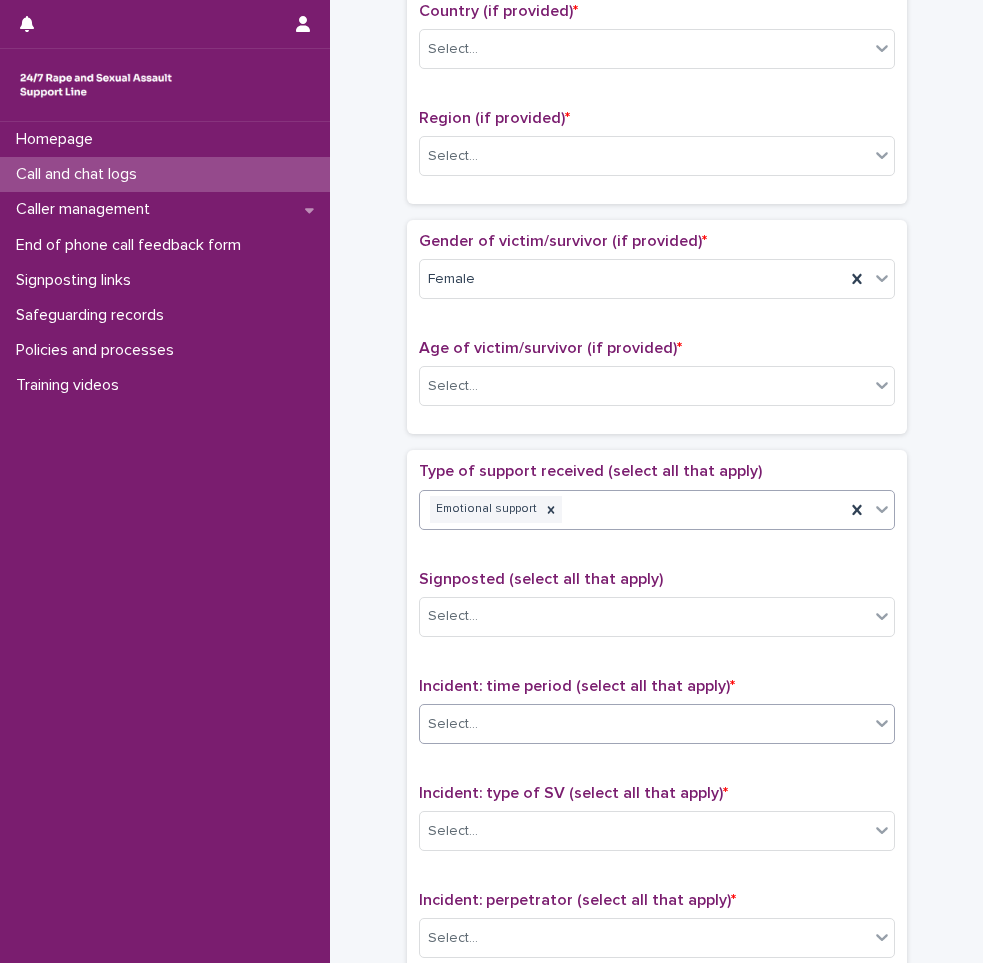 click on "Select..." at bounding box center [644, 724] 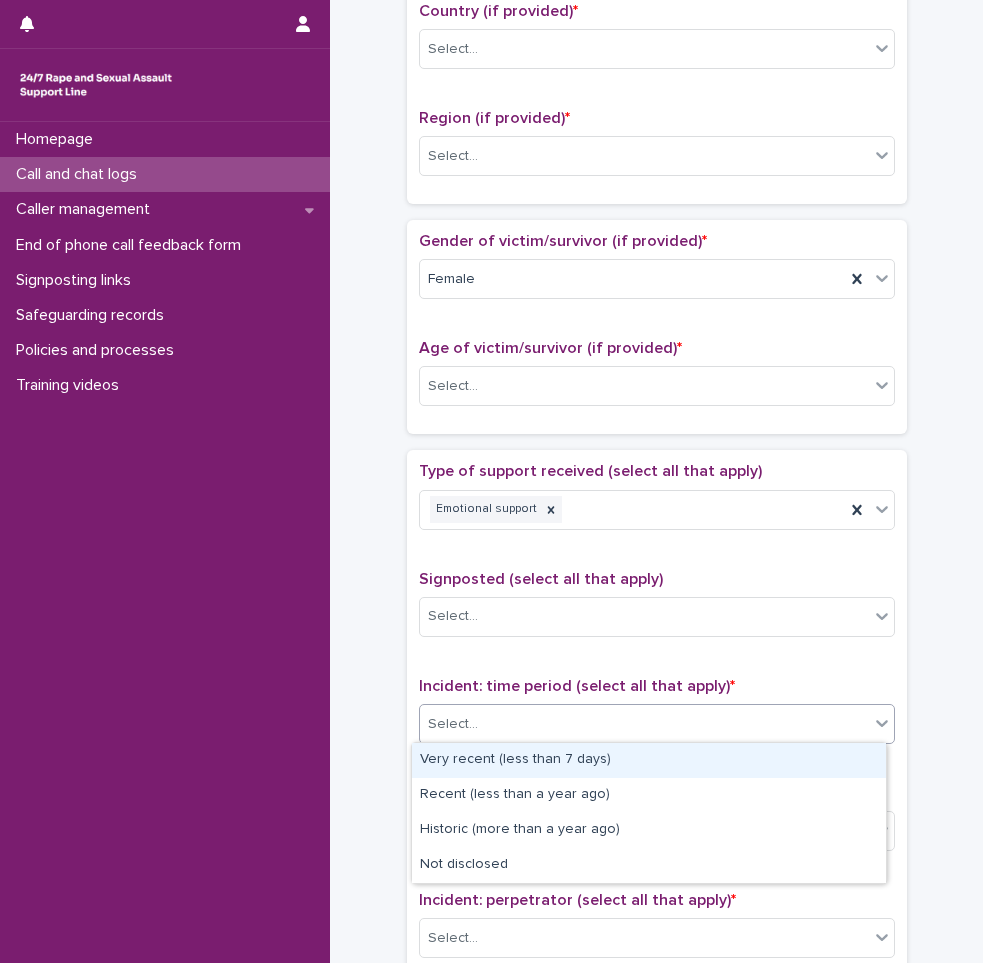 click on "Select..." at bounding box center (657, 724) 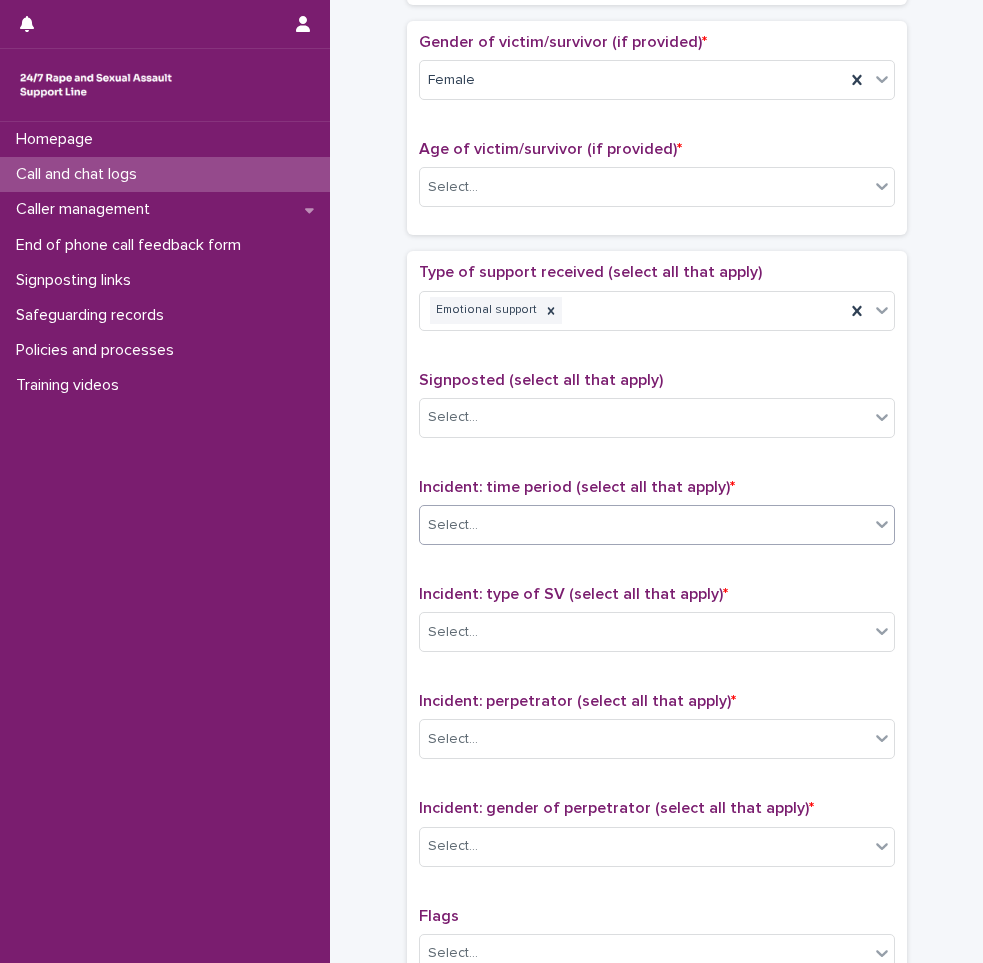 scroll, scrollTop: 900, scrollLeft: 0, axis: vertical 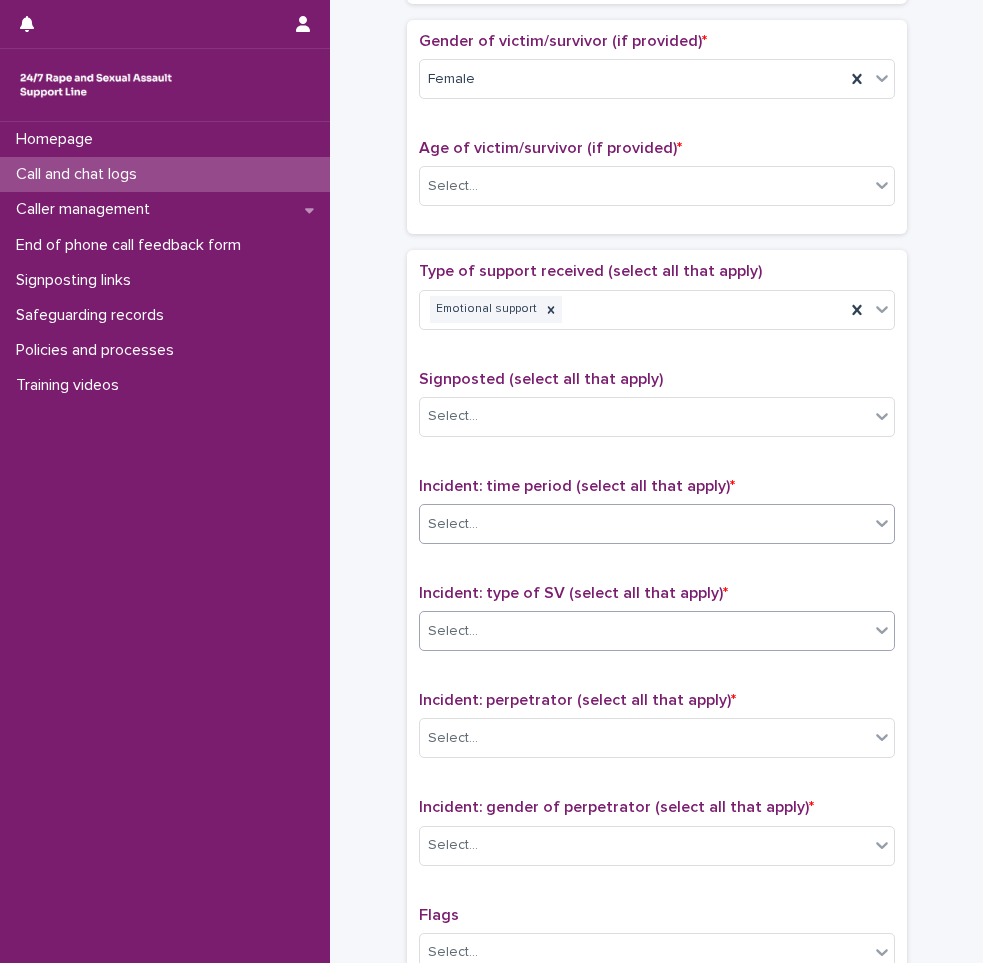 click on "Select..." at bounding box center [644, 631] 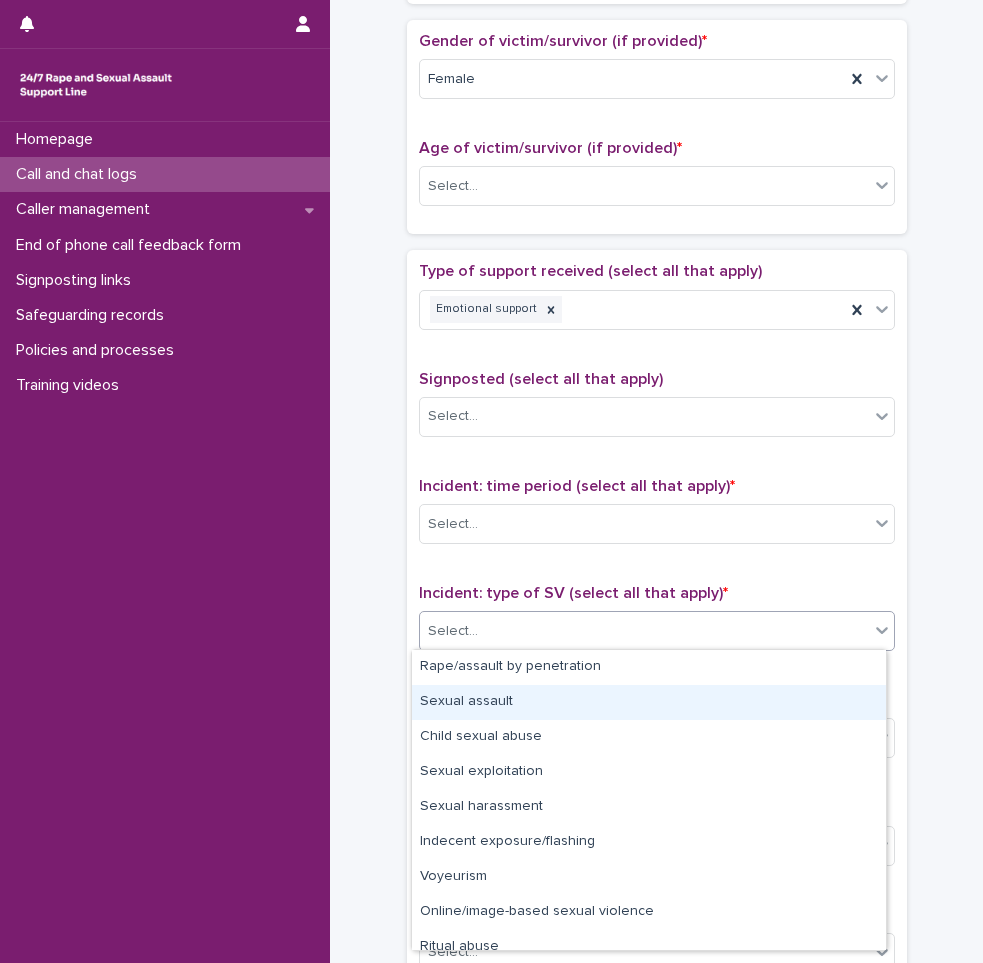drag, startPoint x: 480, startPoint y: 675, endPoint x: 485, endPoint y: 701, distance: 26.476404 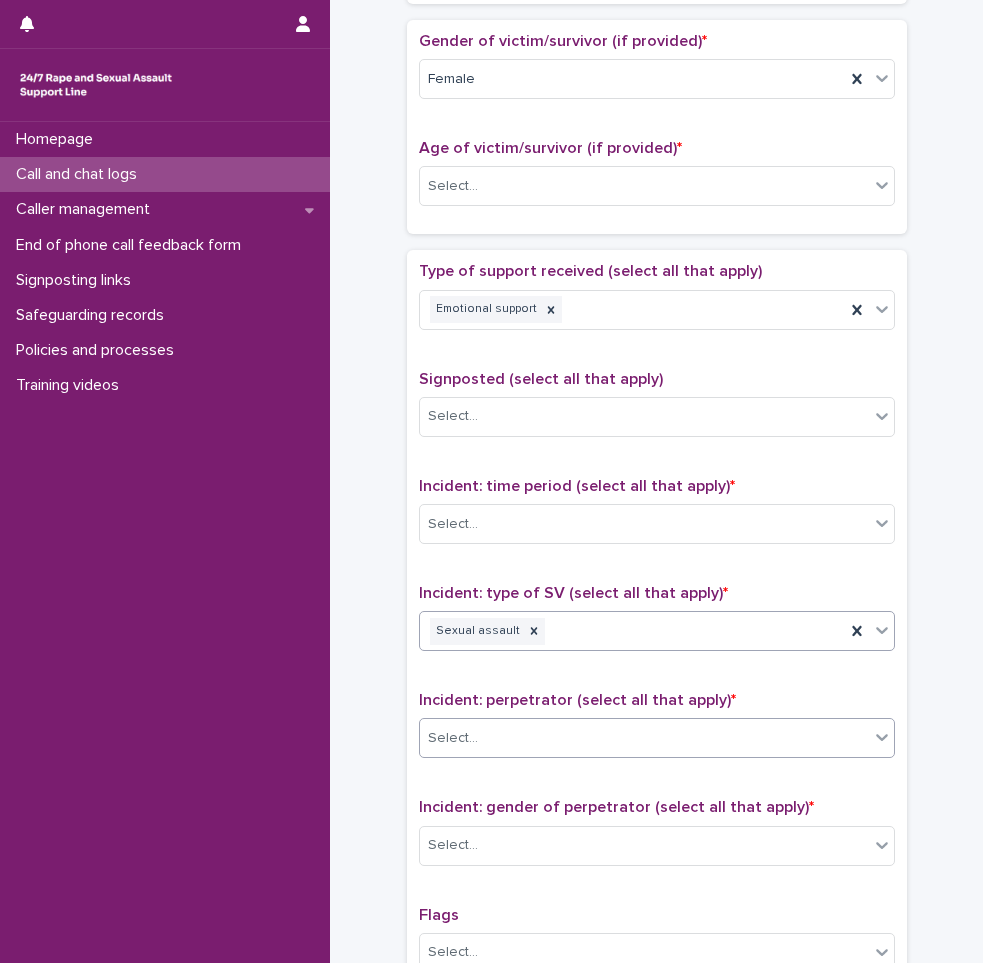 click on "Select..." at bounding box center [644, 738] 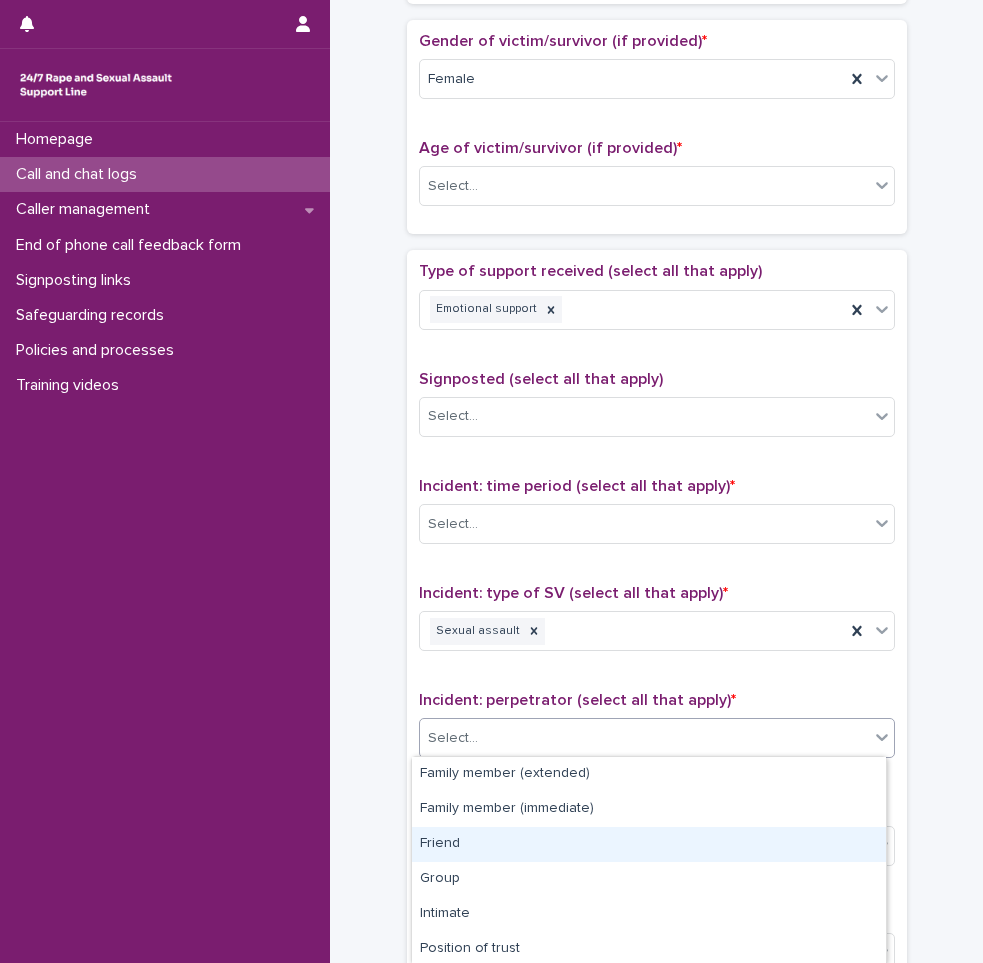 click on "Friend" at bounding box center (649, 844) 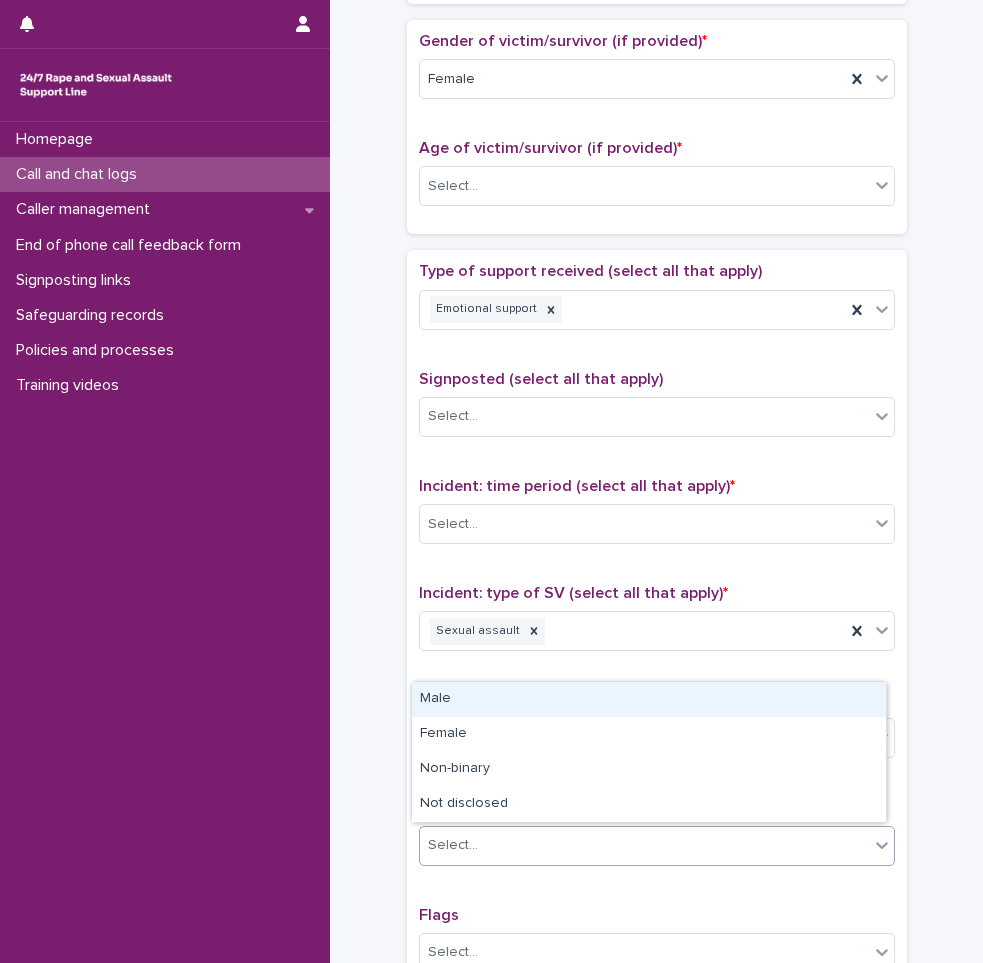 click on "Select..." at bounding box center [644, 845] 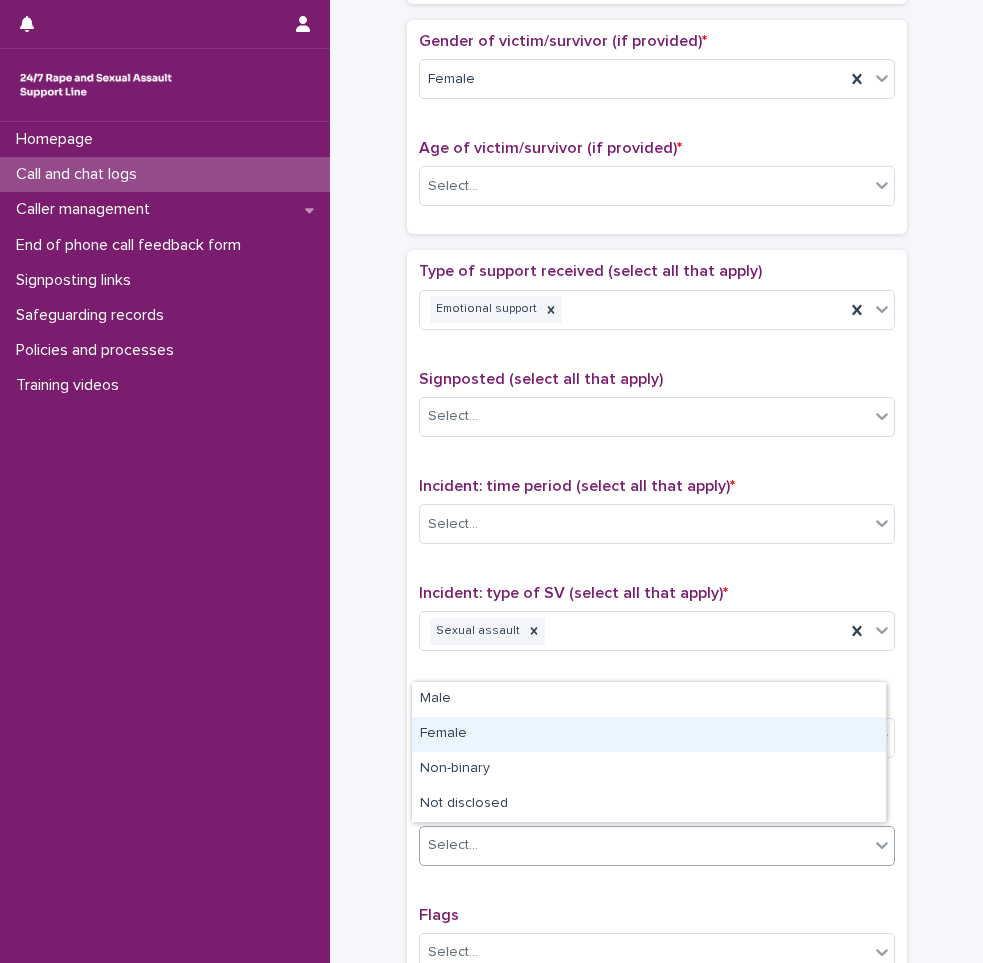 click on "Female" at bounding box center (649, 734) 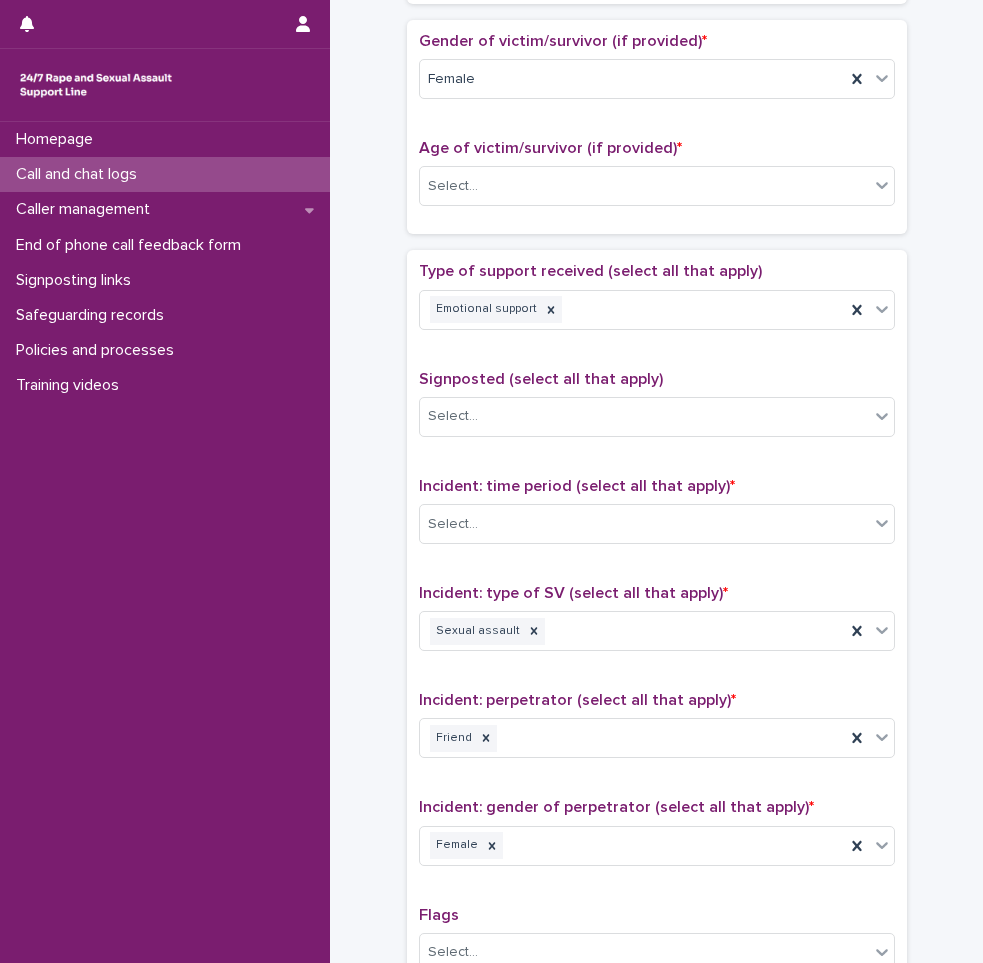 click on "Call and chat logs: add new Loading... Saving… Loading... Saving… Loading... Saving… Start date and time * [DATE] [TIME] Duration (in minutes) * Call or chat? * Web chat Loading... Saving… Type of user * Victim/survivor New/repeat user * New user Loading... Saving… Loading... Saving… Country (if provided) * Select... Region (if provided) * Select... Loading... Saving… Loading... Saving… Gender of victim/survivor (if provided) * Female Age of victim/survivor (if provided) * Select... Loading... Saving… Type of support received (select all that apply) Emotional support Signposted (select all that apply) Select... Incident: time period (select all that apply) * Select... Incident: type of SV (select all that apply) * Sexual assault Incident: perpetrator (select all that apply) * Friend Incident: gender of perpetrator (select all that apply) * Female Flags Select... Comments Loading... Saving… Loading... Saving… Loading... Saving… Loading... Saving… Save" at bounding box center (656, 135) 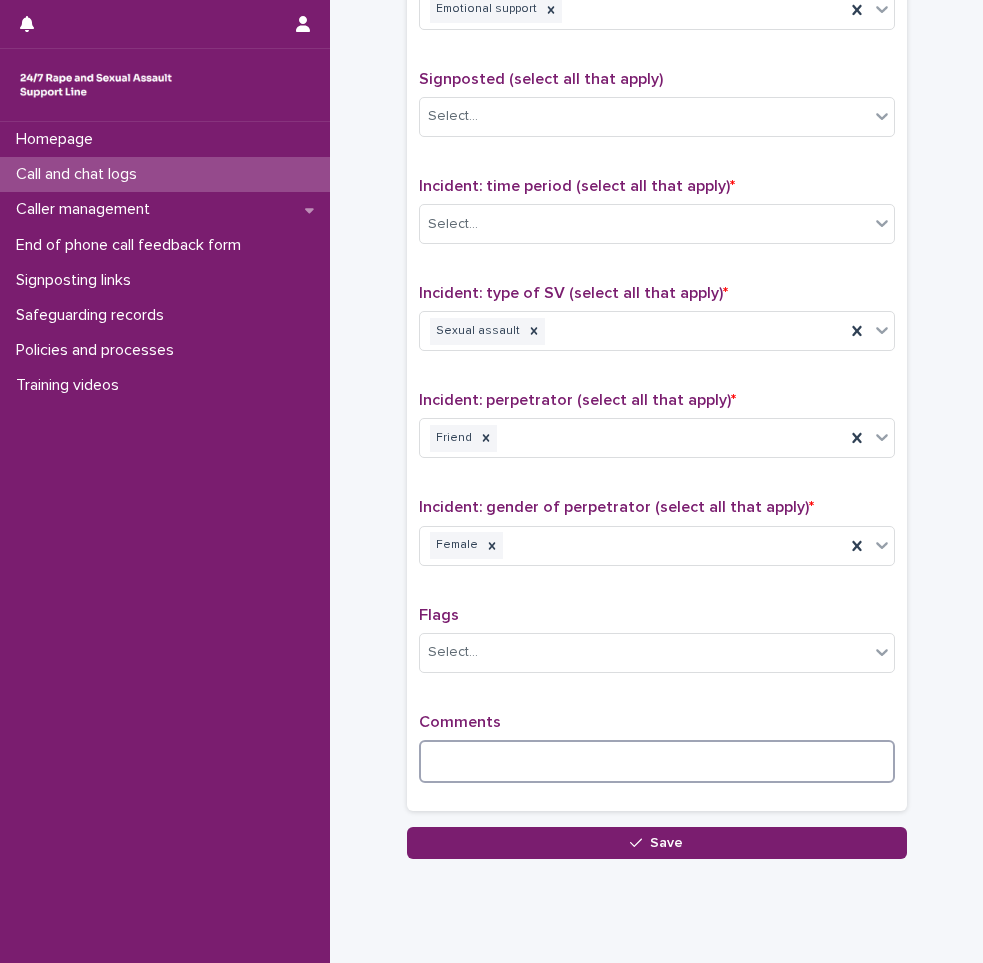 click at bounding box center (657, 761) 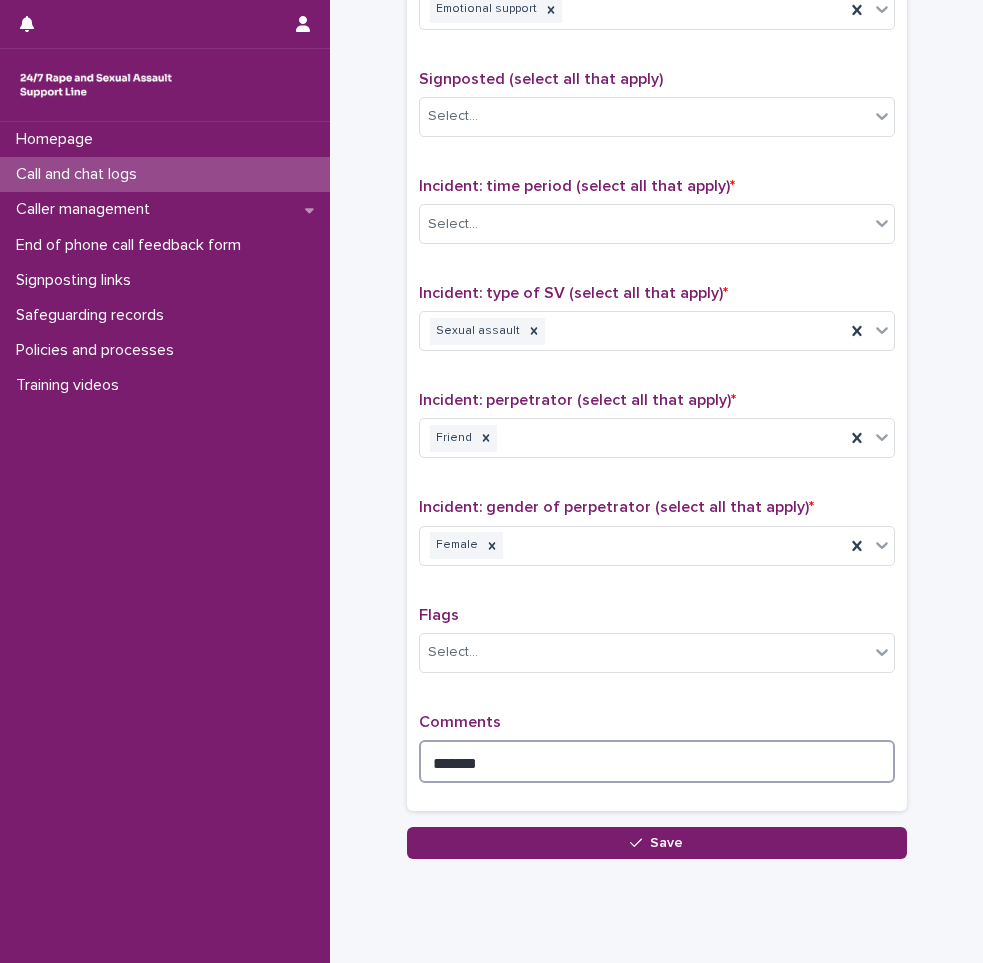 click on "******" at bounding box center [657, 761] 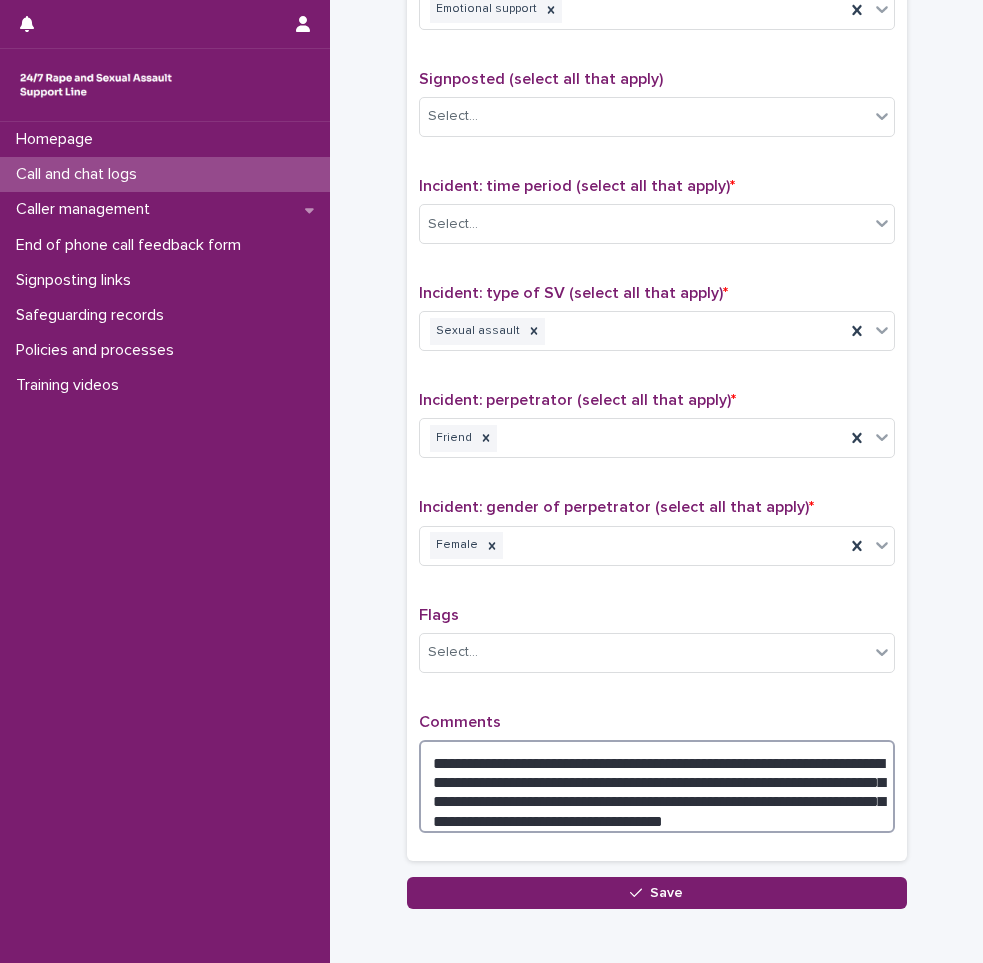 click on "**********" at bounding box center [657, 786] 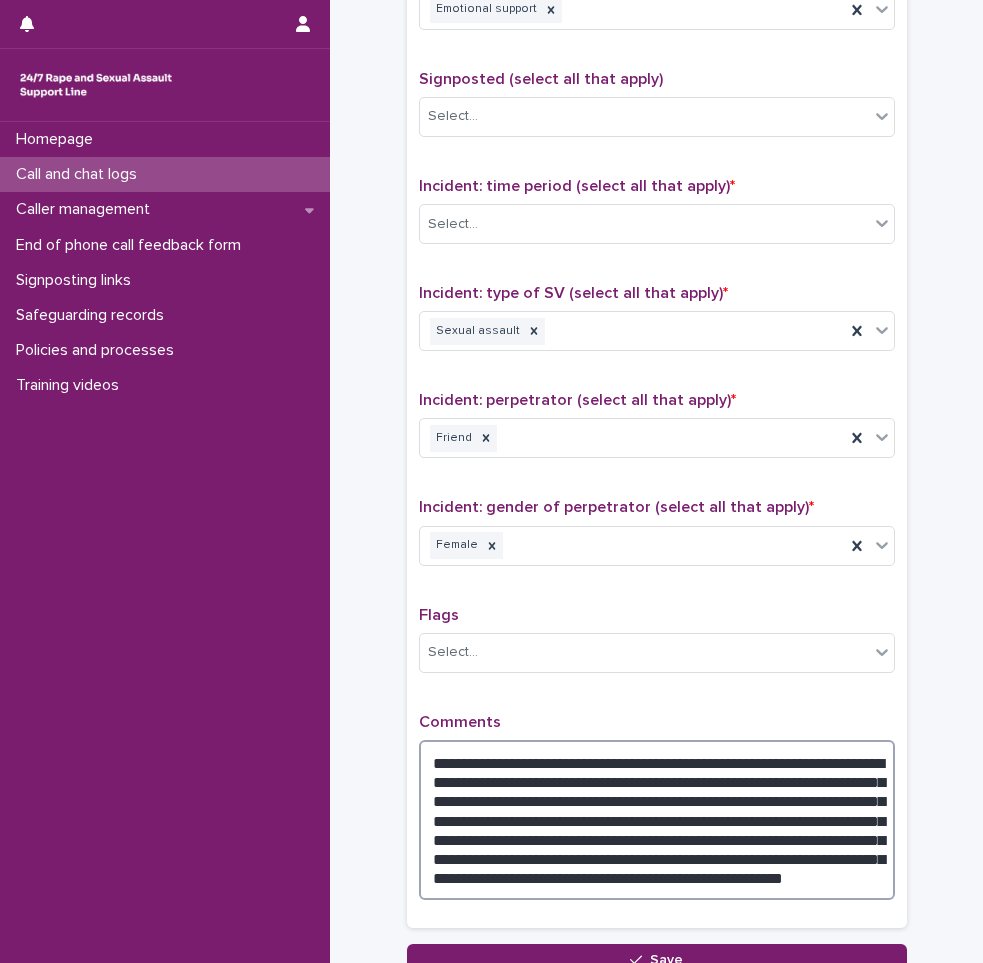 type on "**********" 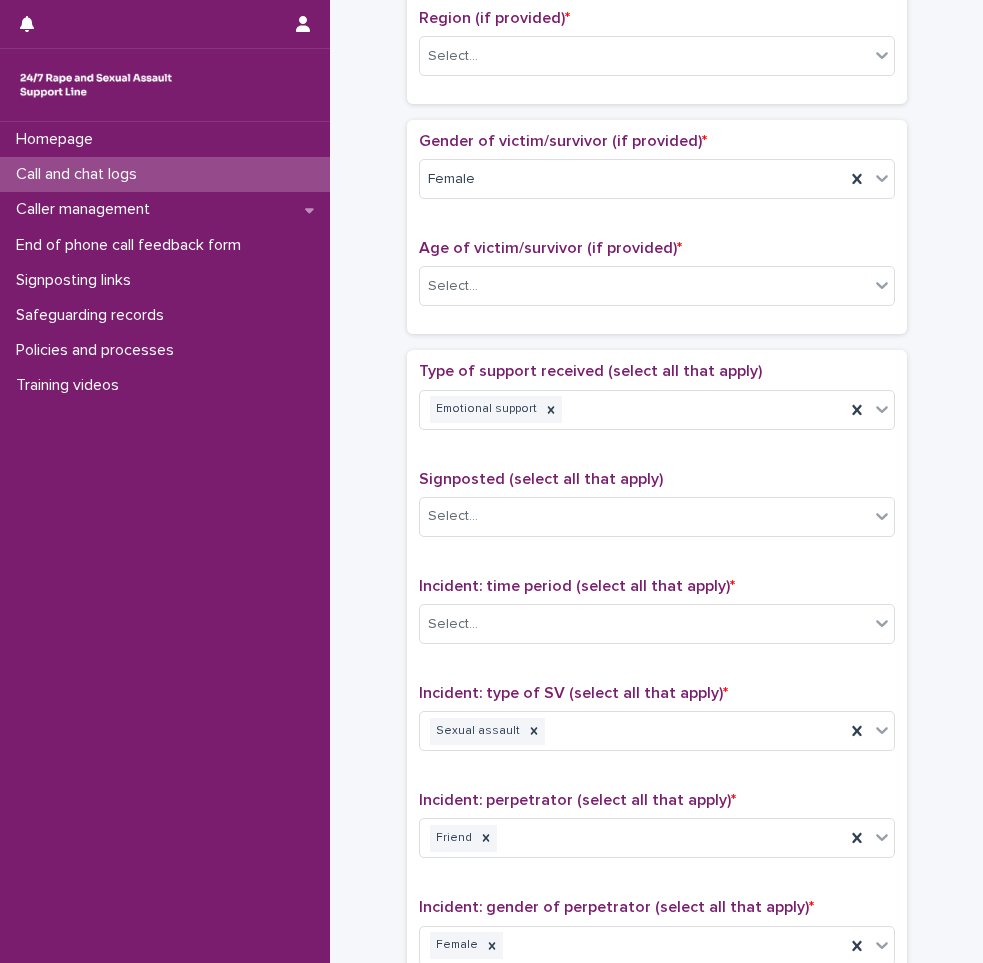 scroll, scrollTop: 900, scrollLeft: 0, axis: vertical 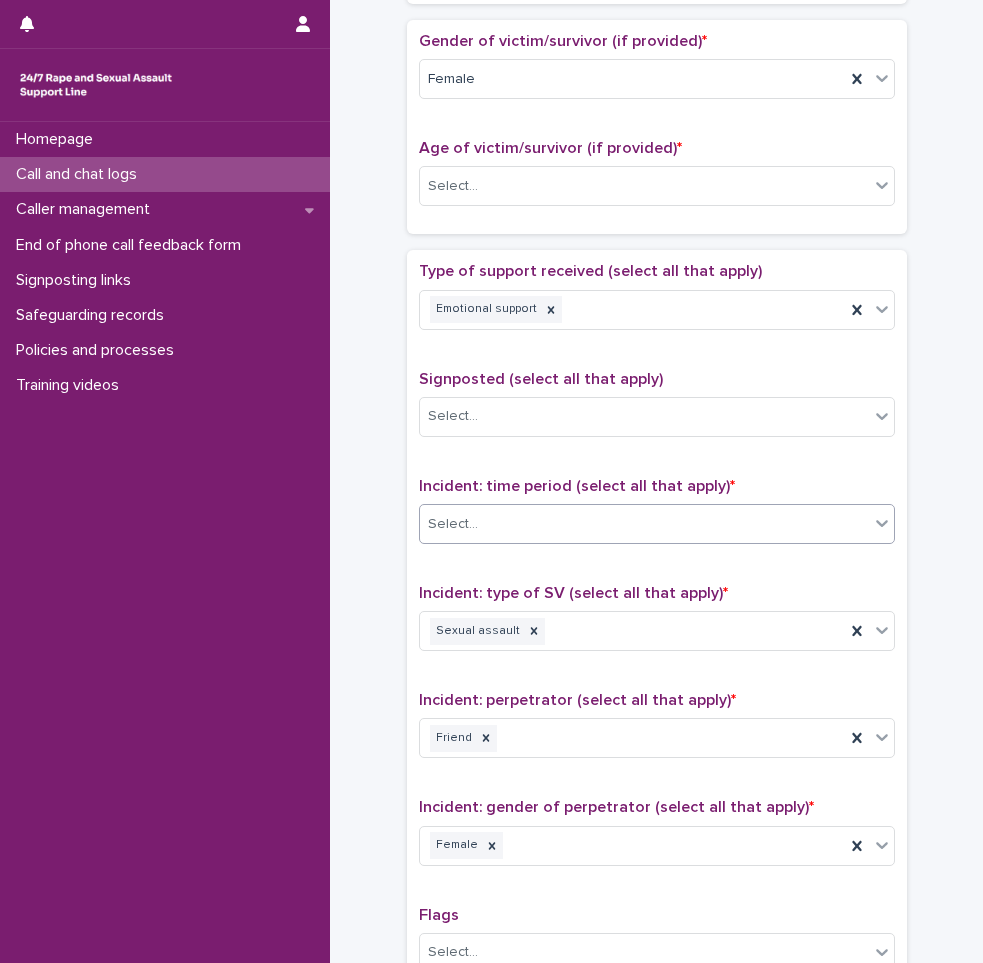 click on "Select..." at bounding box center [644, 524] 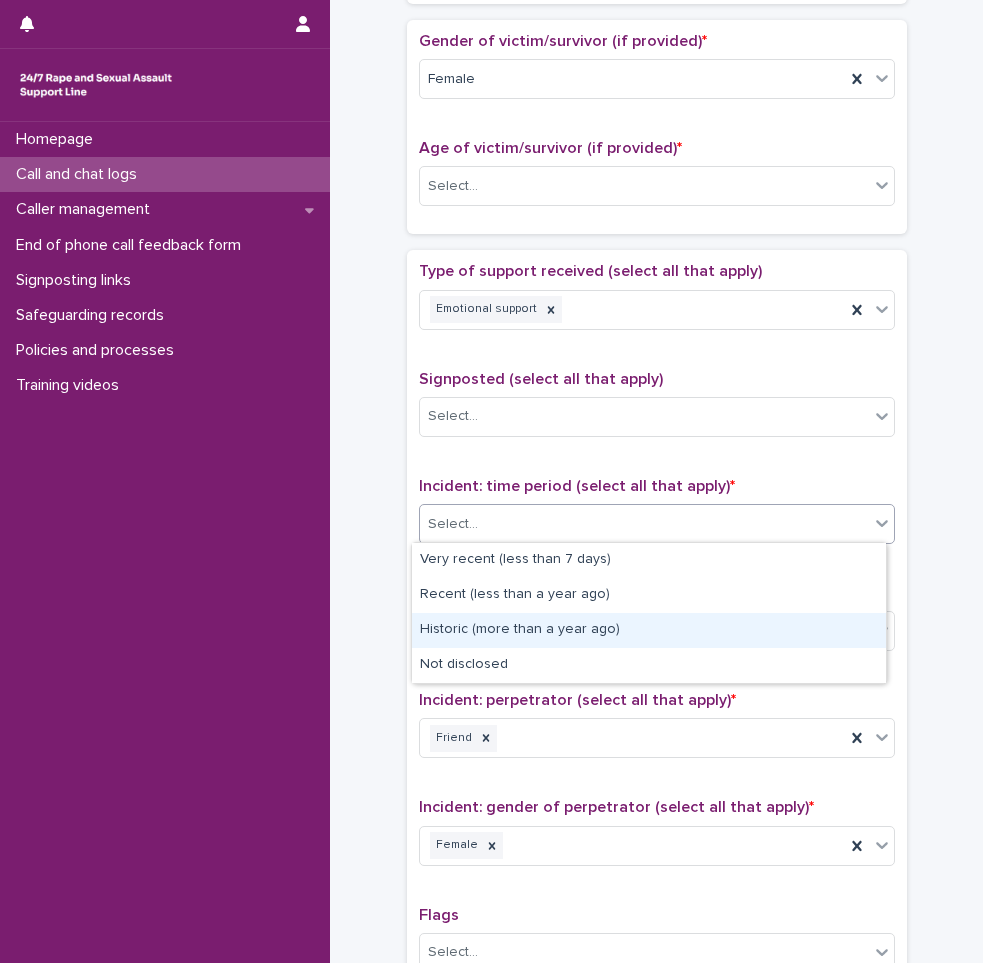 click on "Historic (more than a year ago)" at bounding box center (649, 630) 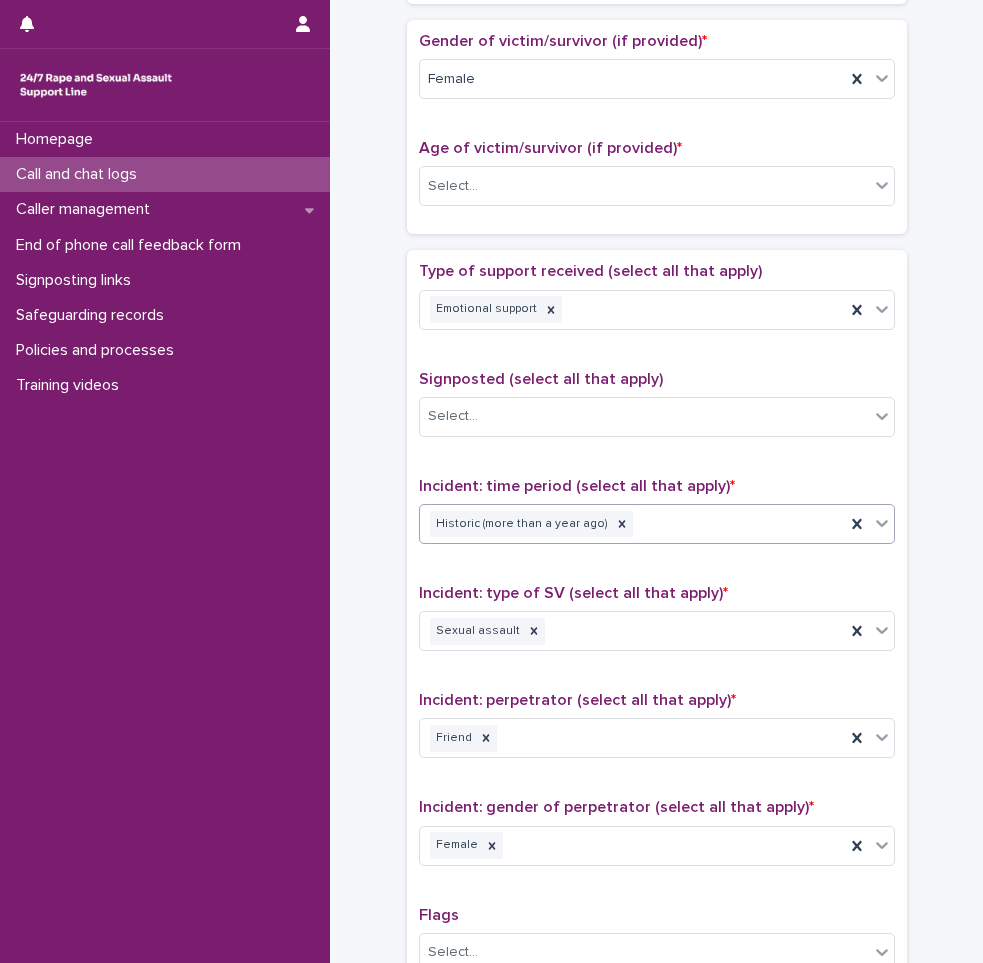 click on "**********" at bounding box center (656, 244) 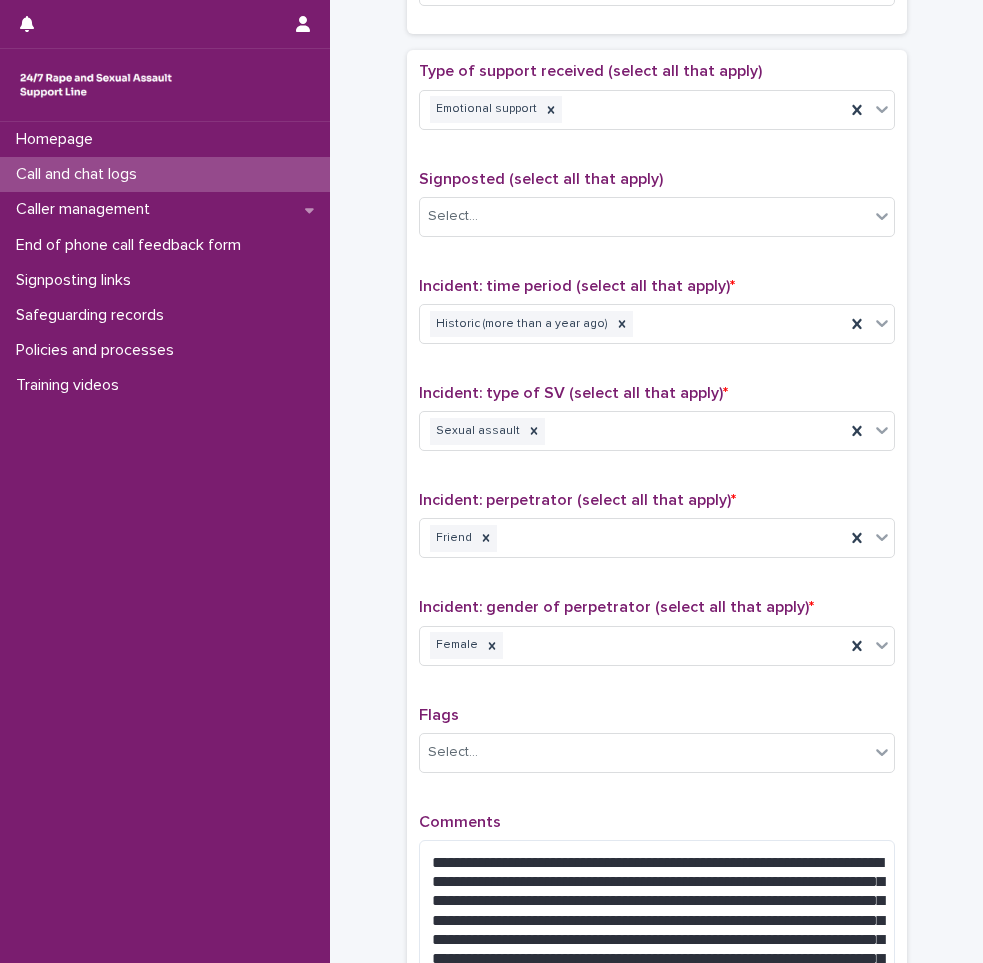 scroll, scrollTop: 1300, scrollLeft: 0, axis: vertical 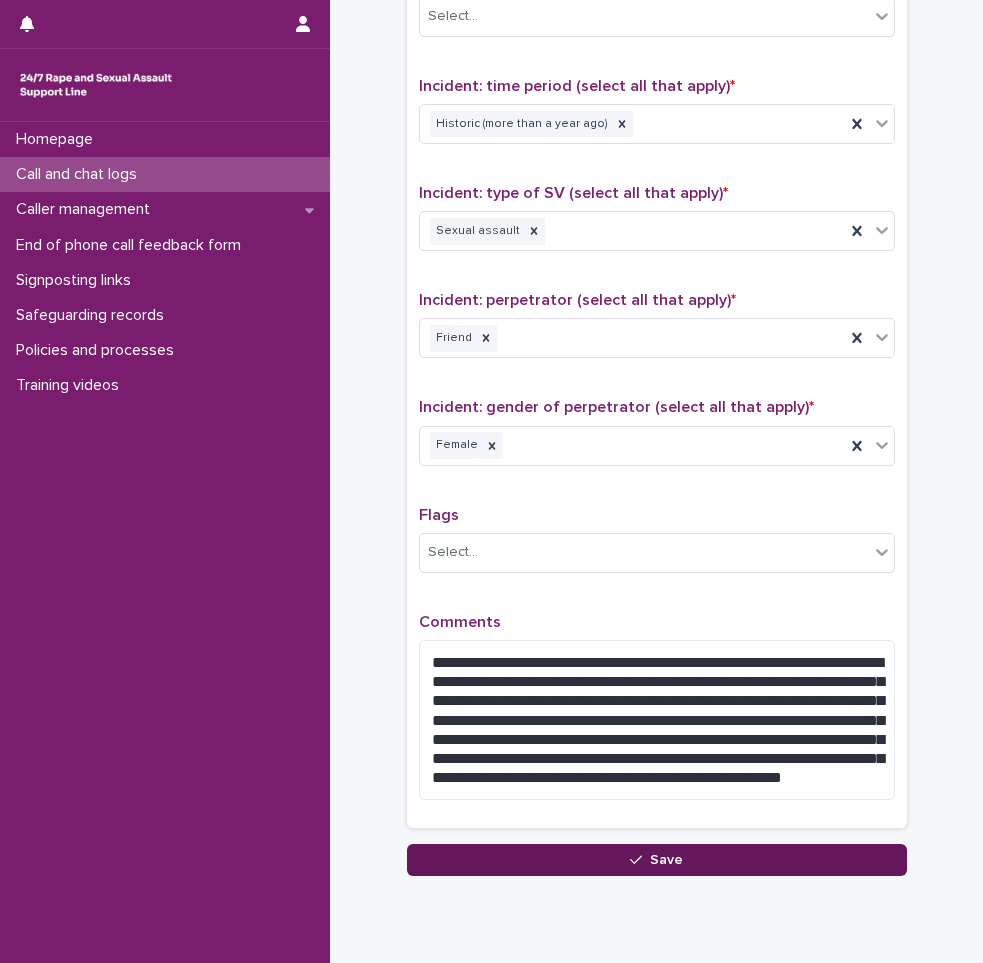 click on "Save" at bounding box center (657, 860) 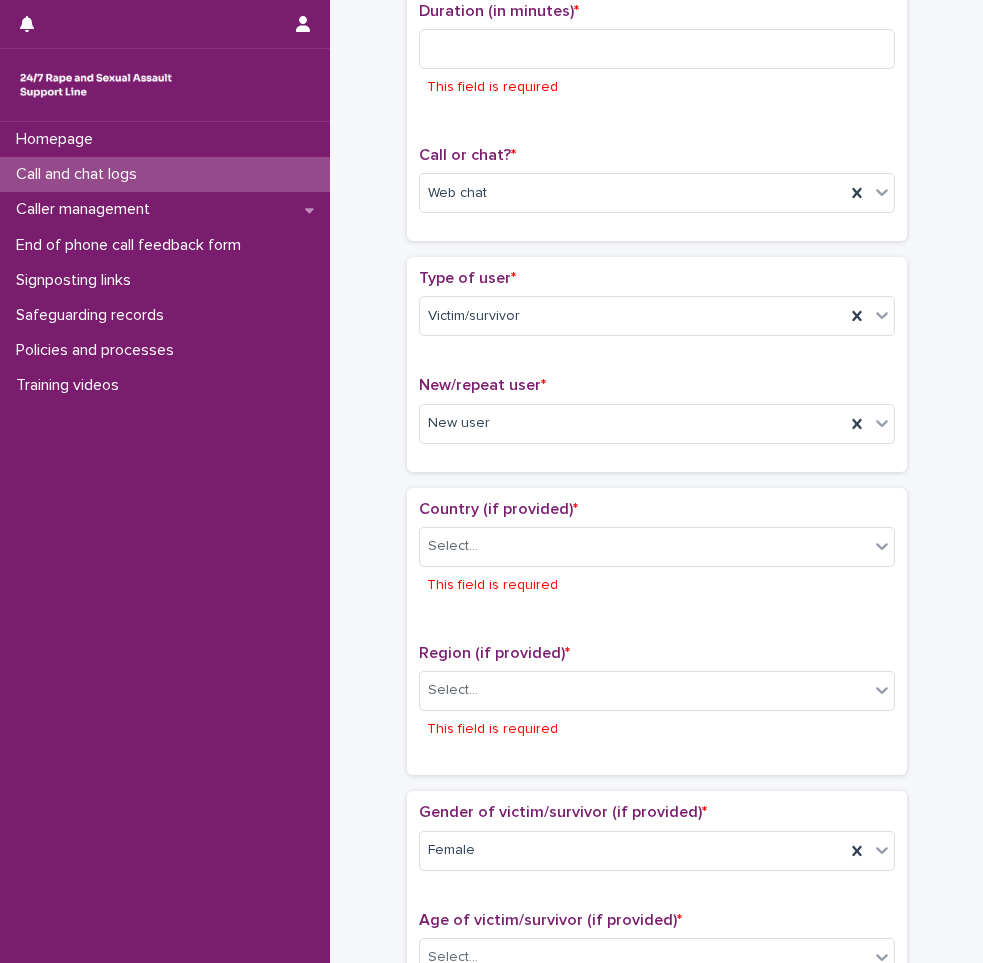scroll, scrollTop: 0, scrollLeft: 0, axis: both 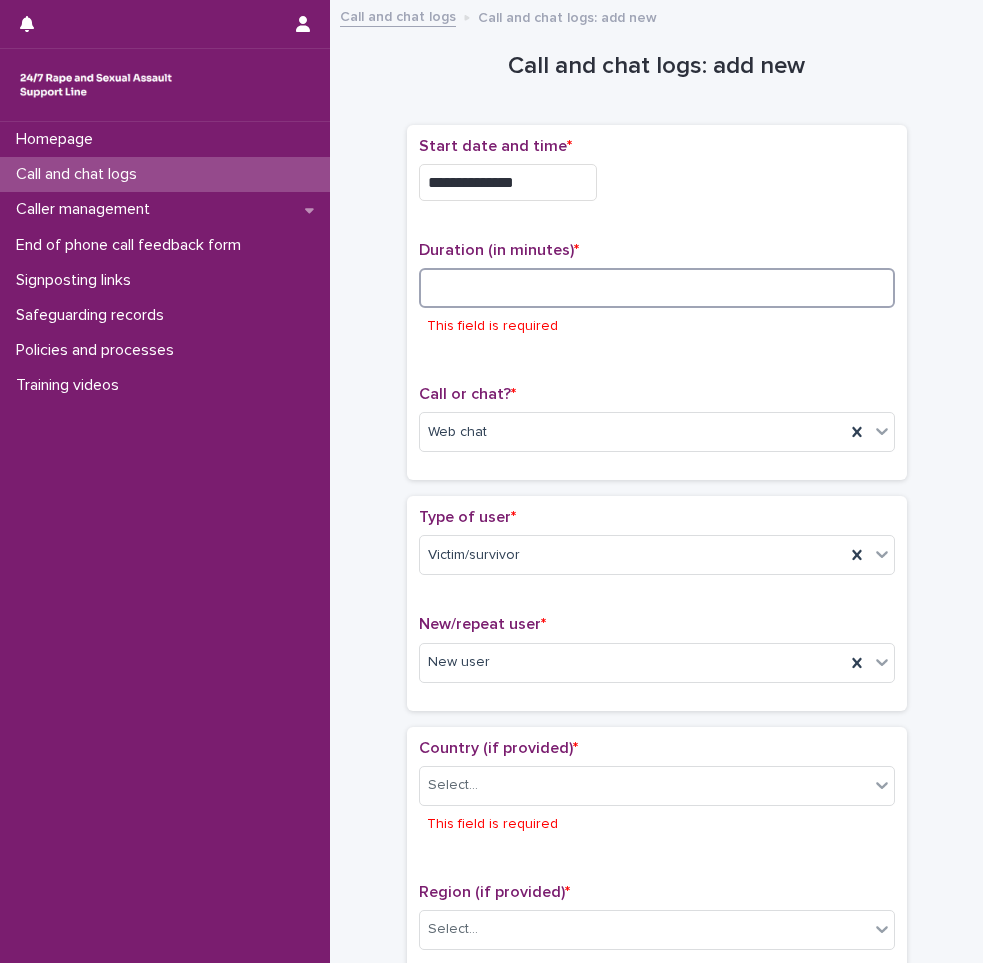 click at bounding box center (657, 288) 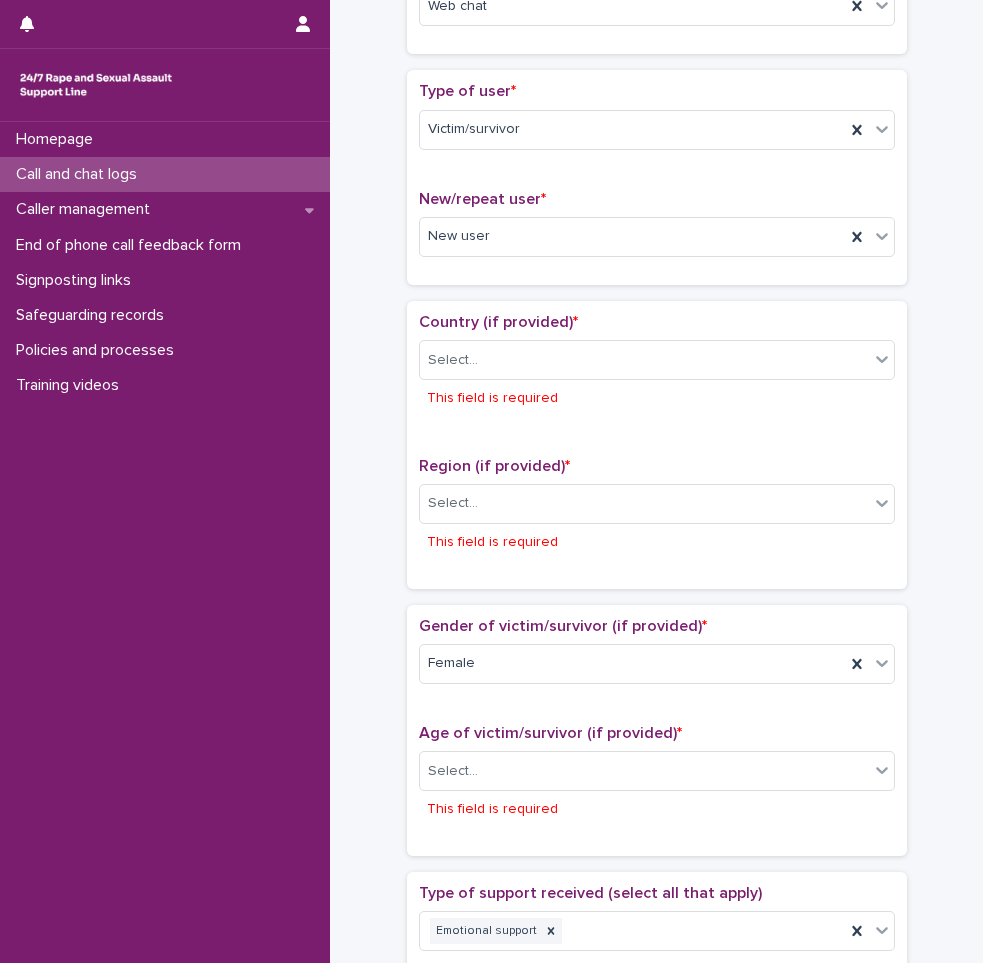 scroll, scrollTop: 400, scrollLeft: 0, axis: vertical 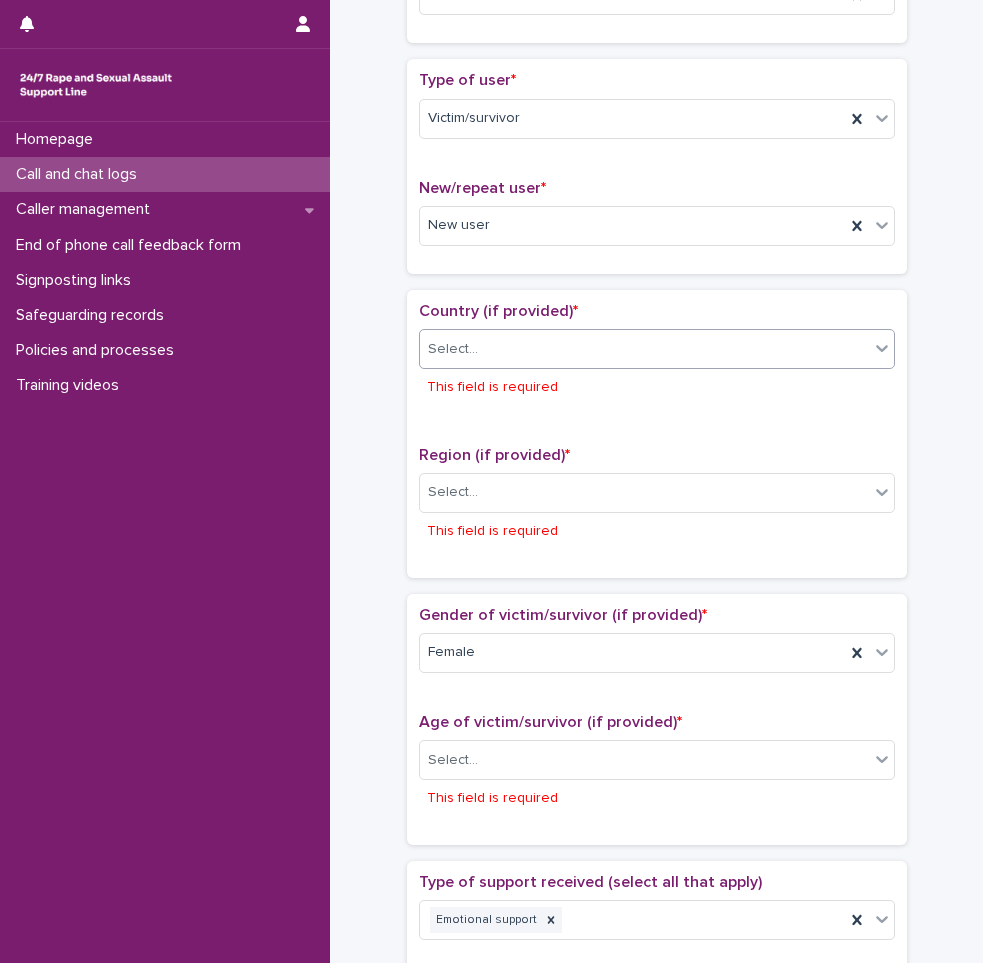 type on "**" 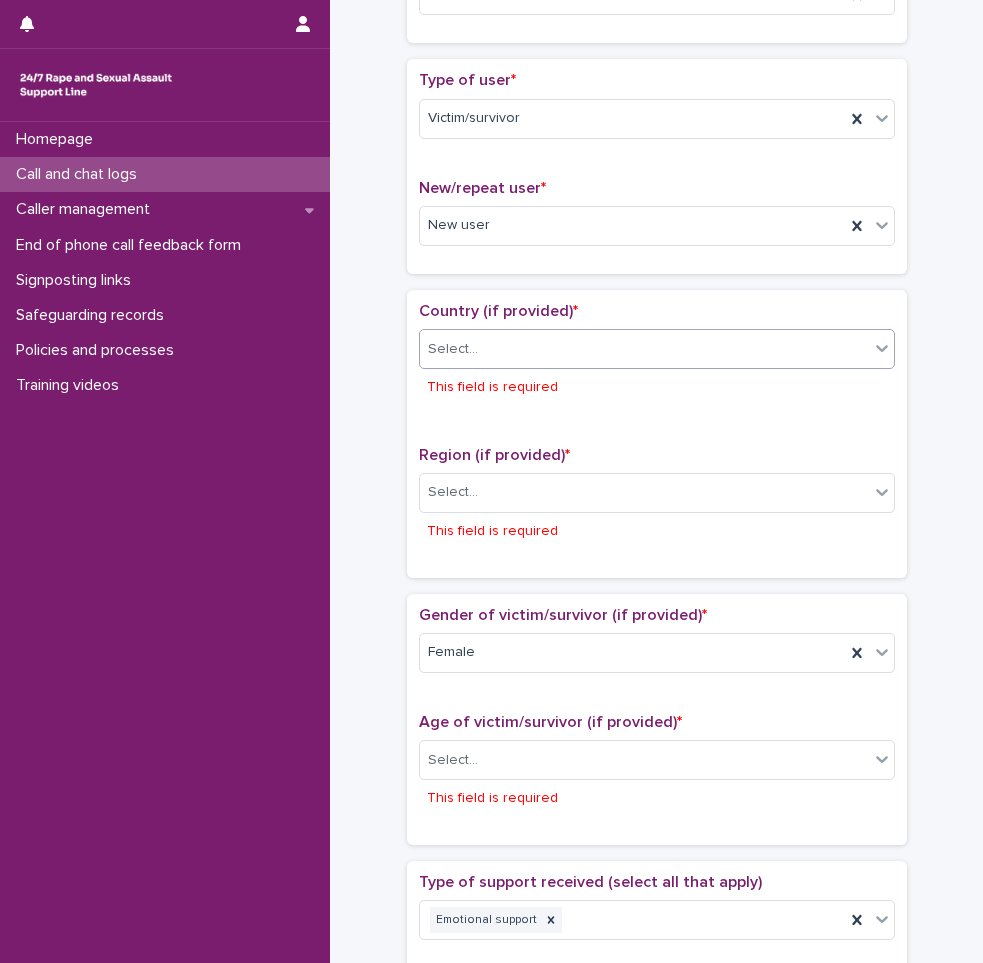 click on "Select..." at bounding box center (644, 349) 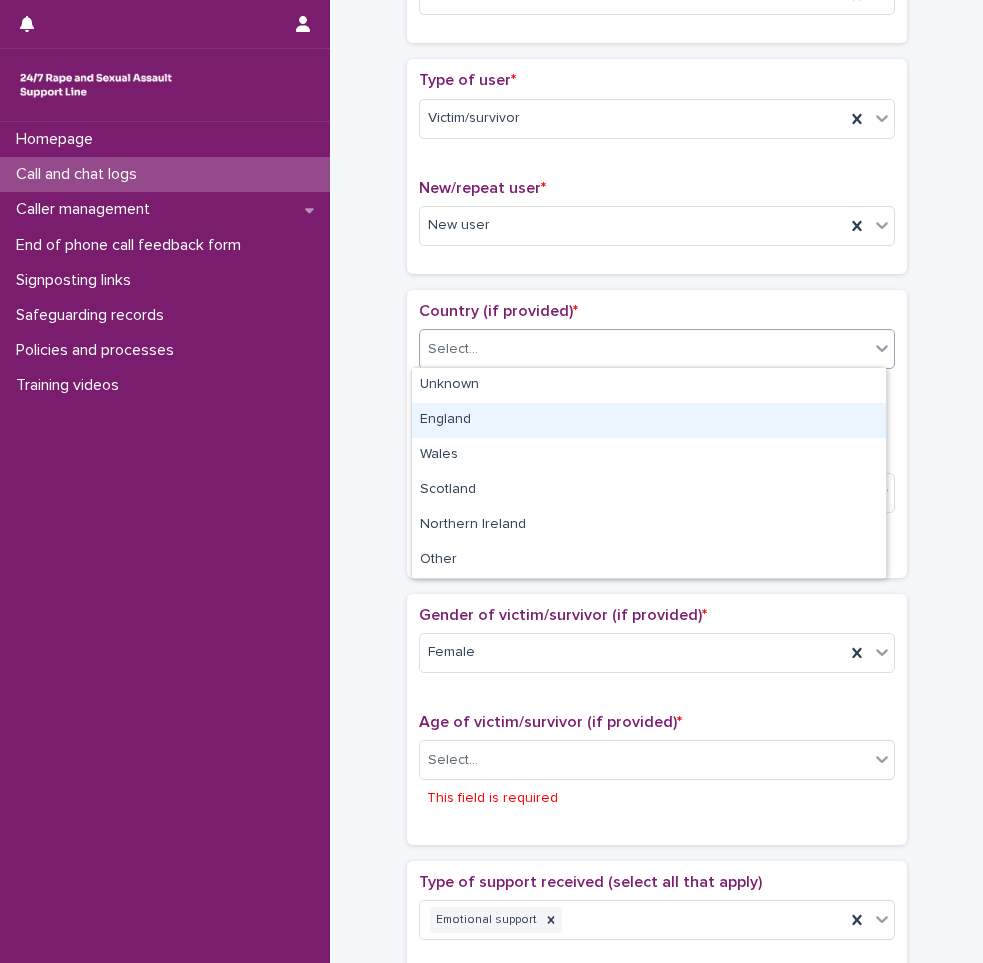 click on "England" at bounding box center [649, 420] 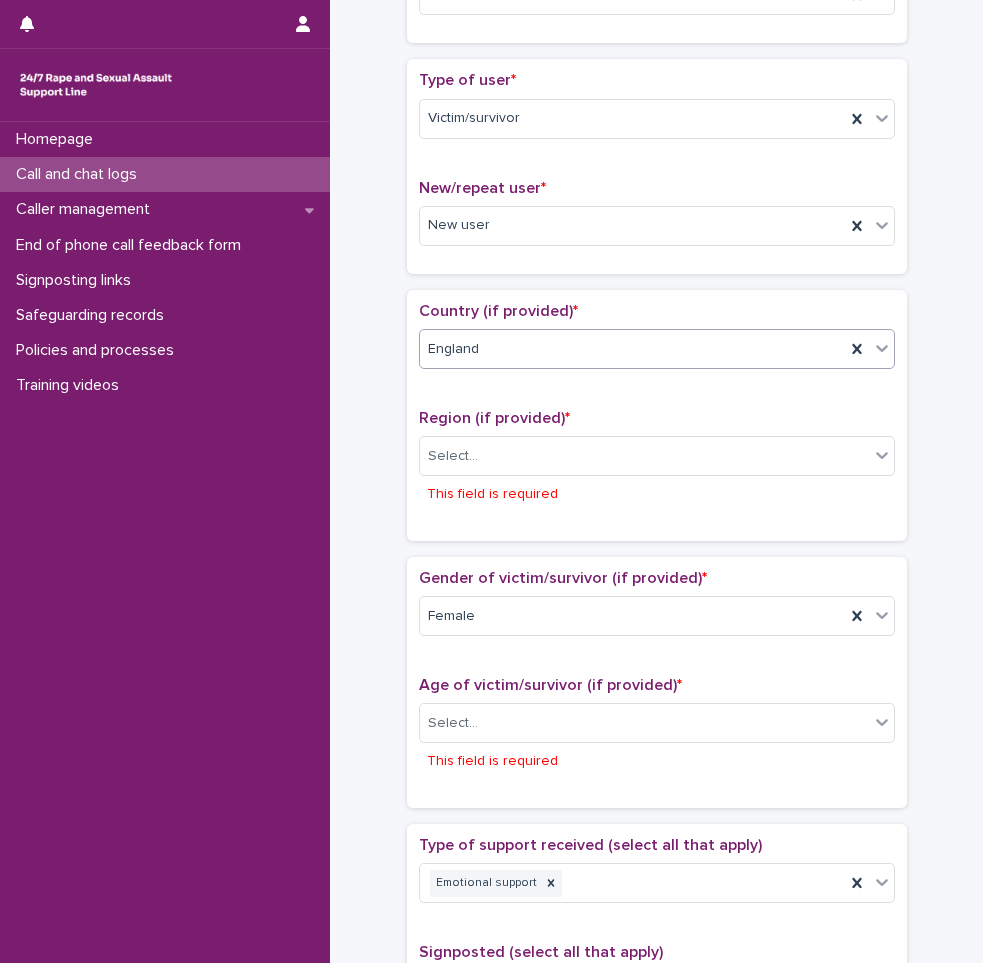 scroll, scrollTop: 382, scrollLeft: 0, axis: vertical 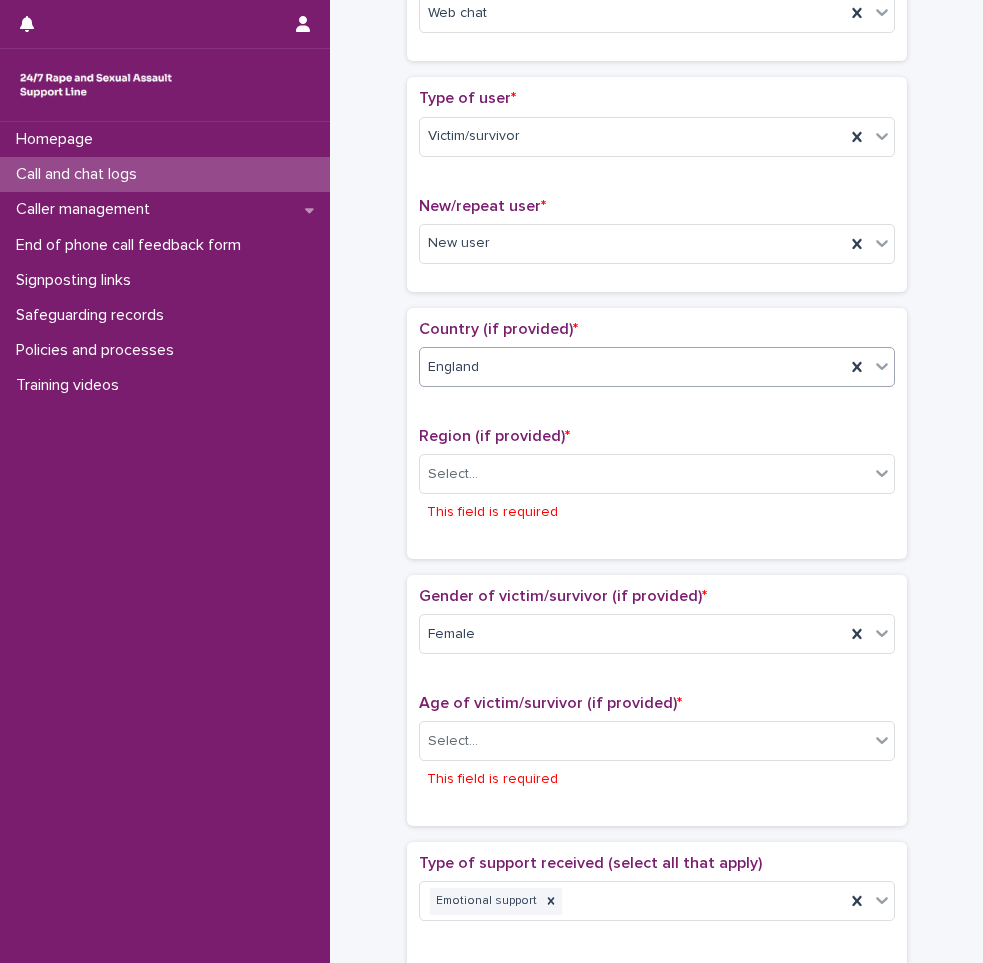 click on "**********" at bounding box center [656, 749] 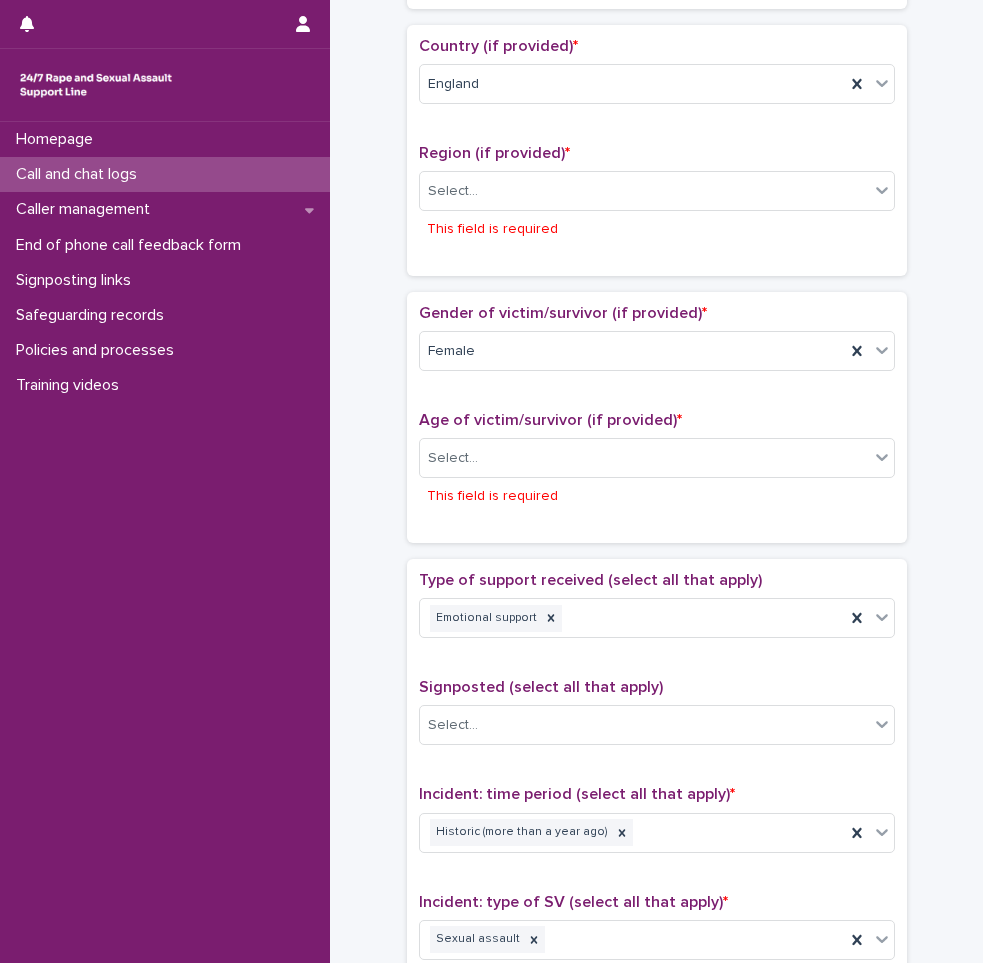 scroll, scrollTop: 682, scrollLeft: 0, axis: vertical 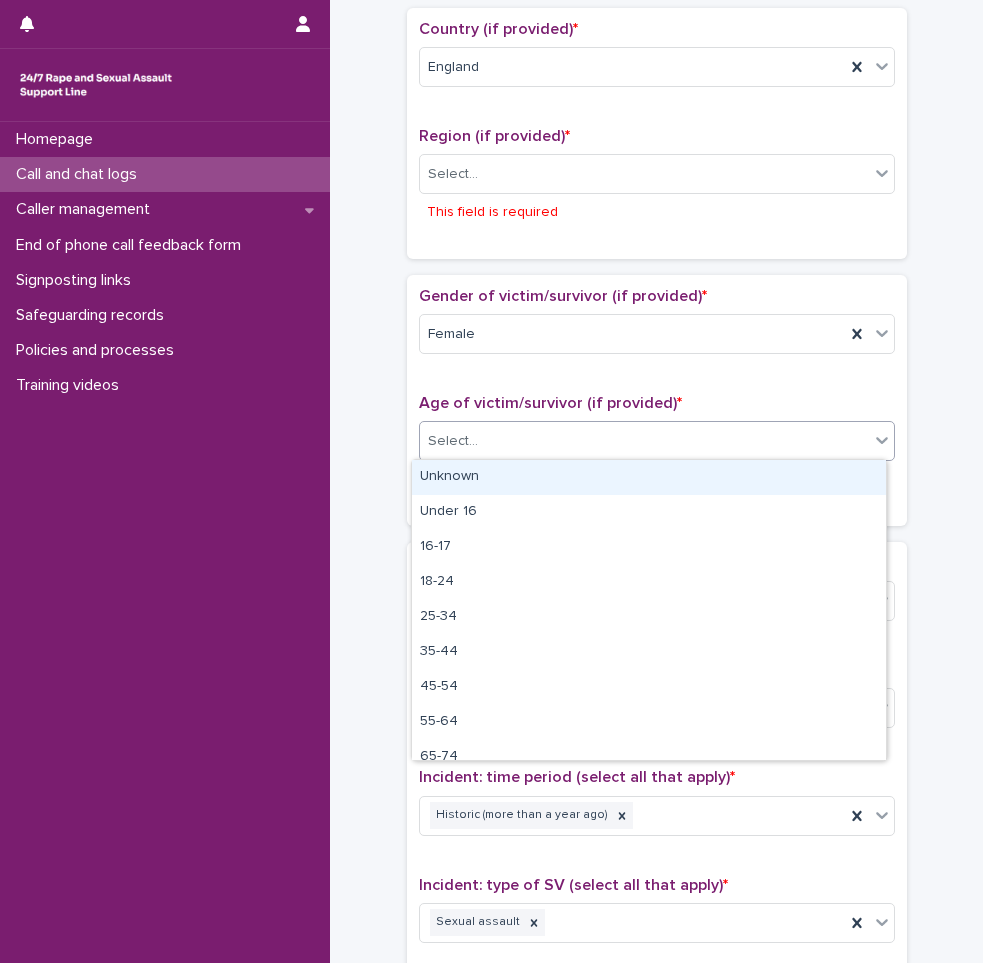 click on "Select..." at bounding box center [453, 441] 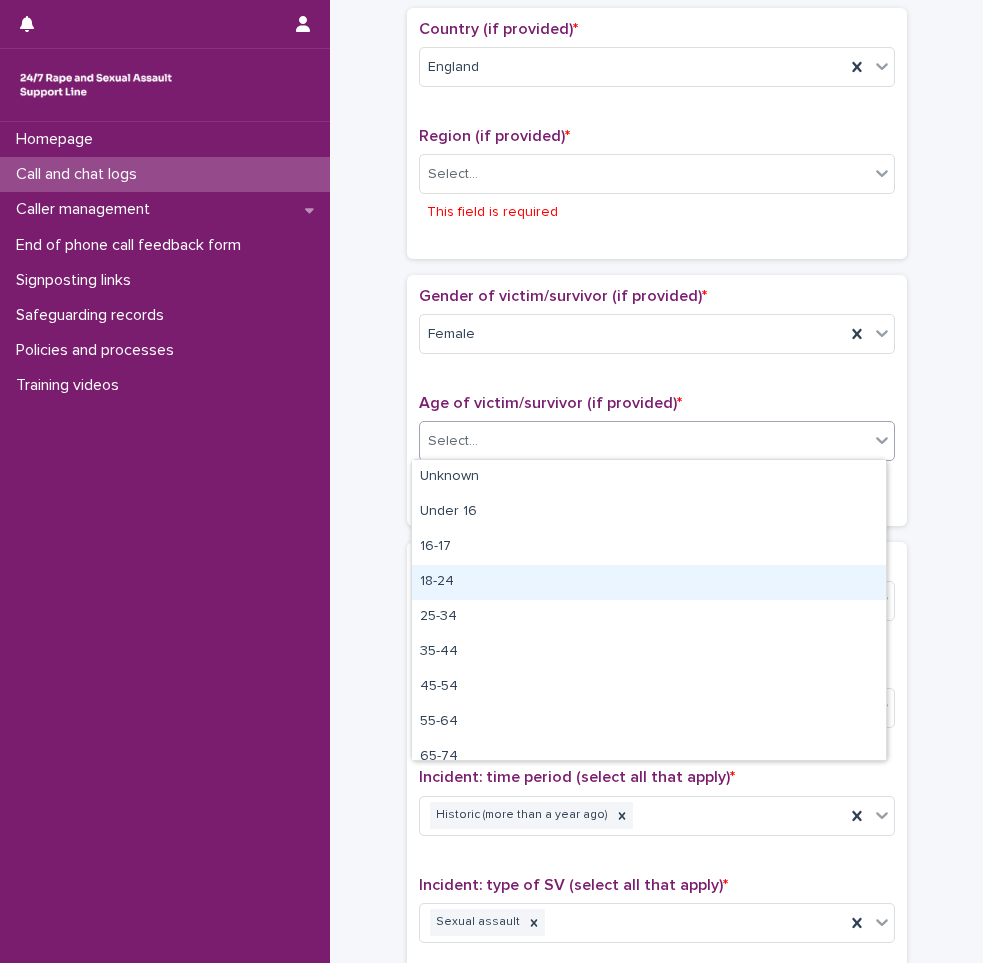 click on "18-24" at bounding box center (649, 582) 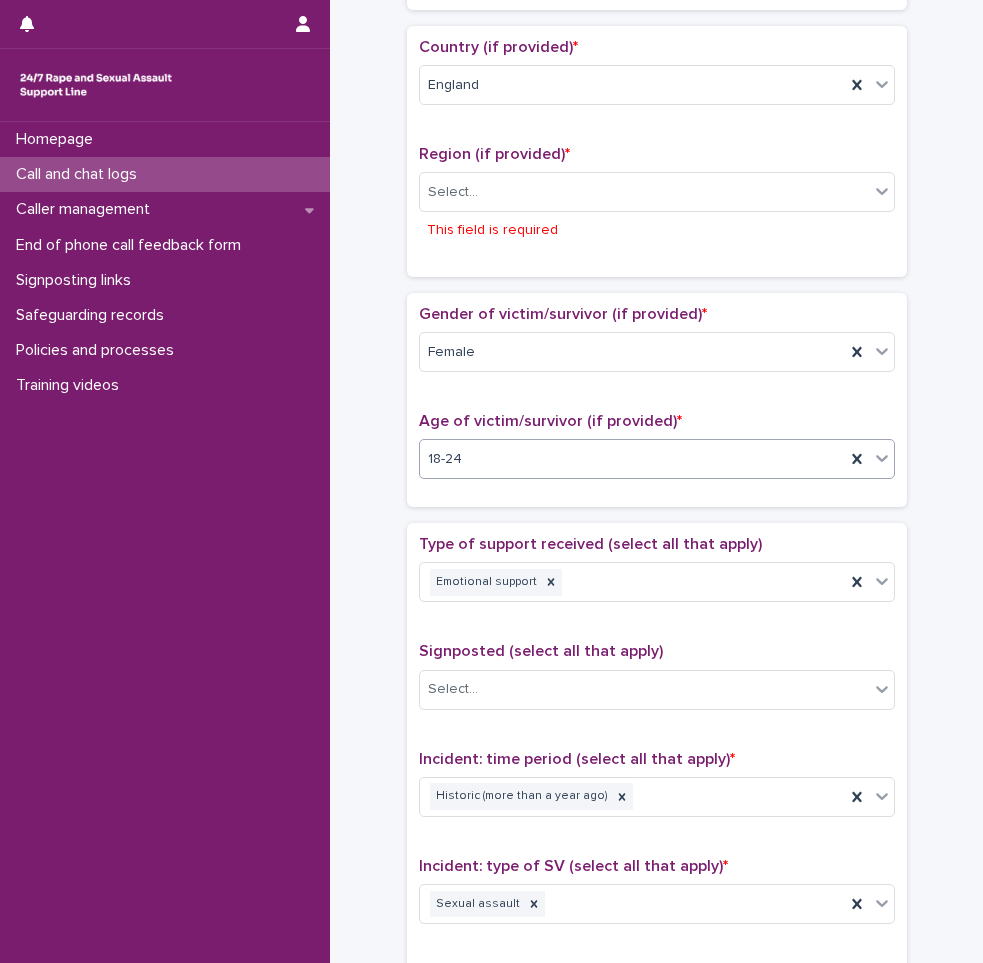 click on "**********" at bounding box center [656, 448] 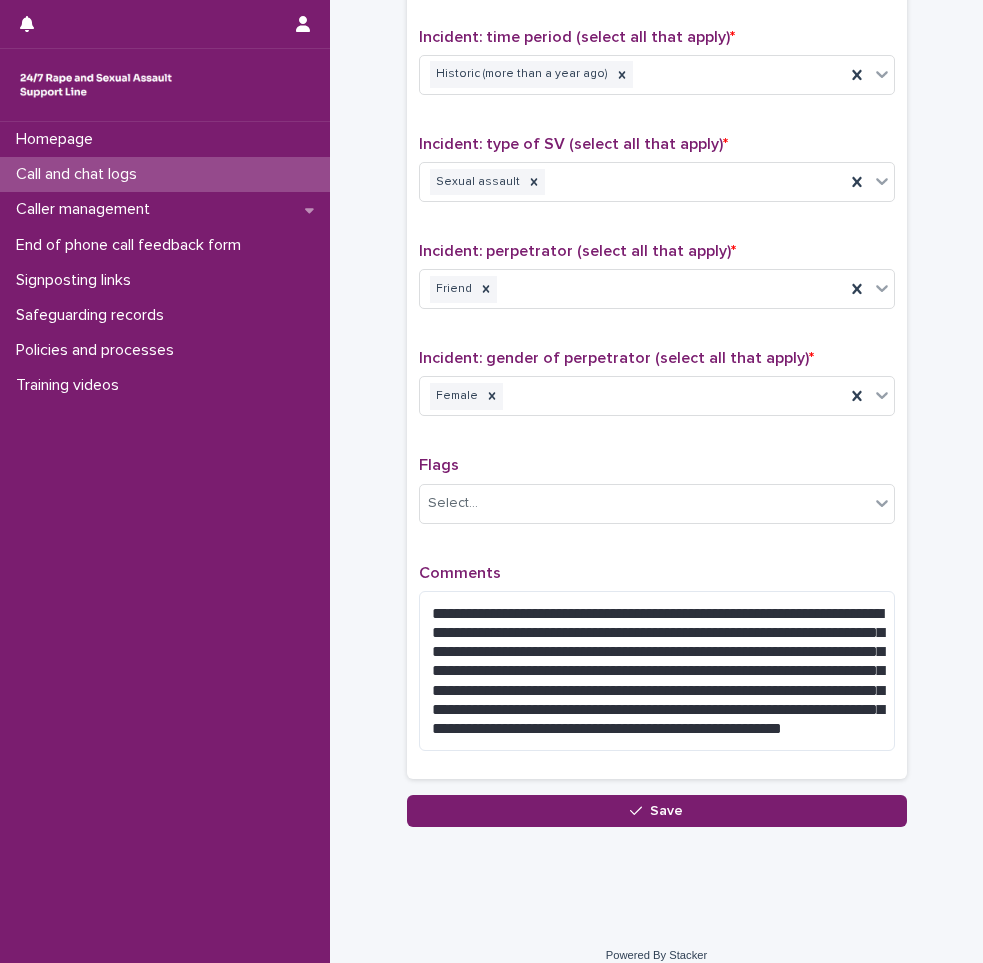 scroll, scrollTop: 1404, scrollLeft: 0, axis: vertical 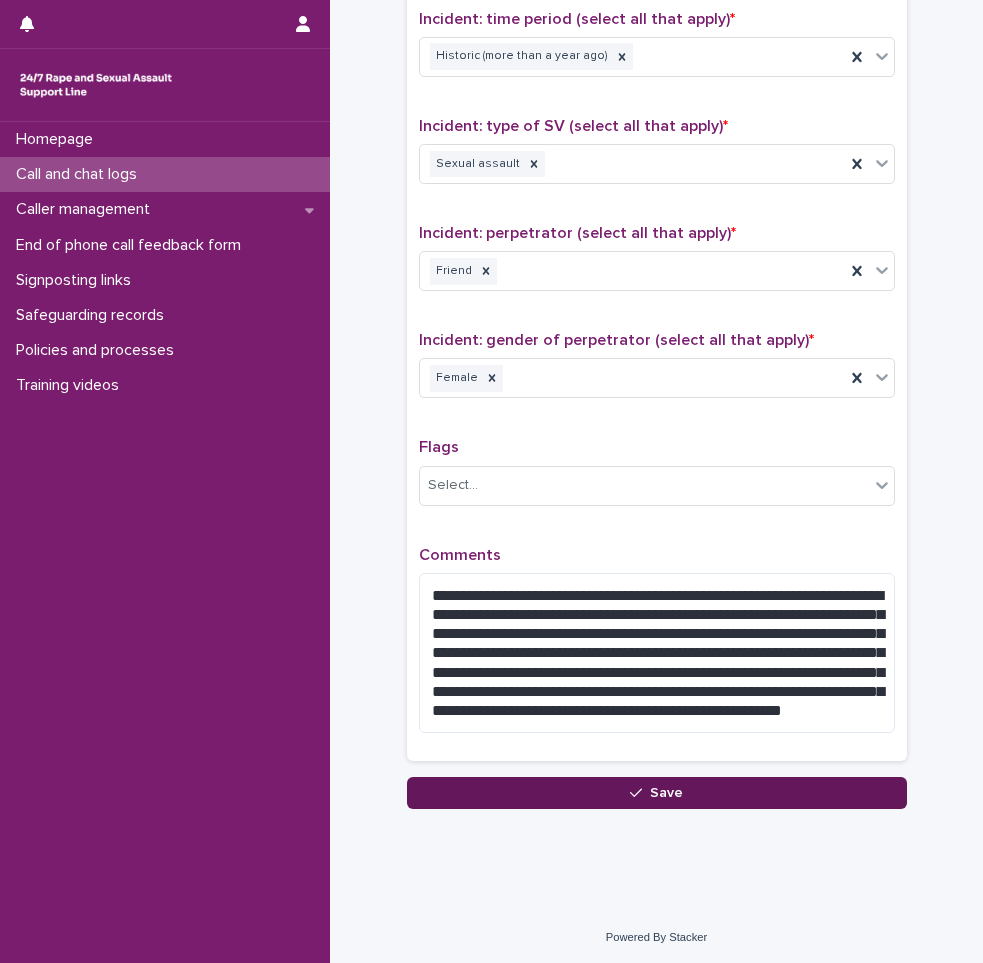 click on "Save" at bounding box center (657, 793) 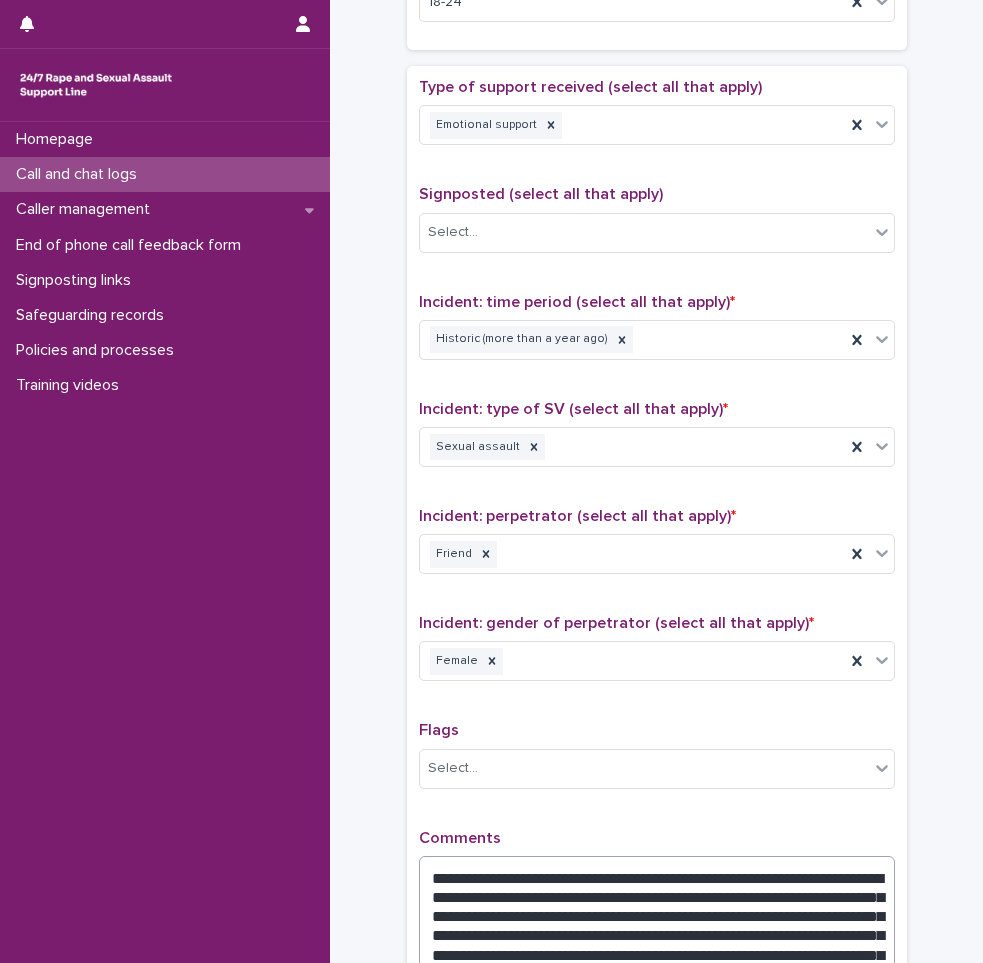 scroll, scrollTop: 1433, scrollLeft: 0, axis: vertical 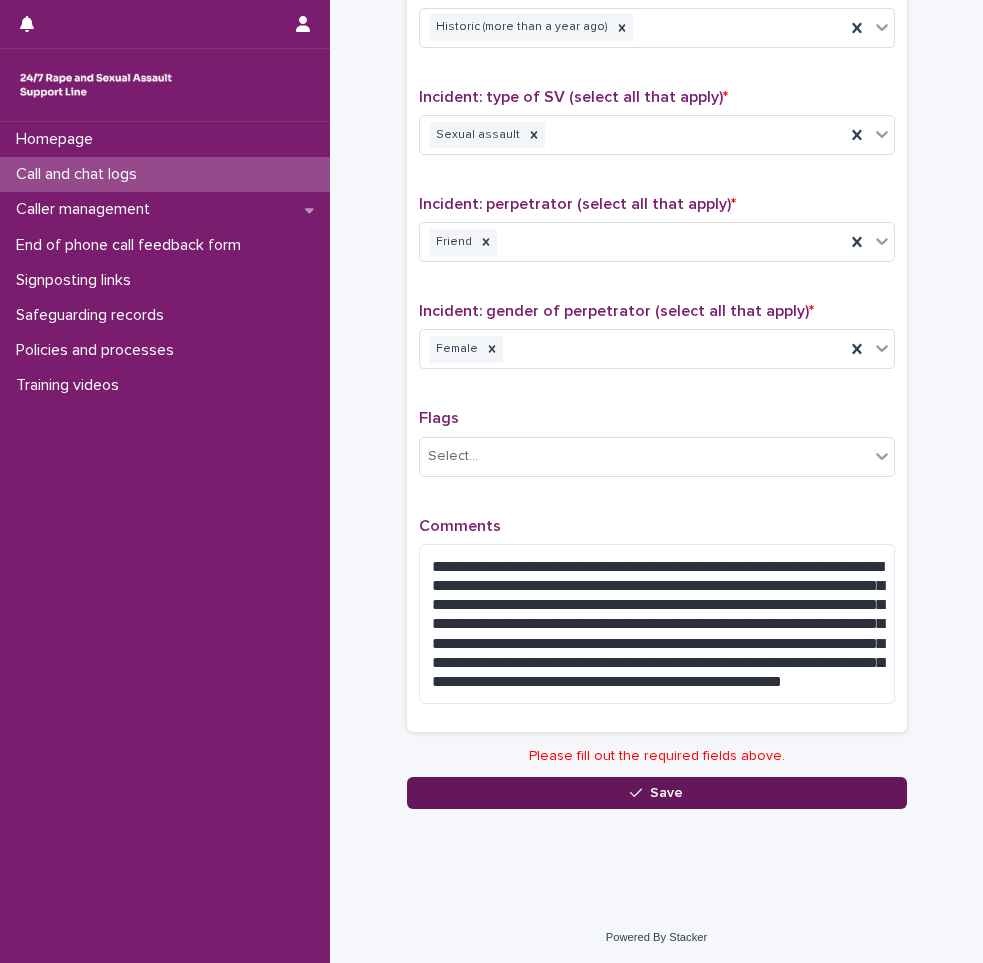 click on "Save" at bounding box center [657, 793] 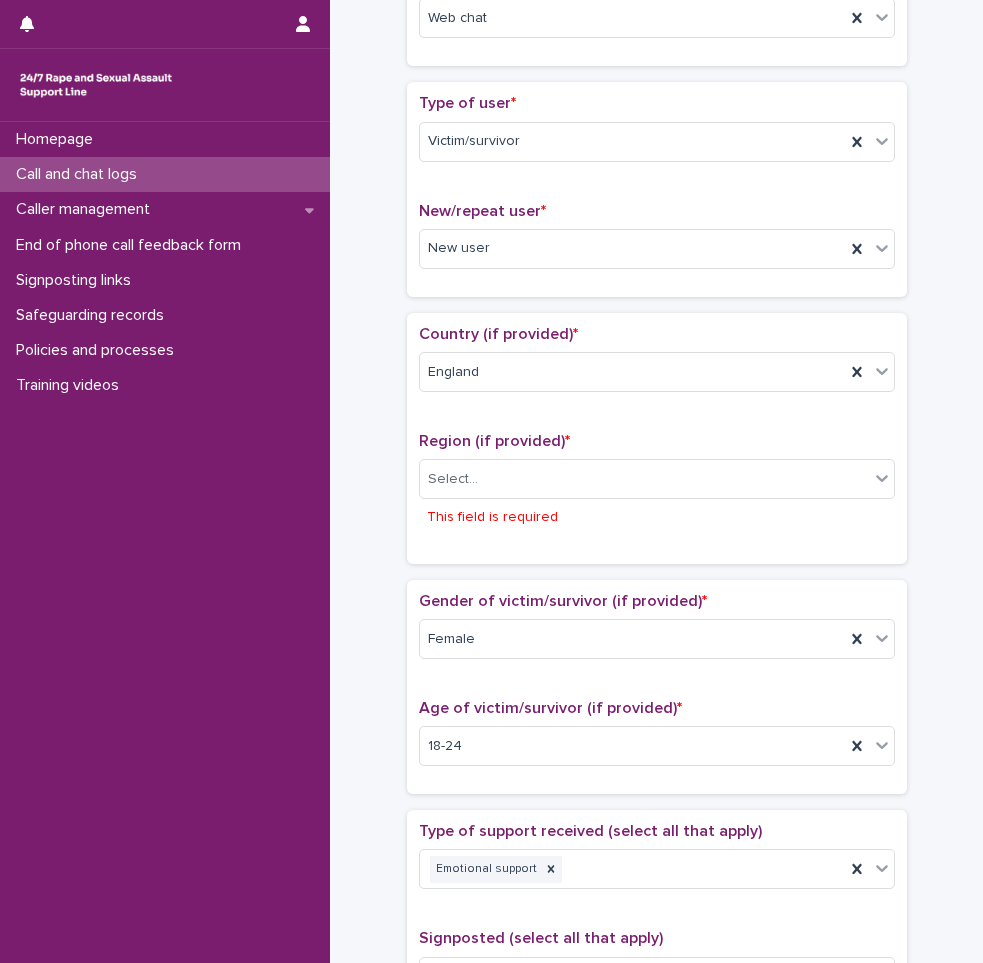 scroll, scrollTop: 307, scrollLeft: 0, axis: vertical 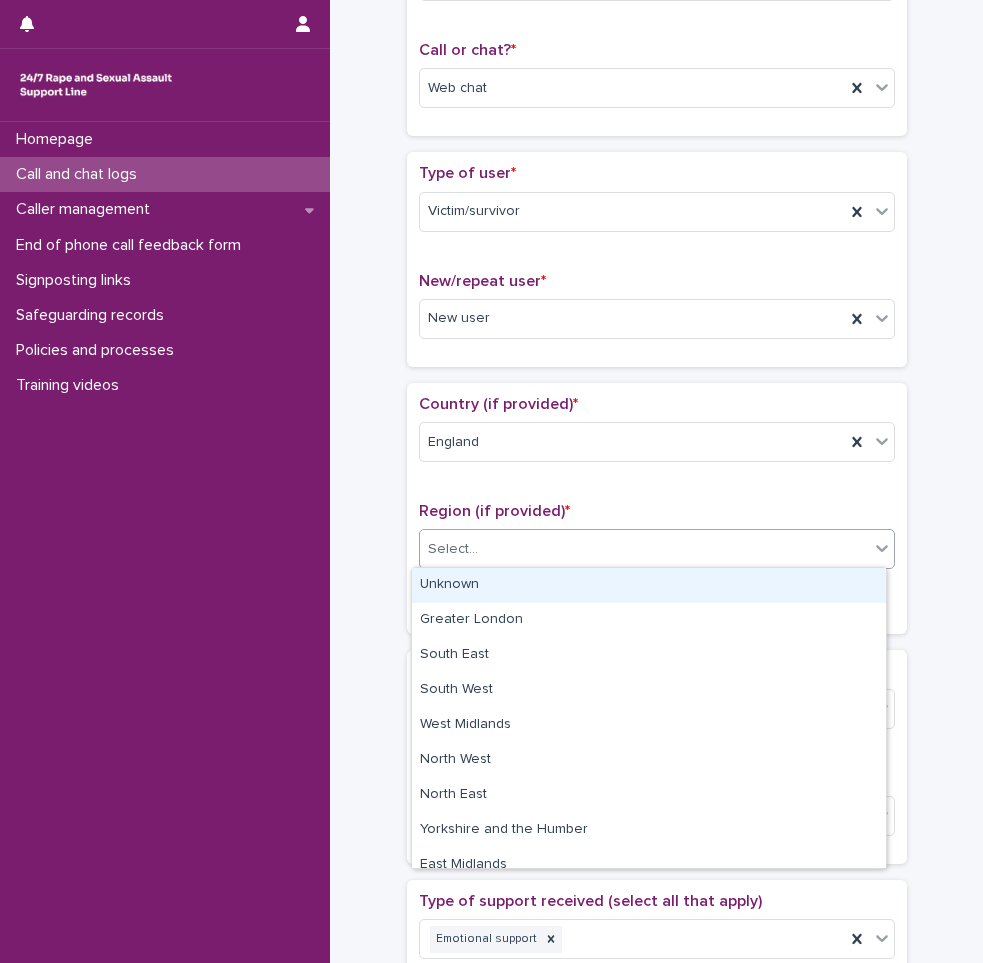 click on "Select..." at bounding box center [644, 549] 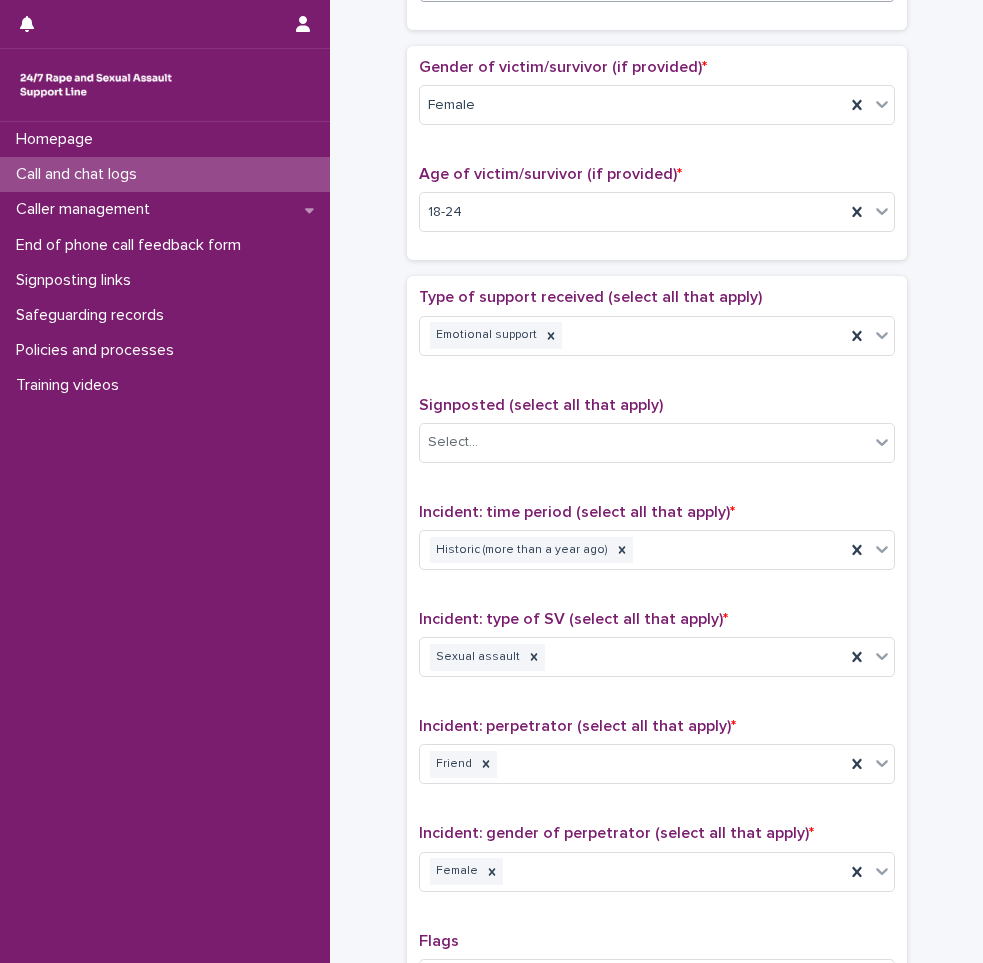 scroll, scrollTop: 1367, scrollLeft: 0, axis: vertical 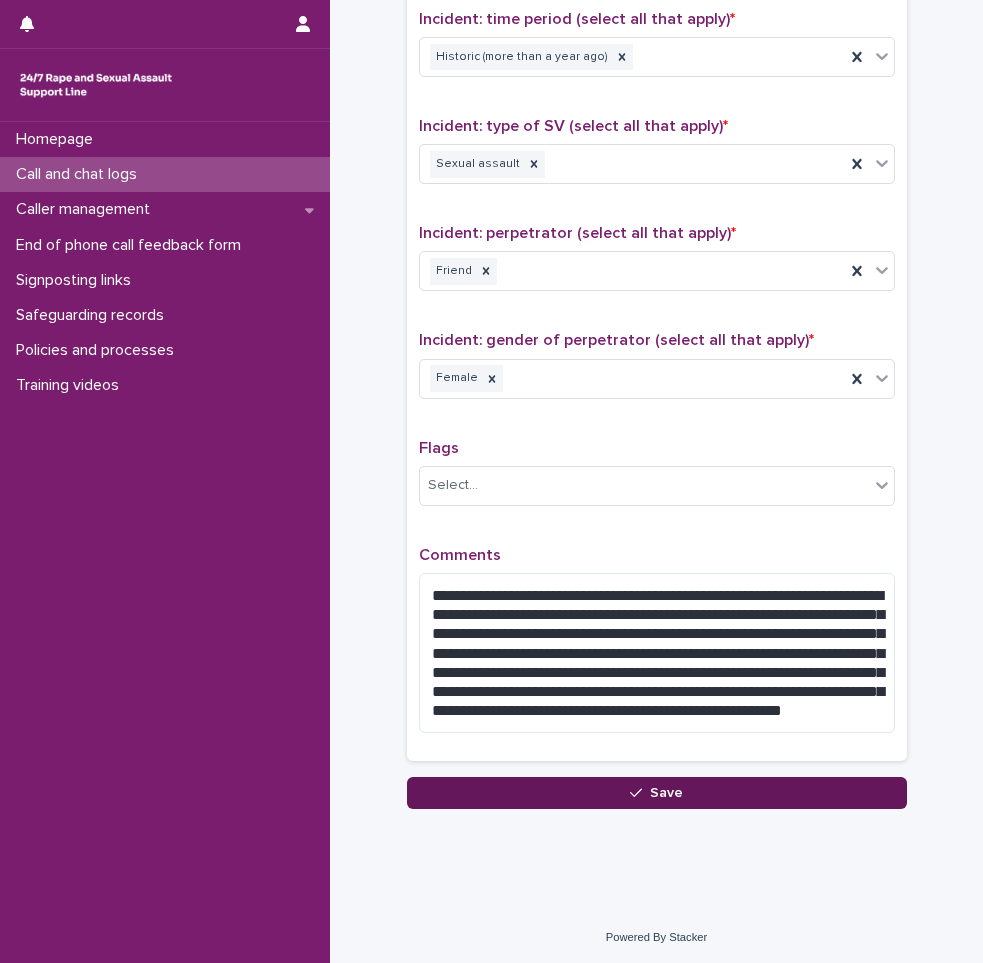 click on "Save" at bounding box center (657, 793) 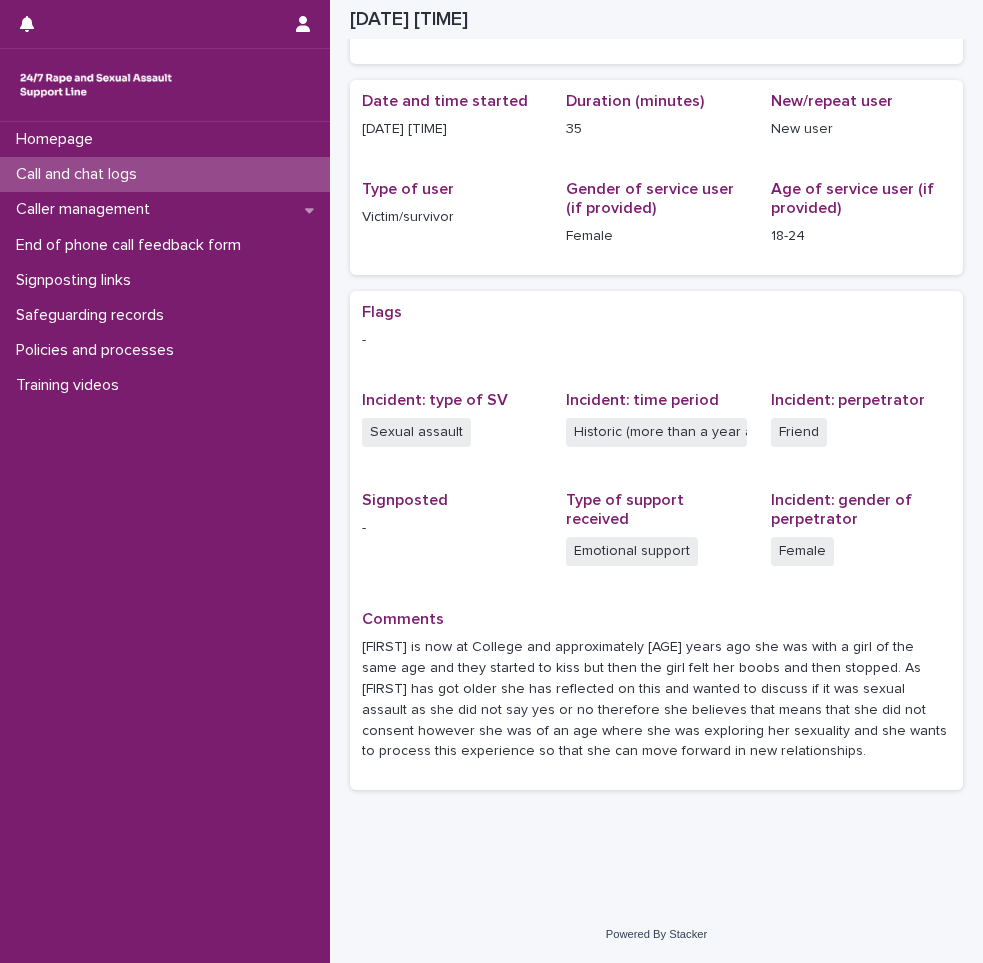 scroll, scrollTop: 163, scrollLeft: 0, axis: vertical 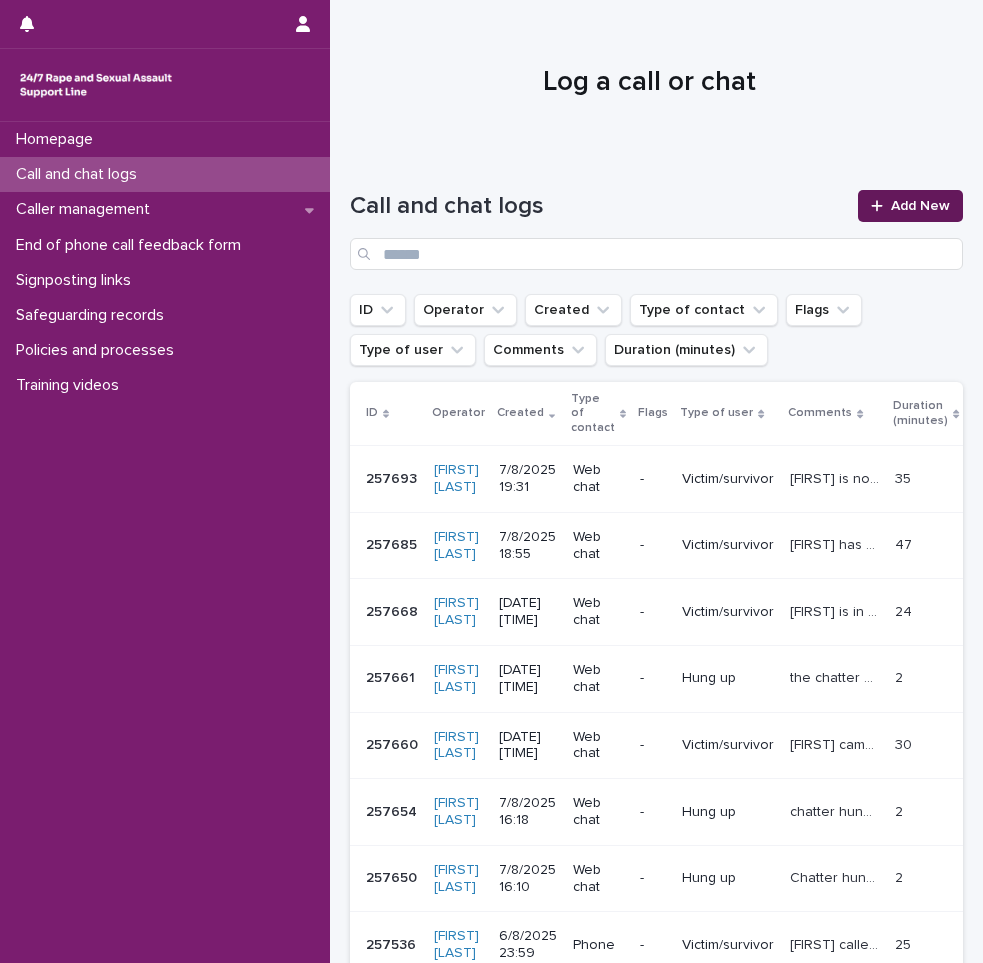 click on "Add New" at bounding box center (920, 206) 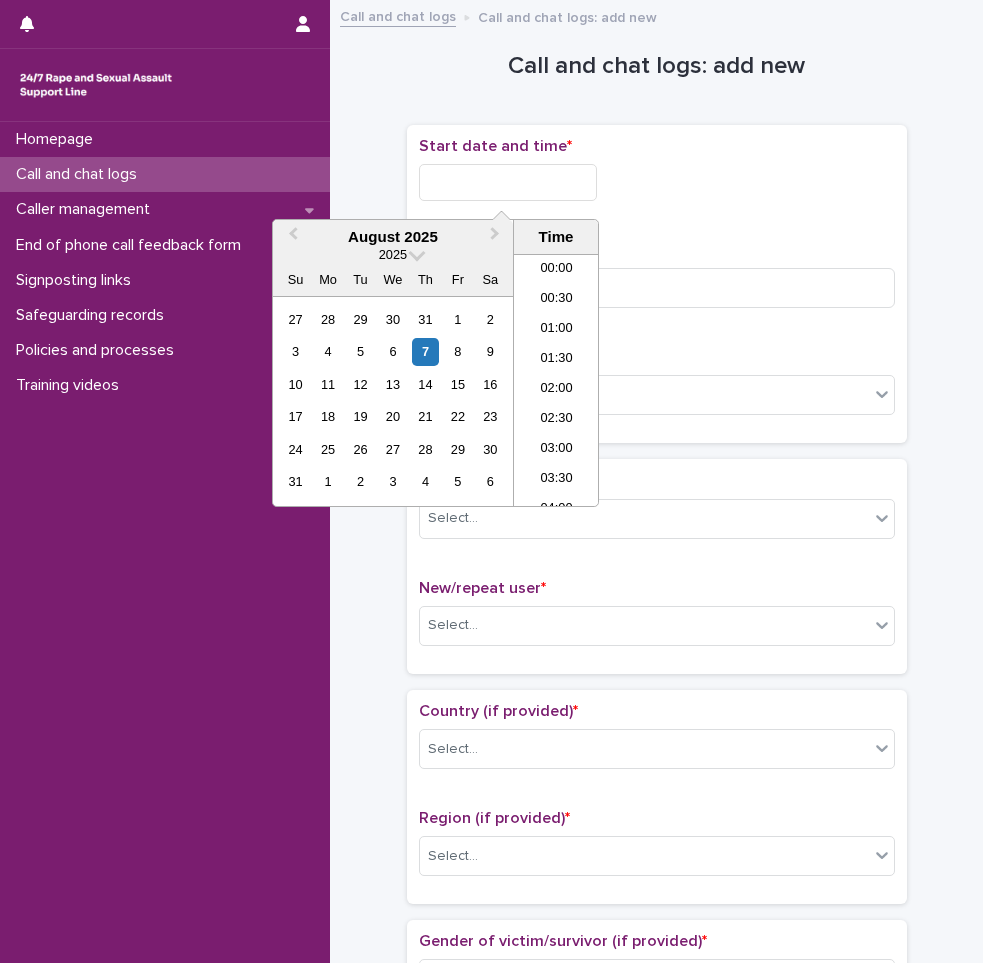 click at bounding box center [508, 182] 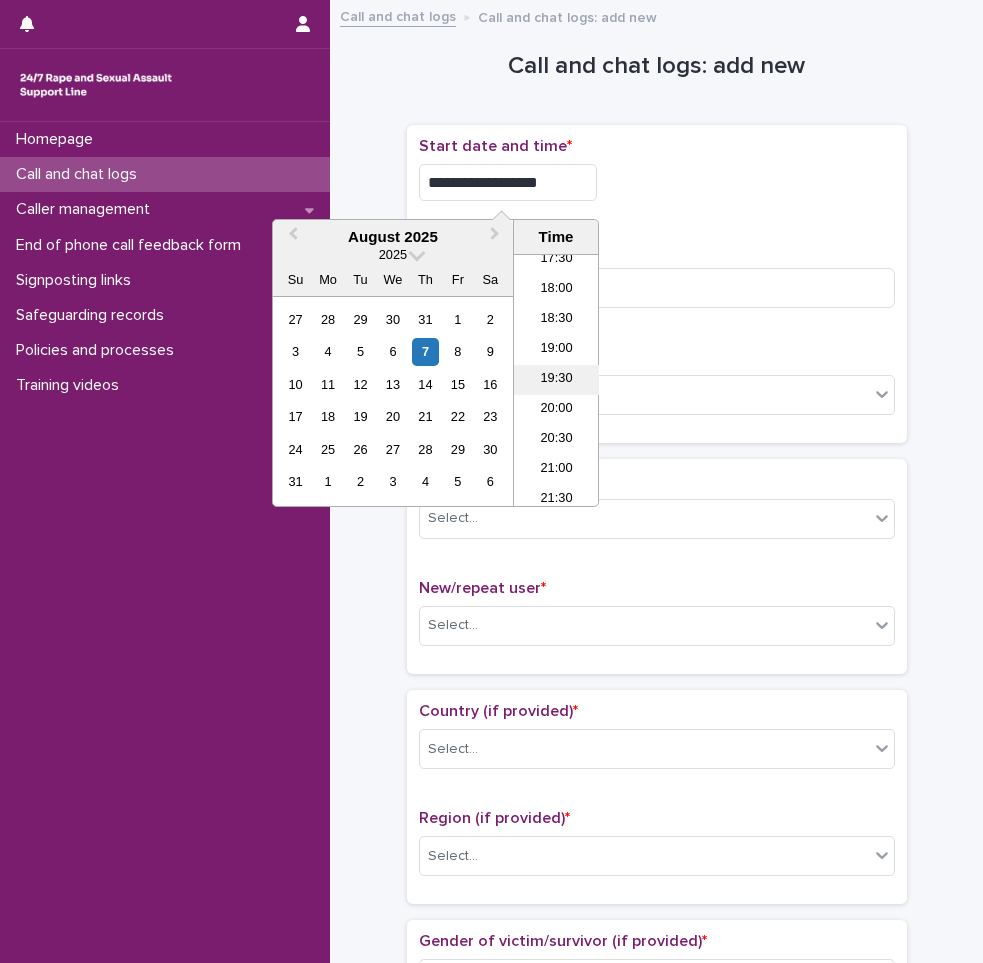 click on "19:30" at bounding box center (556, 380) 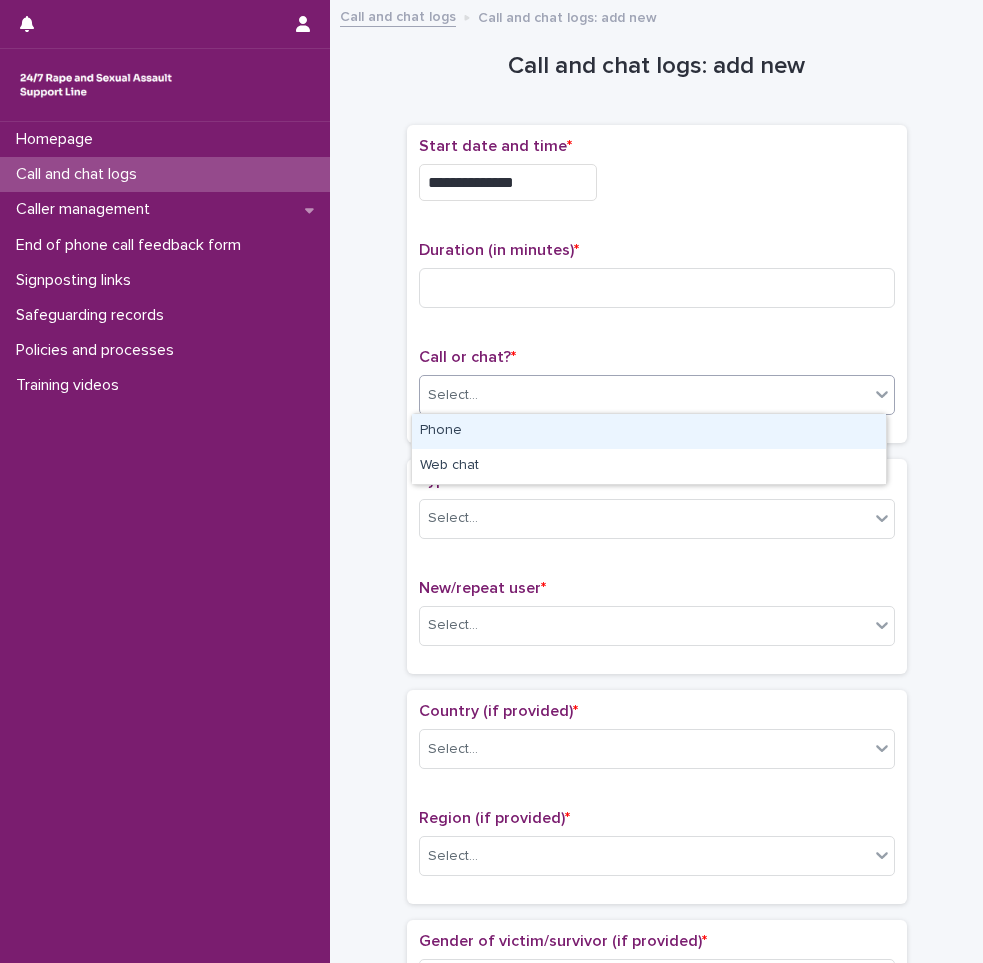click on "Select..." at bounding box center [453, 395] 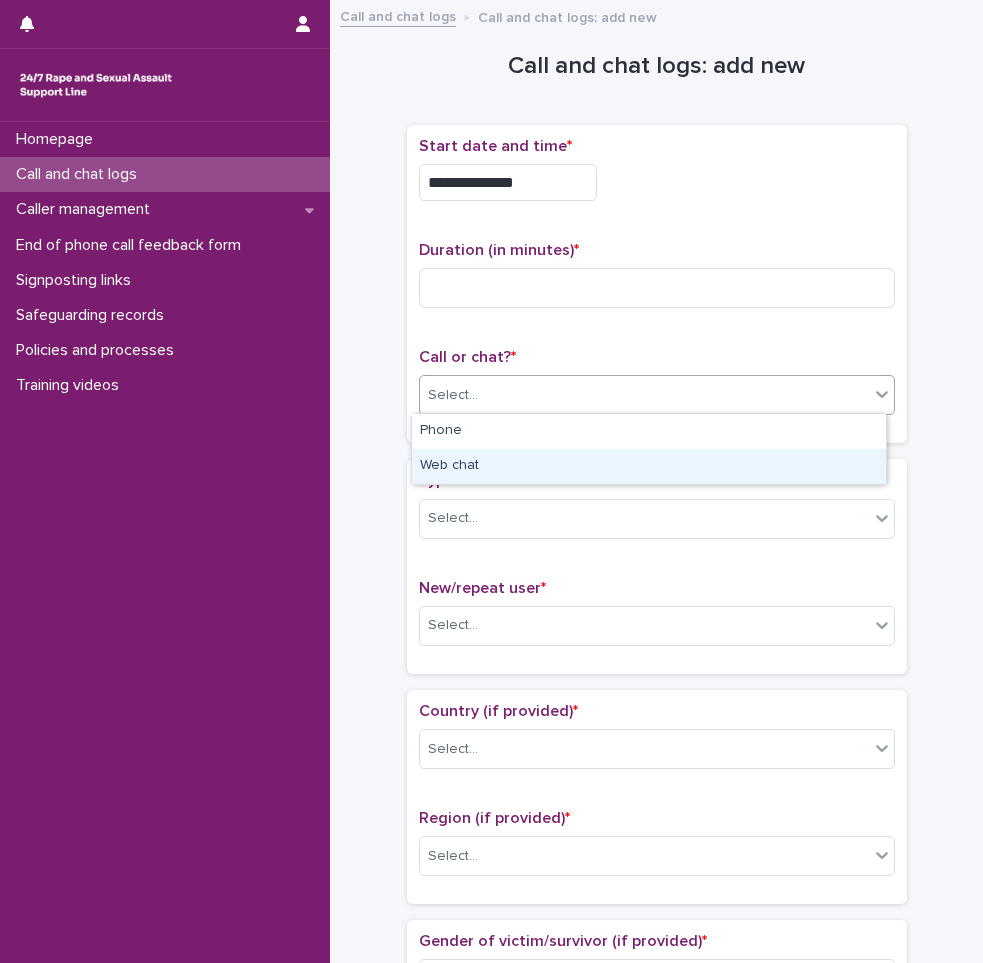 click on "Web chat" at bounding box center [649, 466] 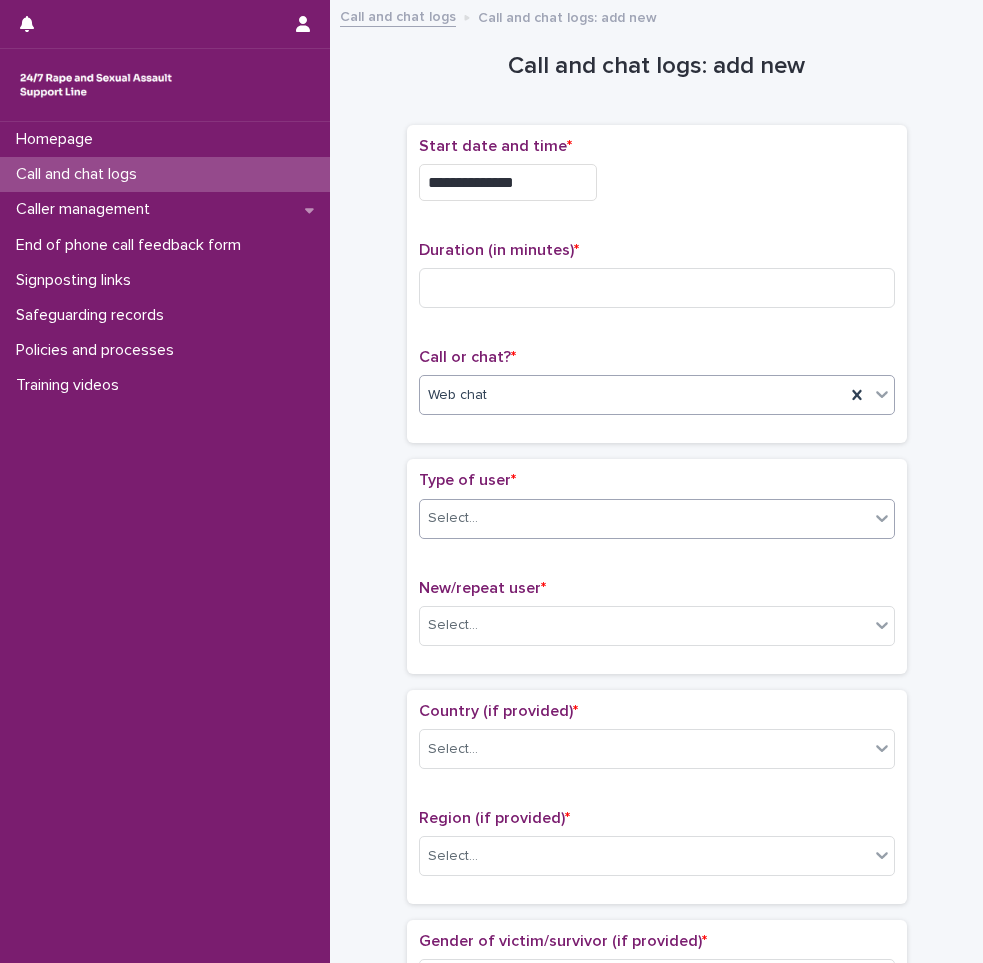 click on "Select..." at bounding box center [453, 518] 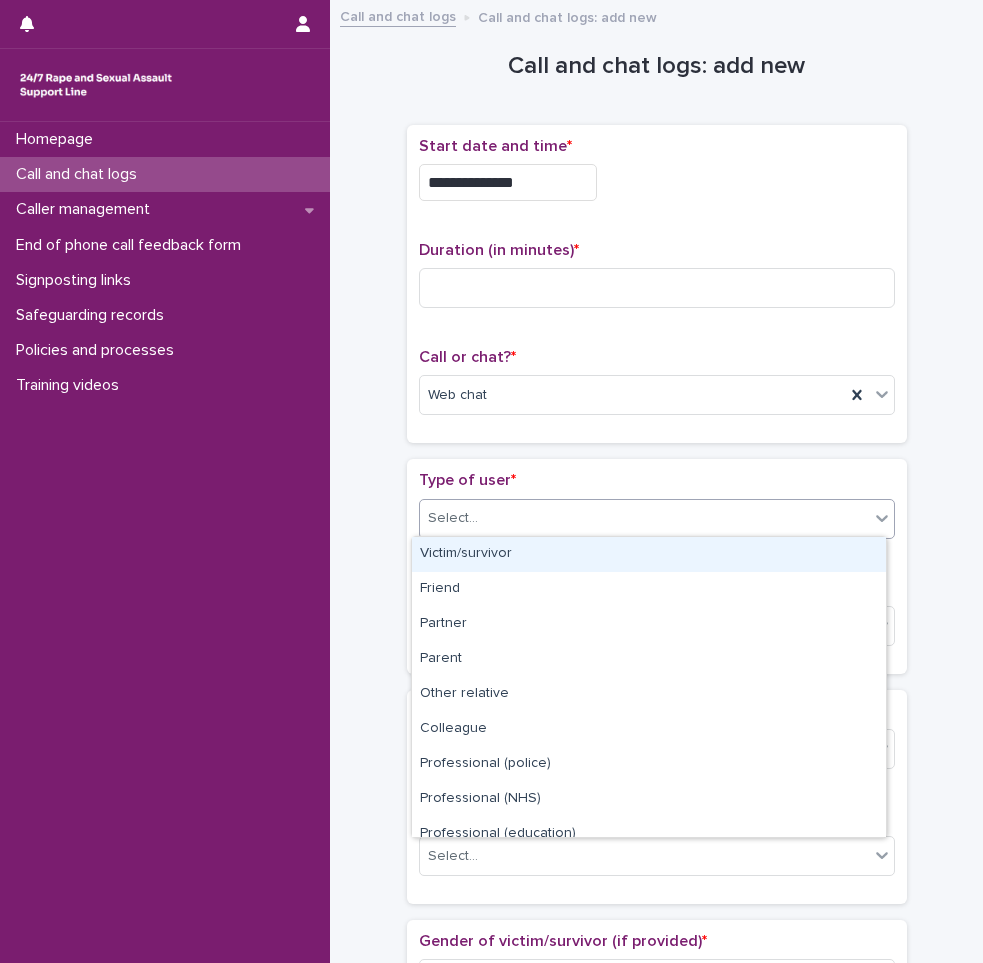 click on "Victim/survivor" at bounding box center (649, 554) 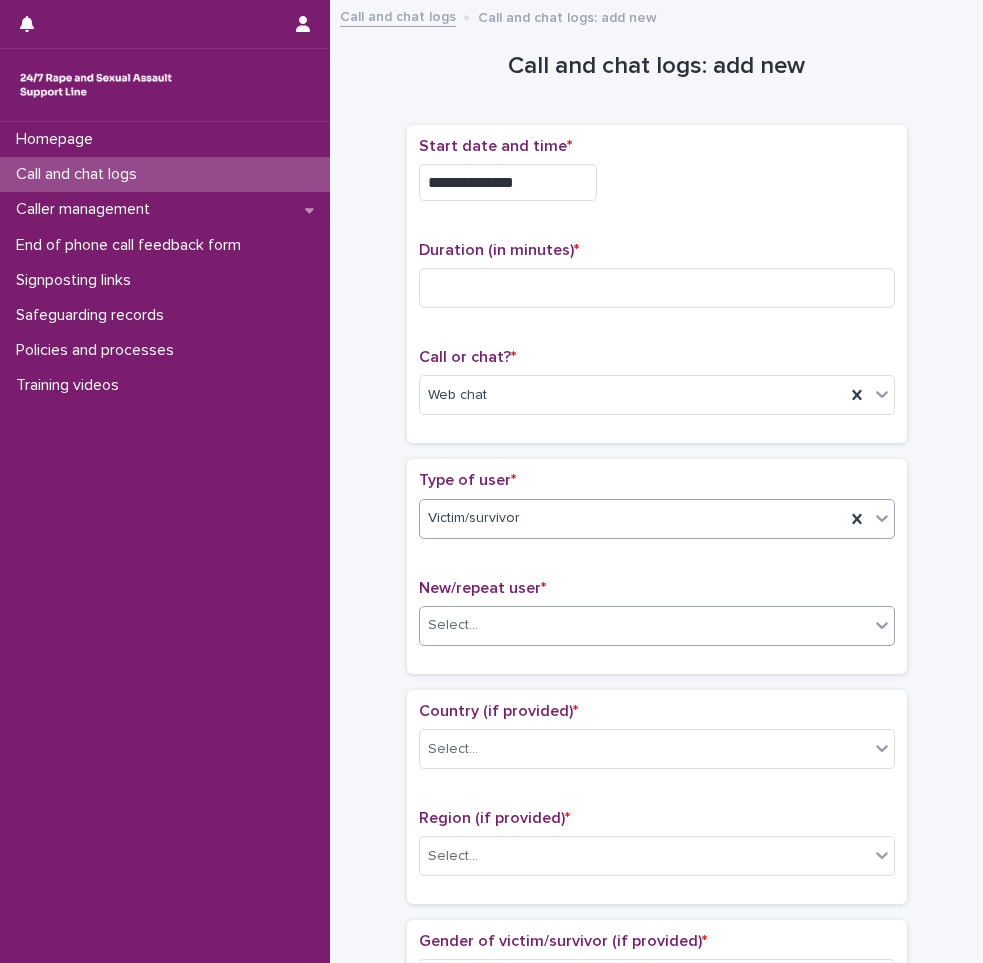 click on "Select..." at bounding box center (657, 626) 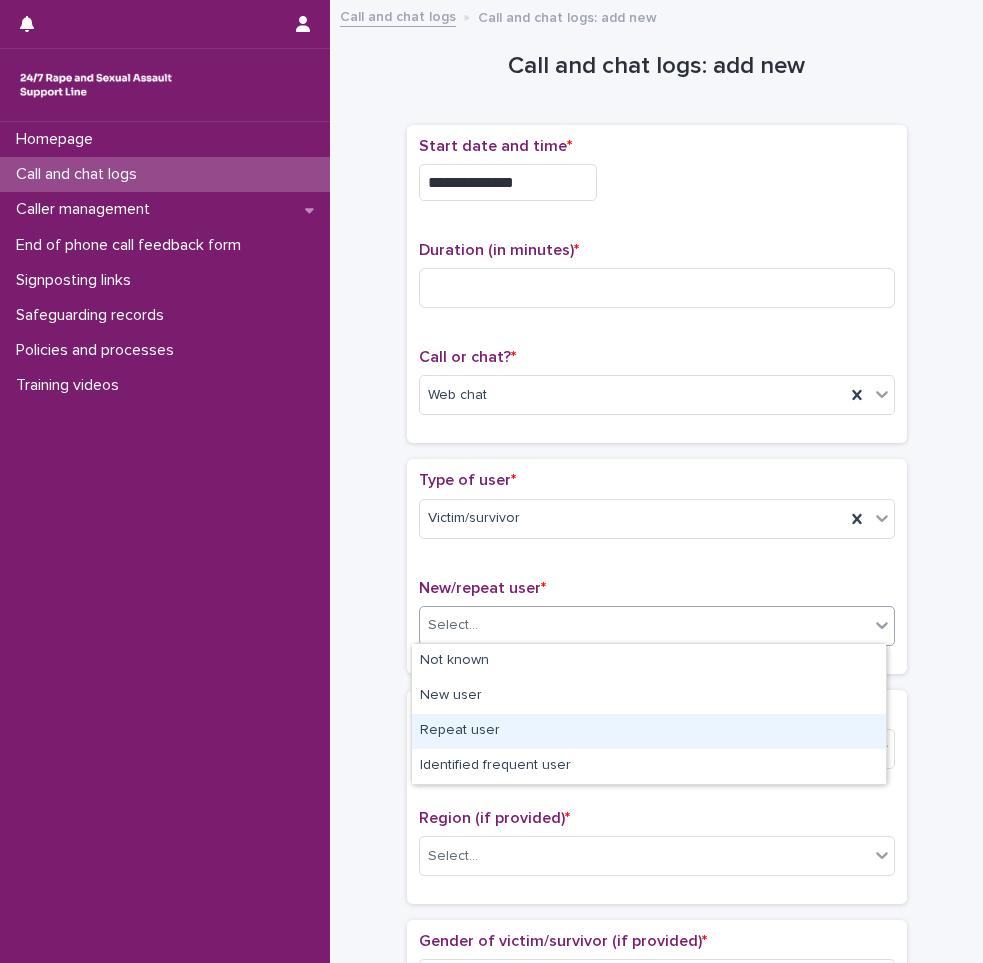 click on "Repeat user" at bounding box center (649, 731) 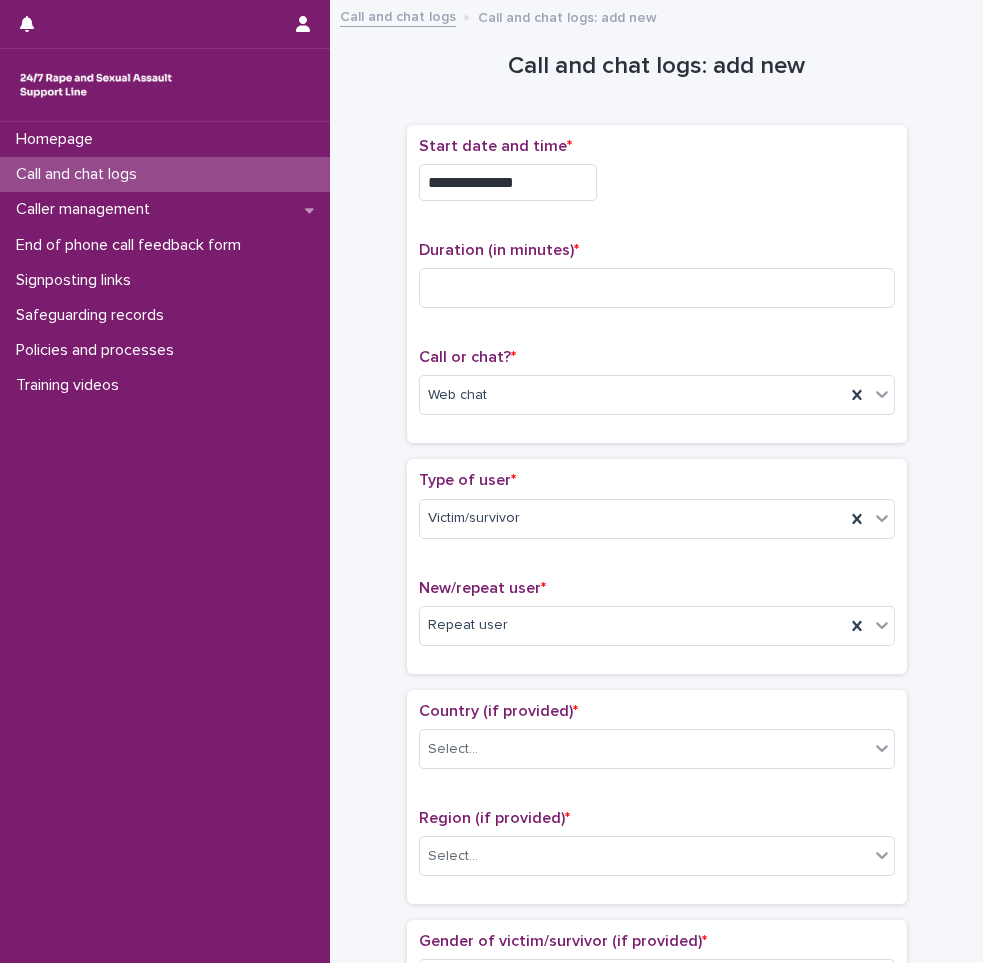 click on "**********" at bounding box center (656, 1085) 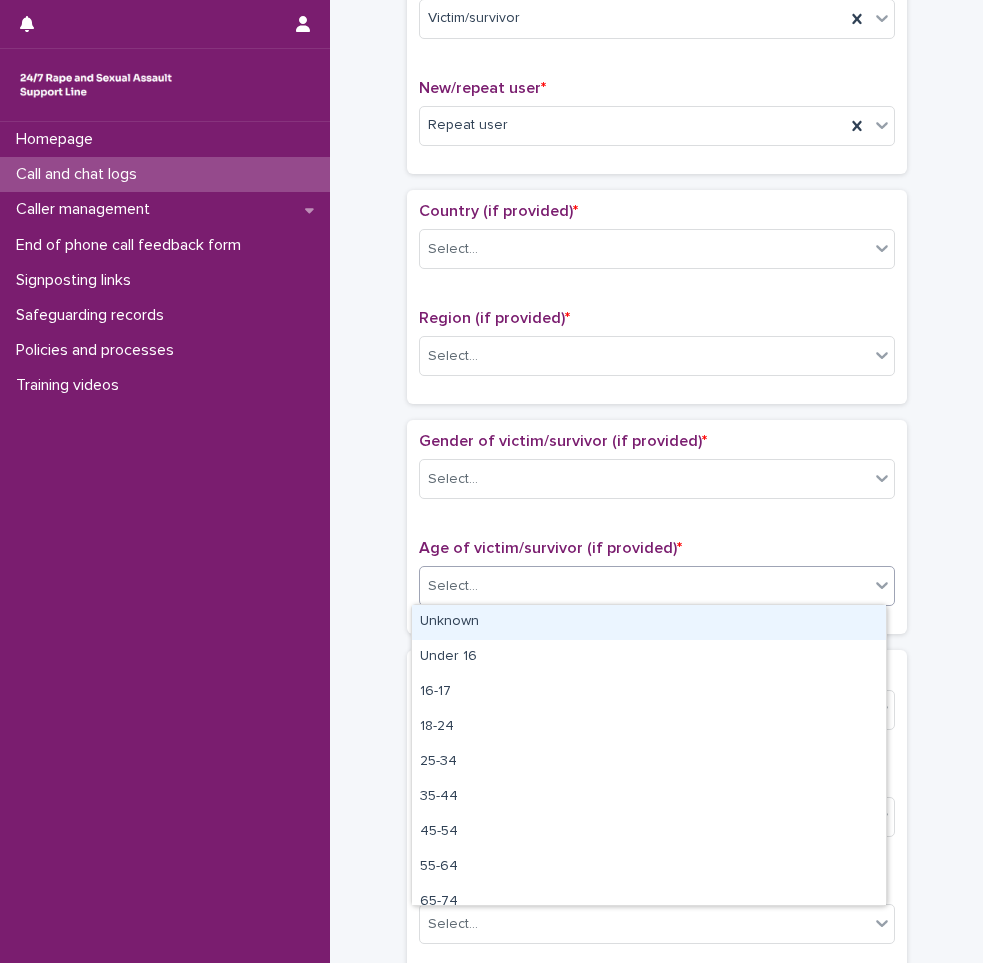 click on "Select..." at bounding box center (644, 586) 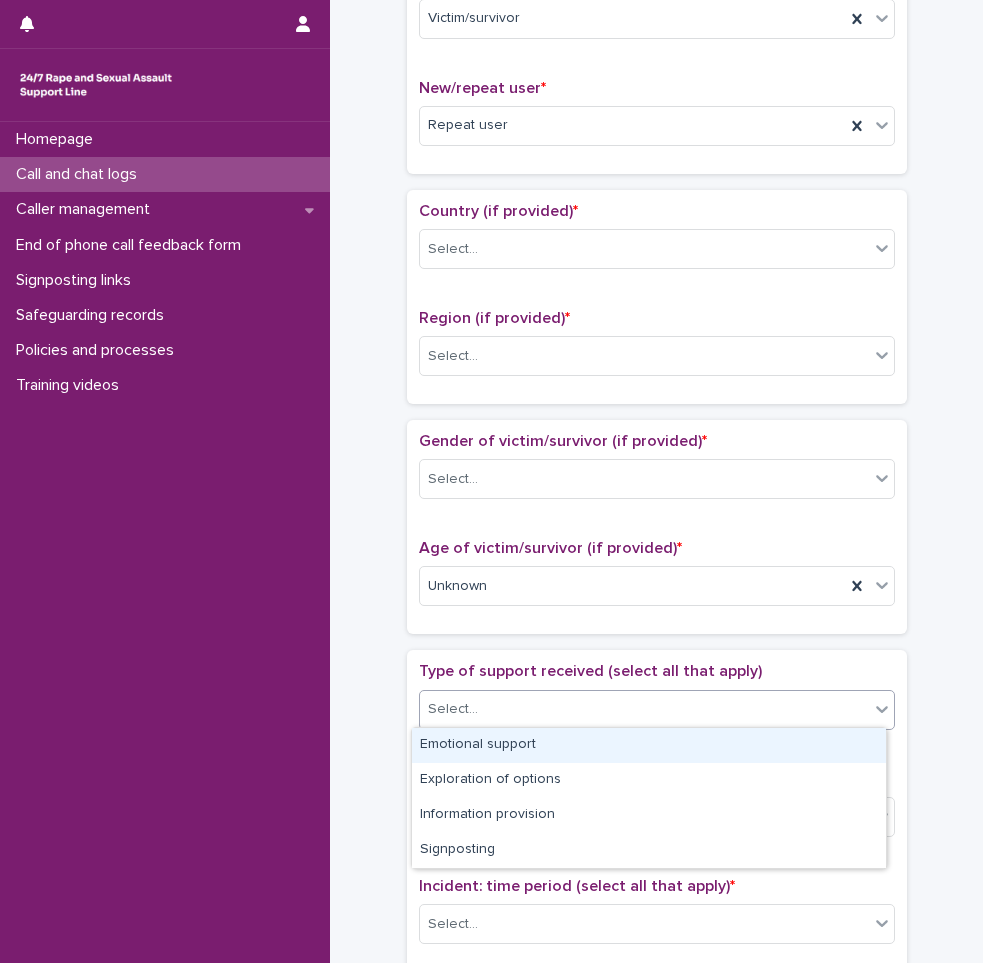 click on "Select..." at bounding box center (453, 709) 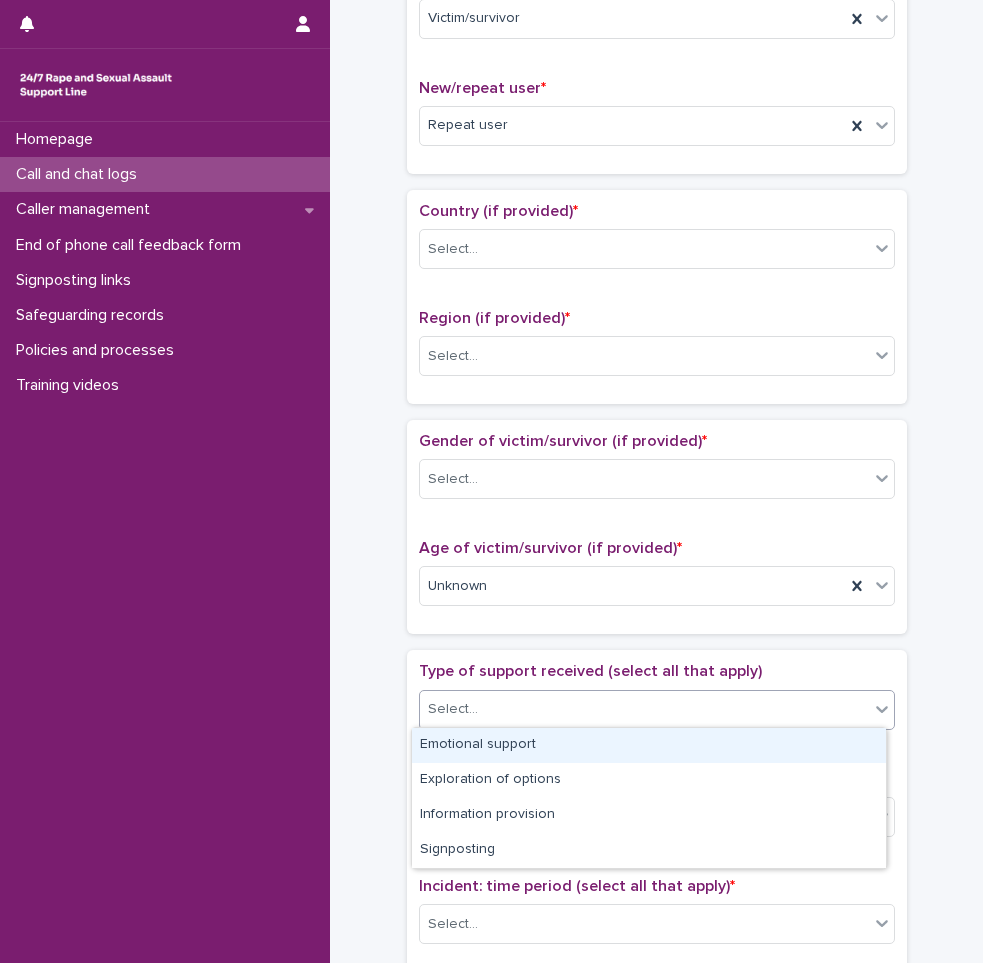 click on "Emotional support" at bounding box center (649, 745) 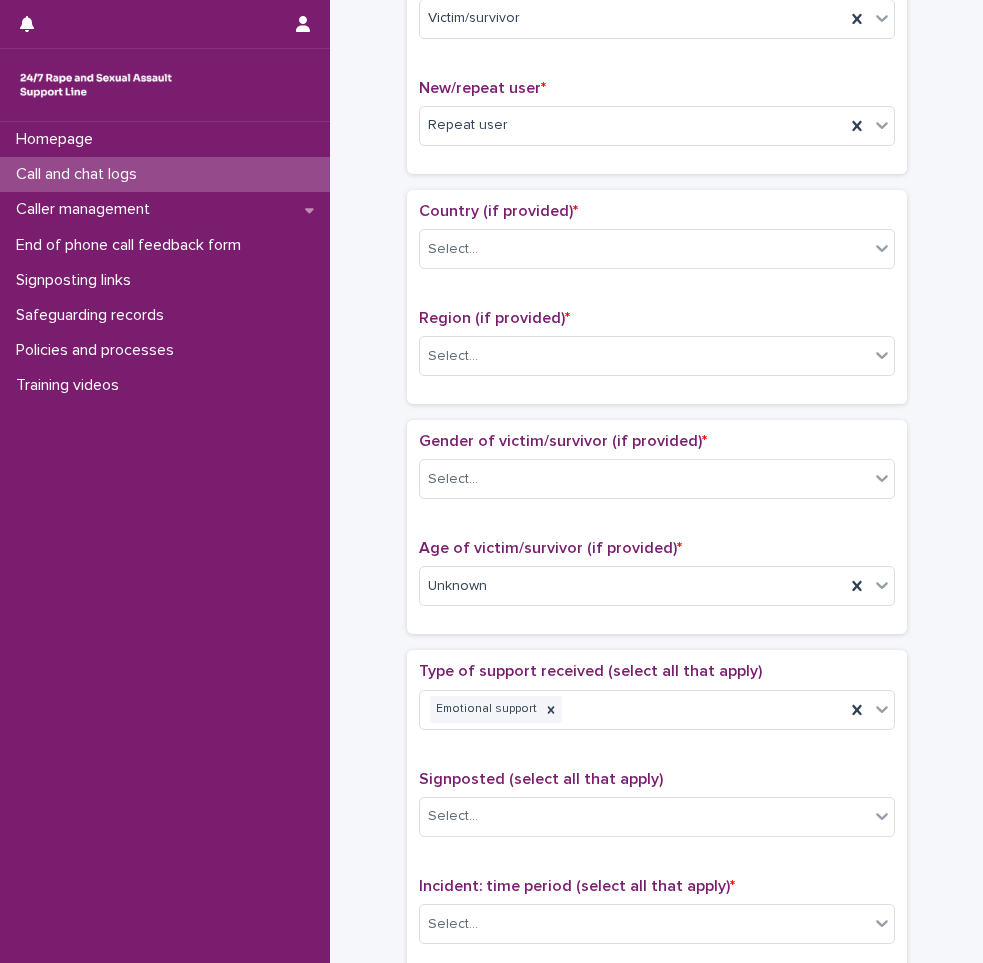 click on "**********" at bounding box center [656, 535] 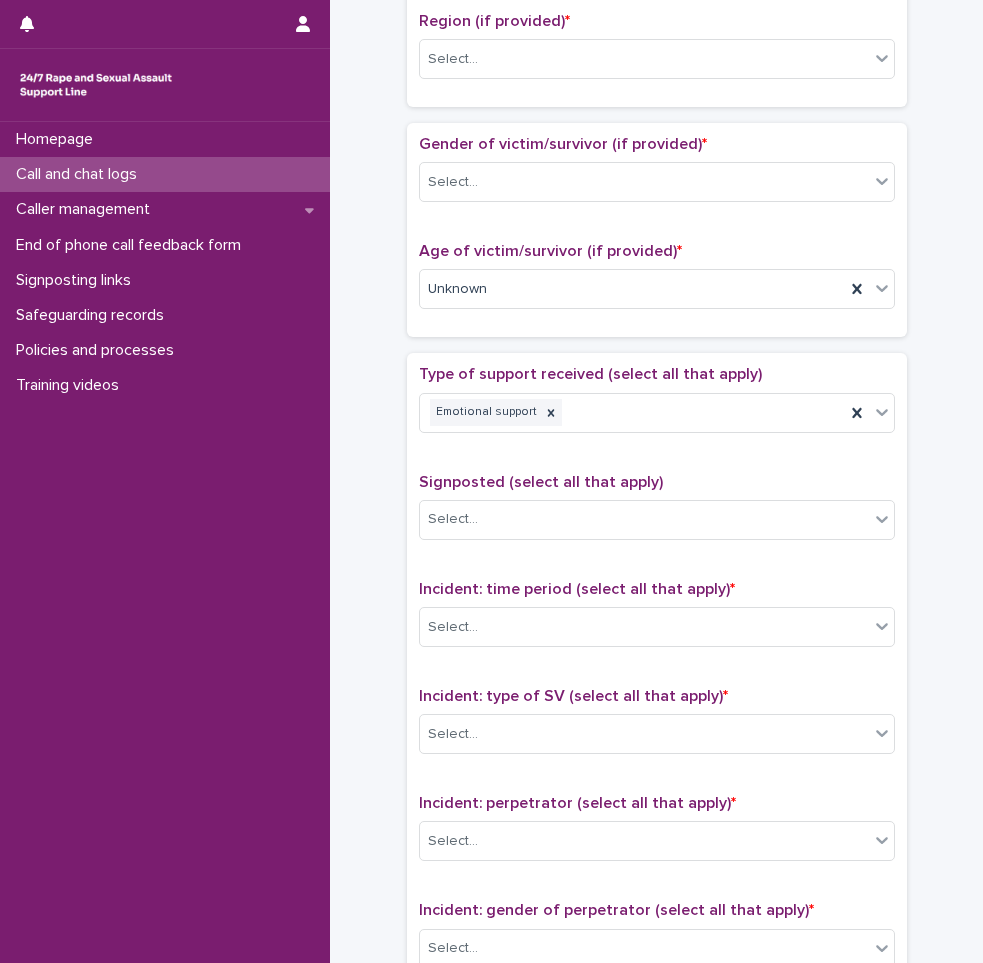 scroll, scrollTop: 800, scrollLeft: 0, axis: vertical 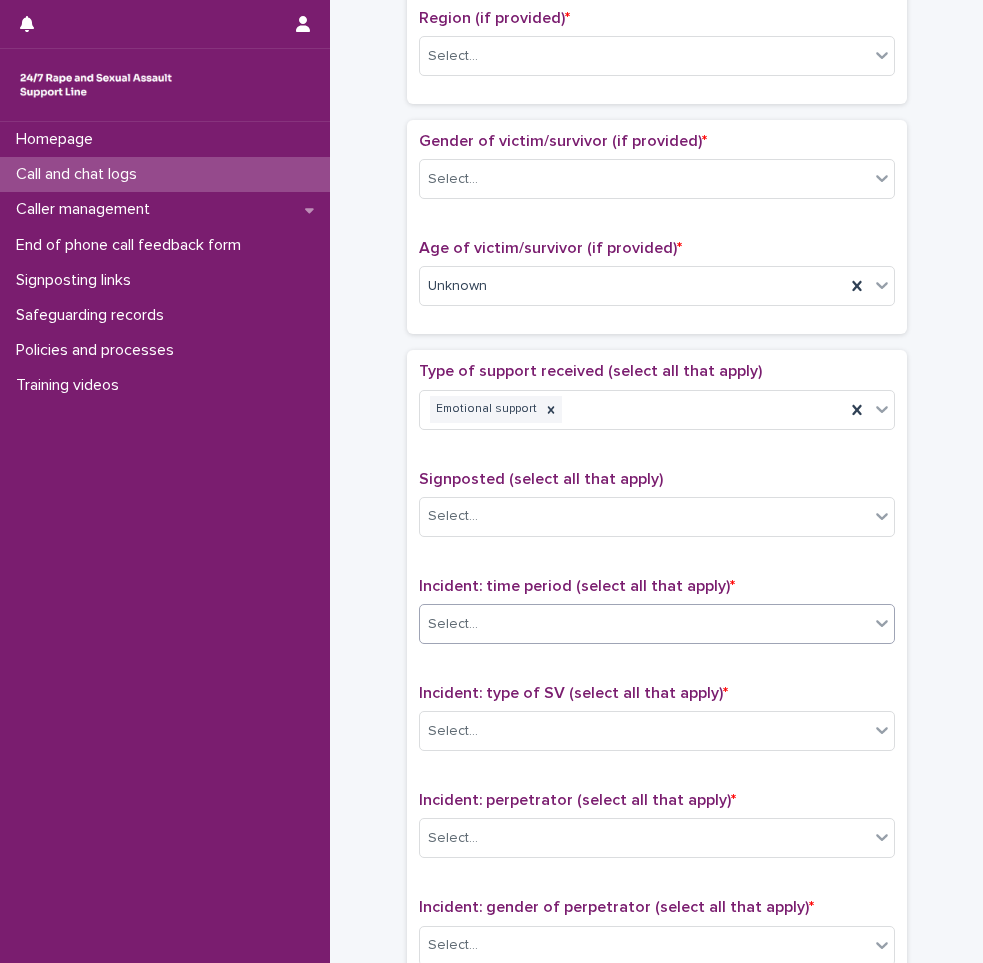 click at bounding box center (481, 623) 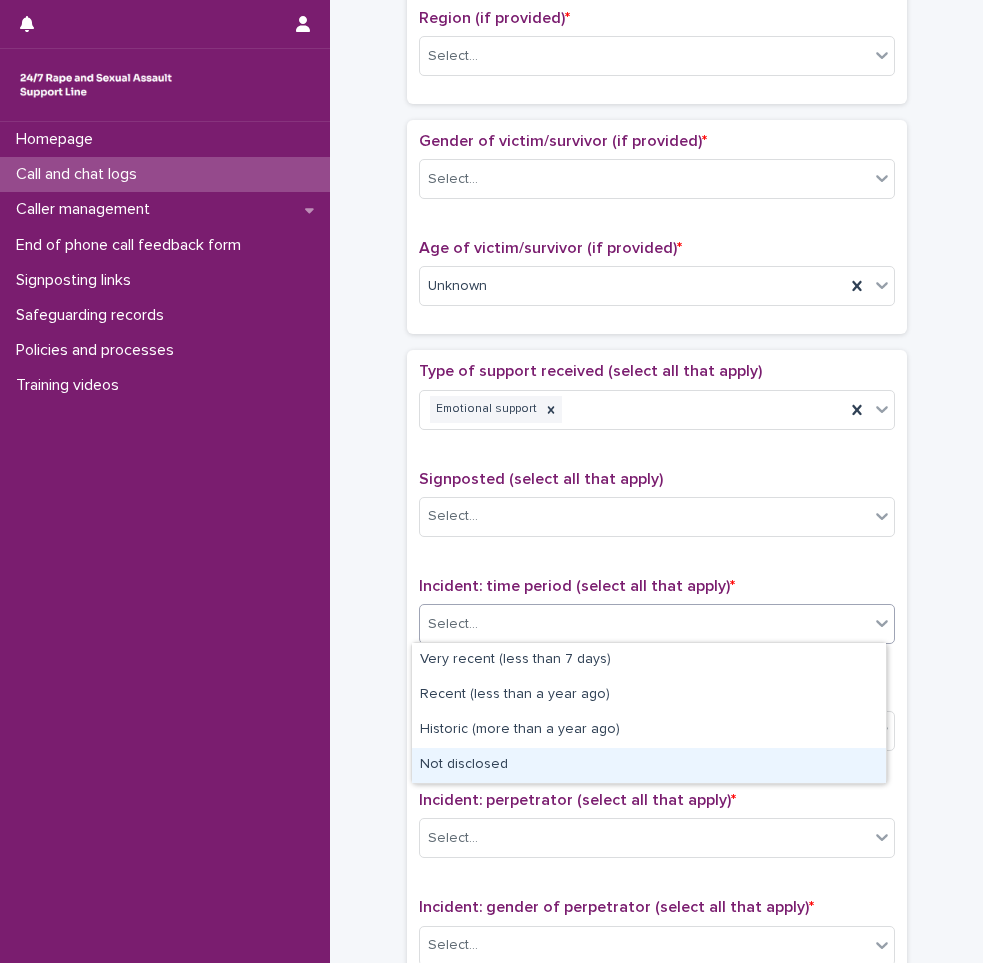 click on "Not disclosed" at bounding box center (649, 765) 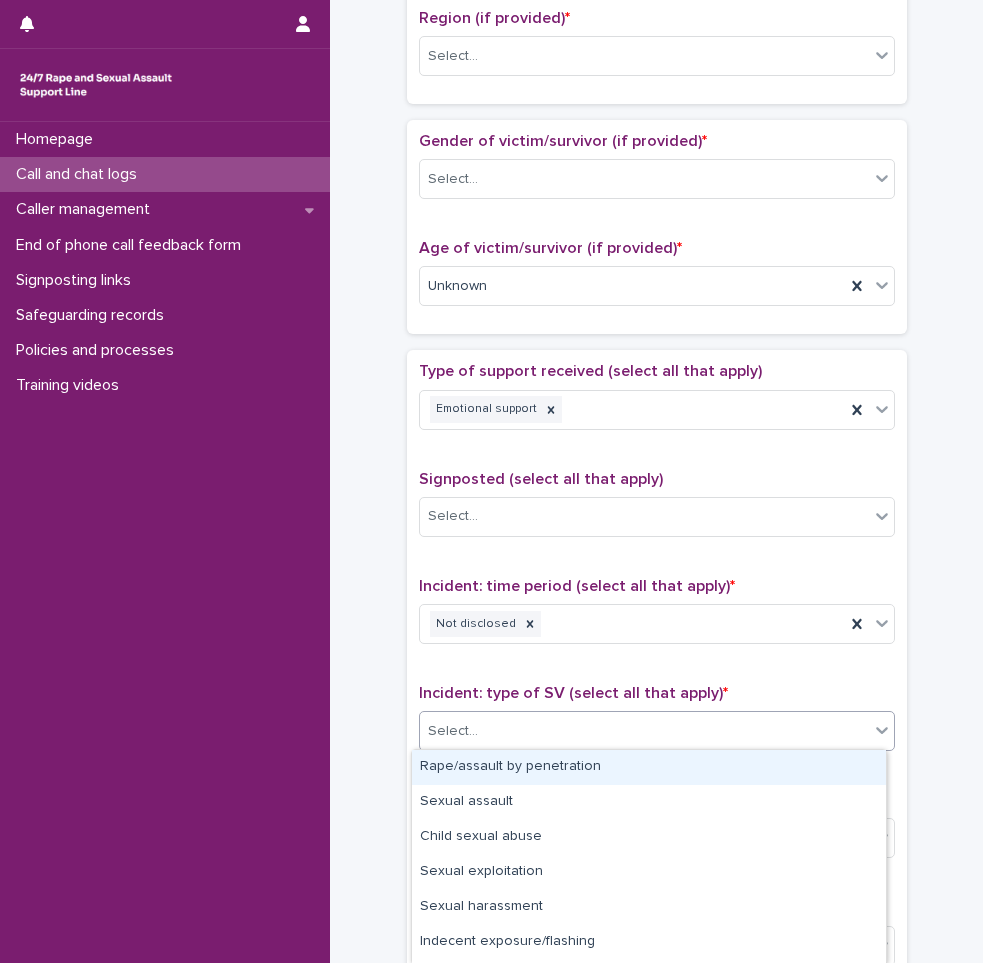 click on "Select..." at bounding box center [453, 731] 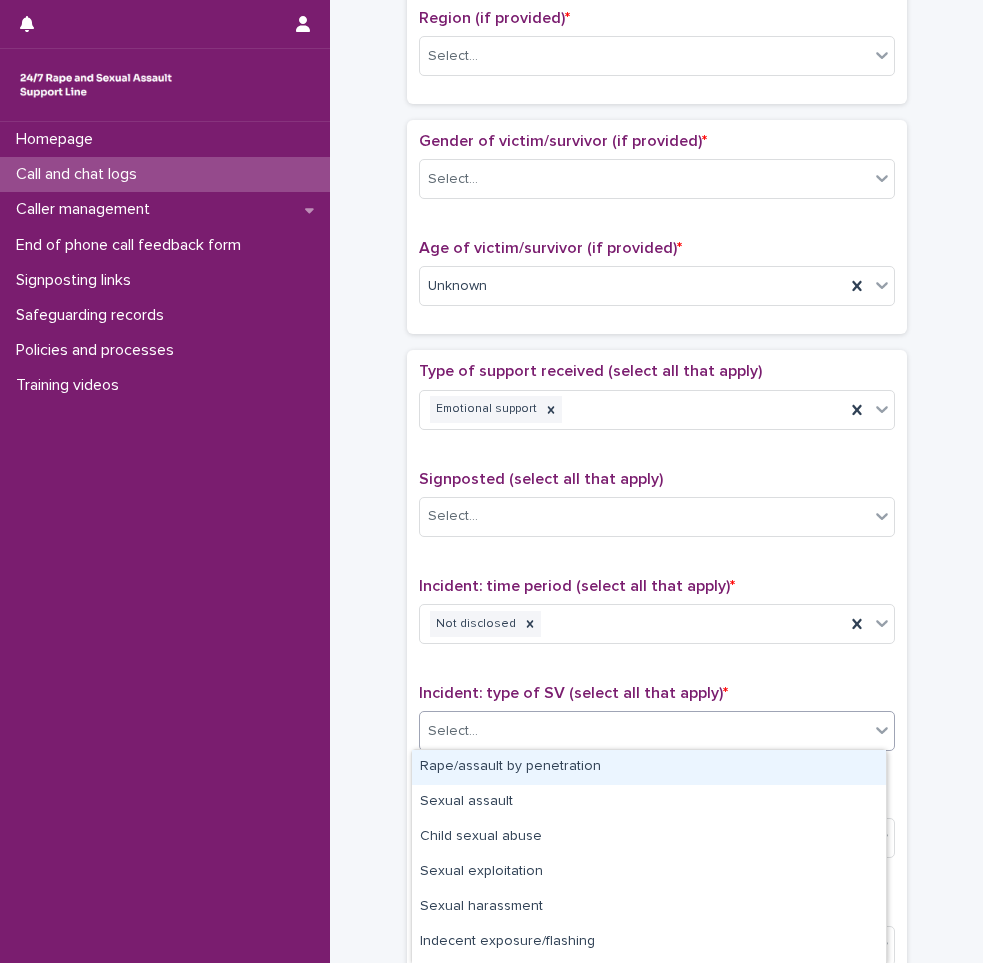 click on "Rape/assault by penetration" at bounding box center (649, 767) 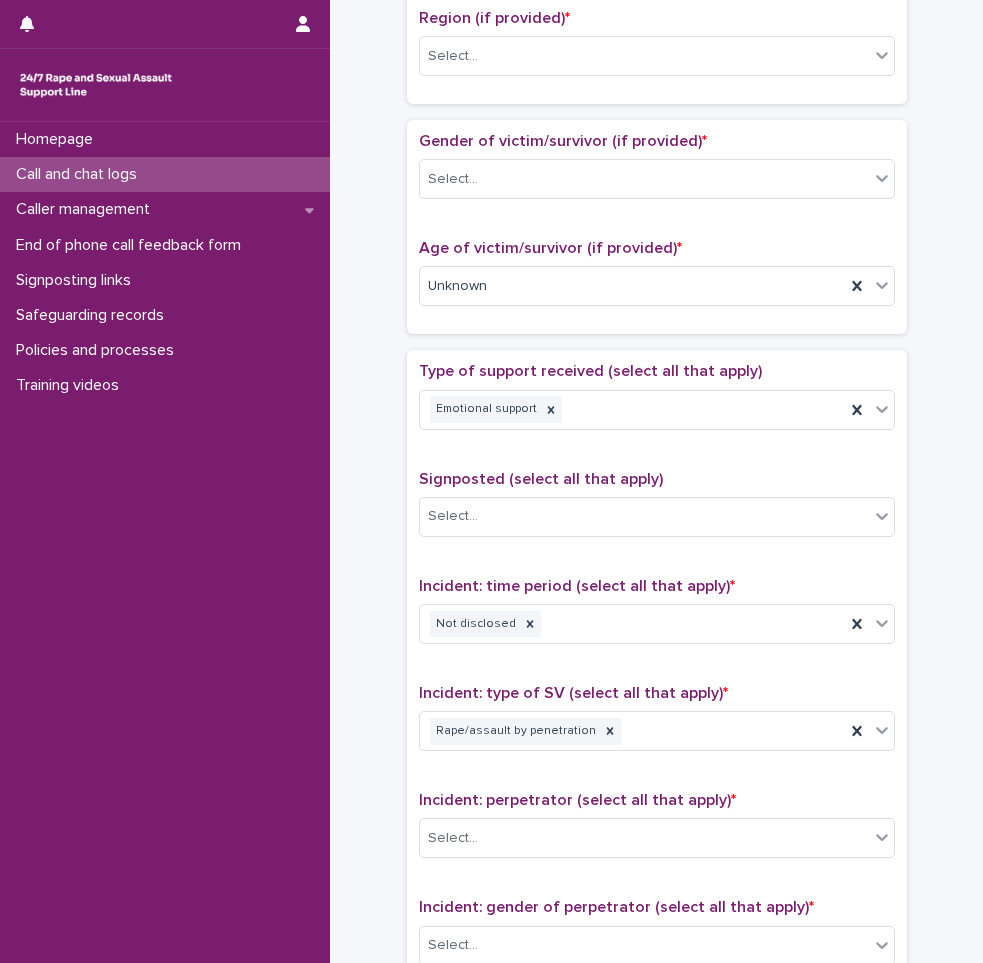 click on "**********" at bounding box center [656, 260] 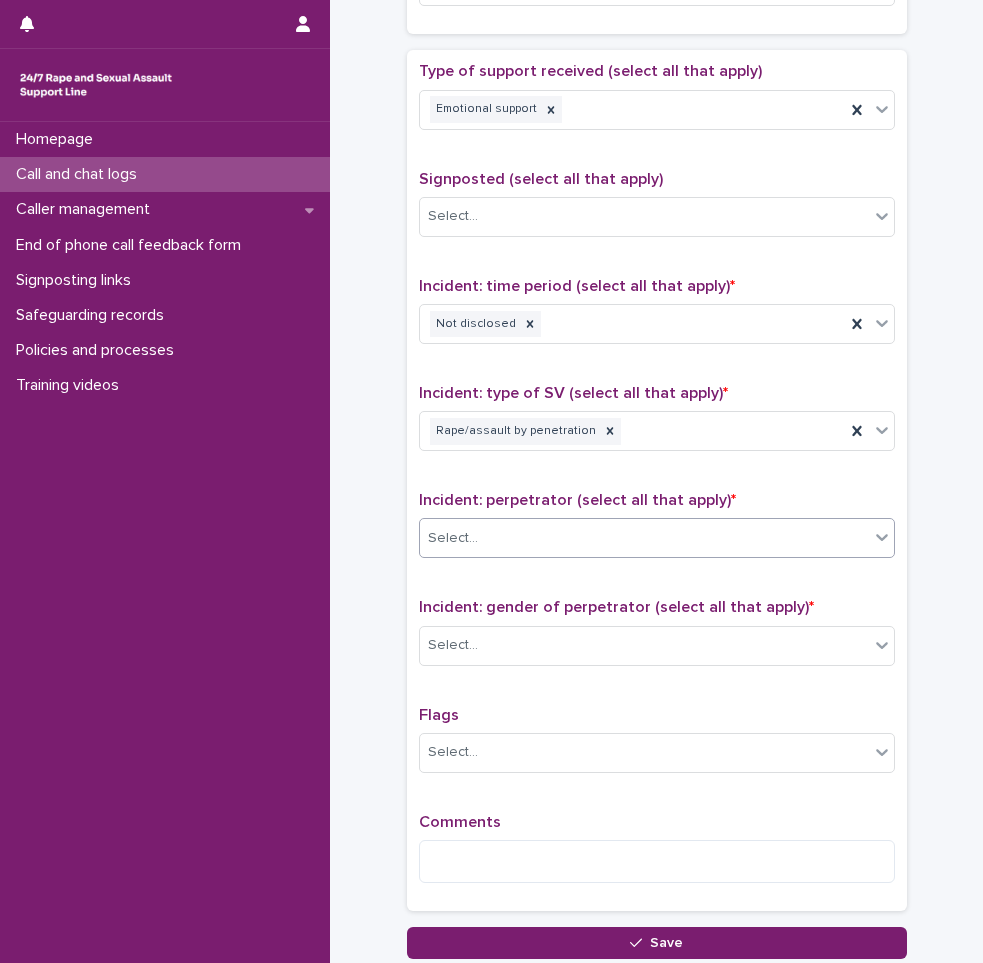 click on "Select..." at bounding box center (644, 538) 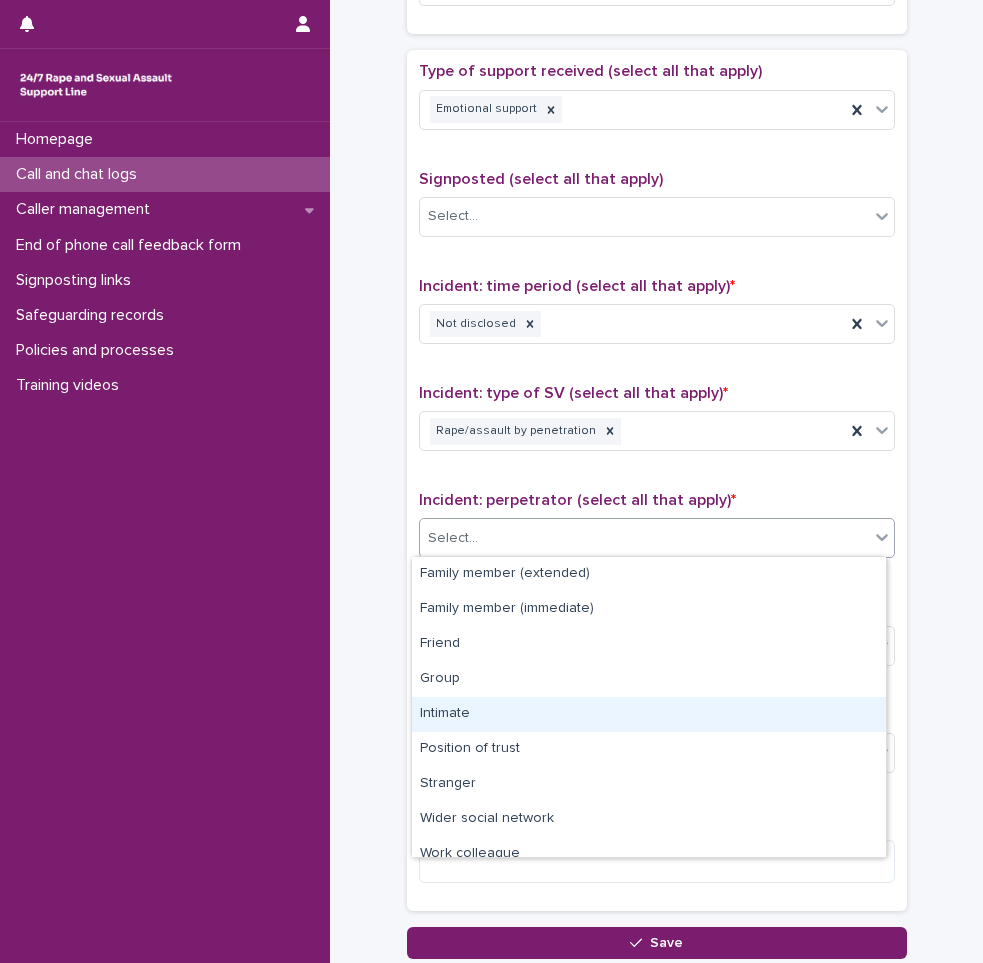 click on "Intimate" at bounding box center (649, 714) 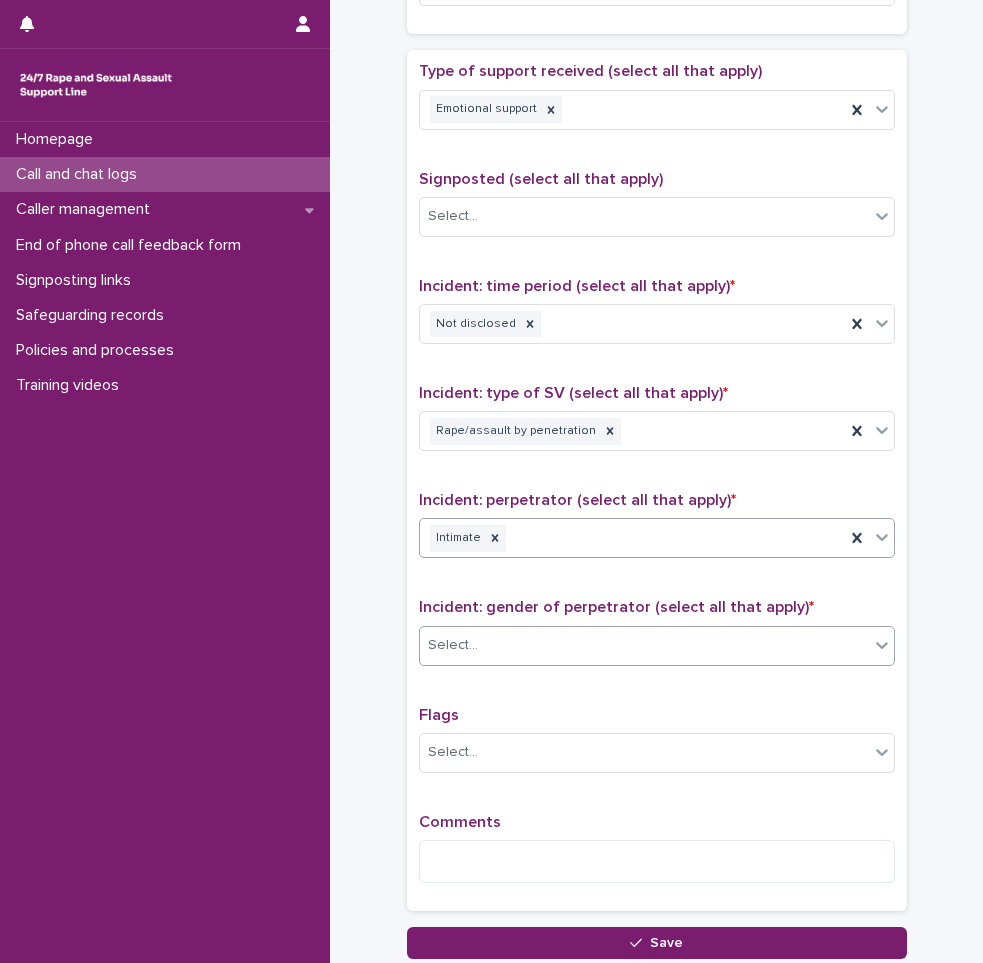 click on "Select..." at bounding box center [644, 645] 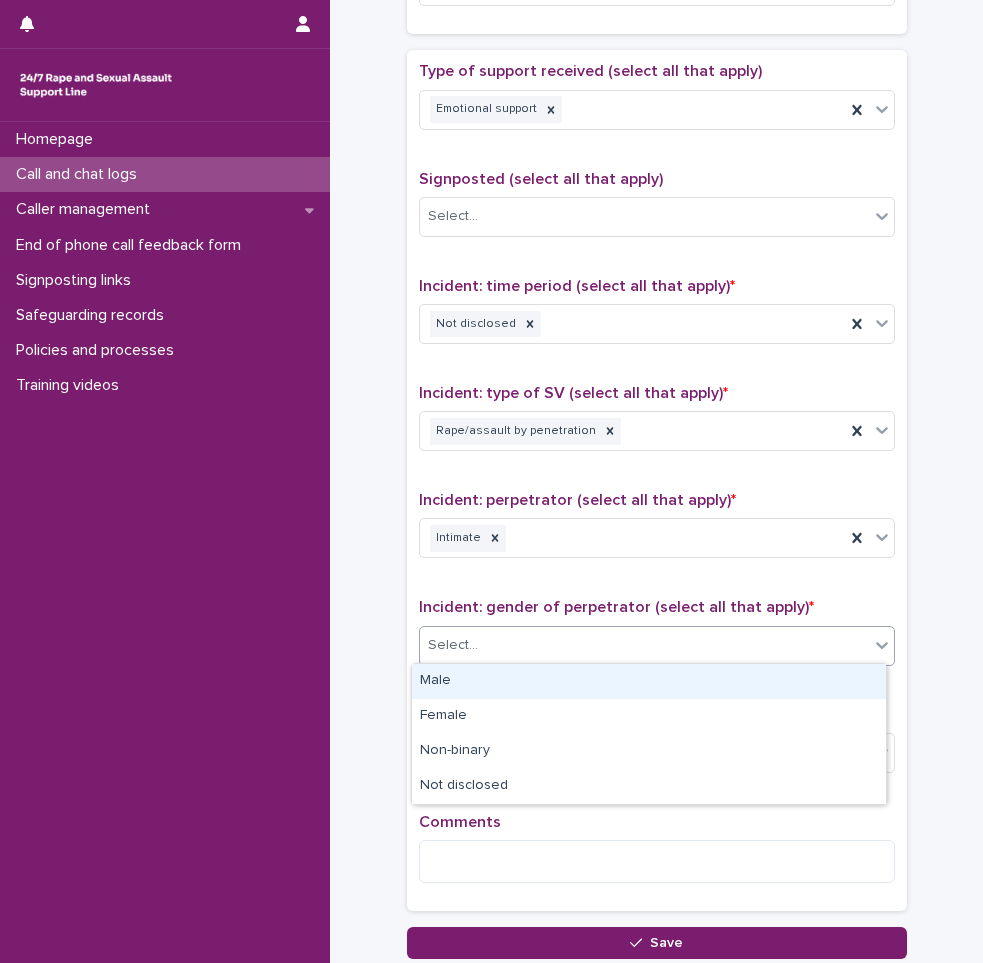 click on "Male" at bounding box center (649, 681) 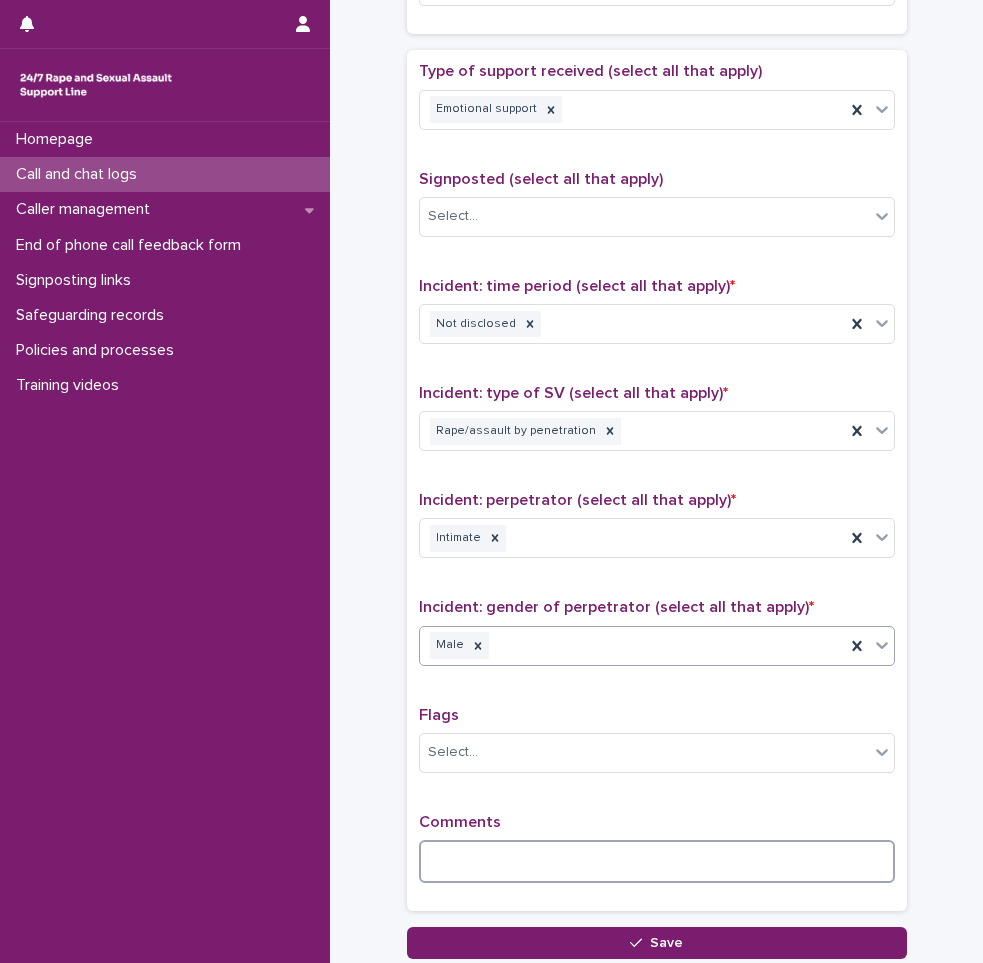 click at bounding box center [657, 861] 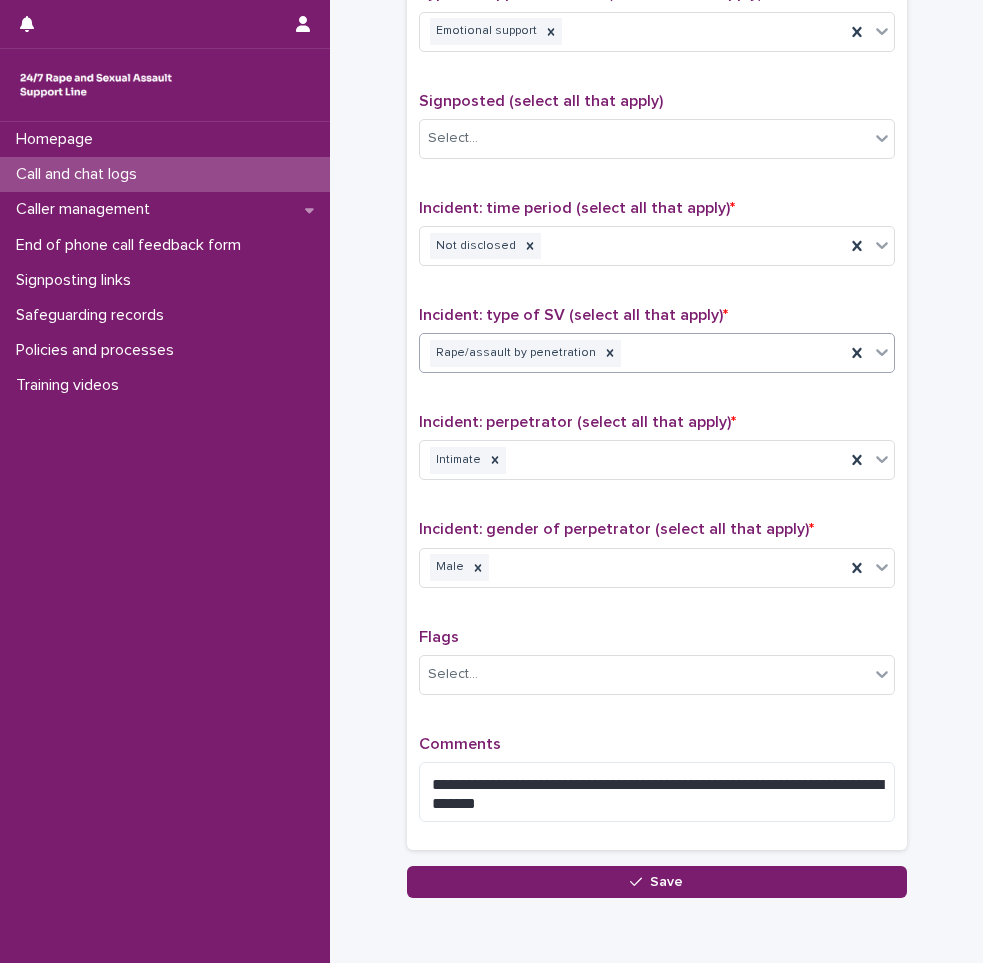 scroll, scrollTop: 1267, scrollLeft: 0, axis: vertical 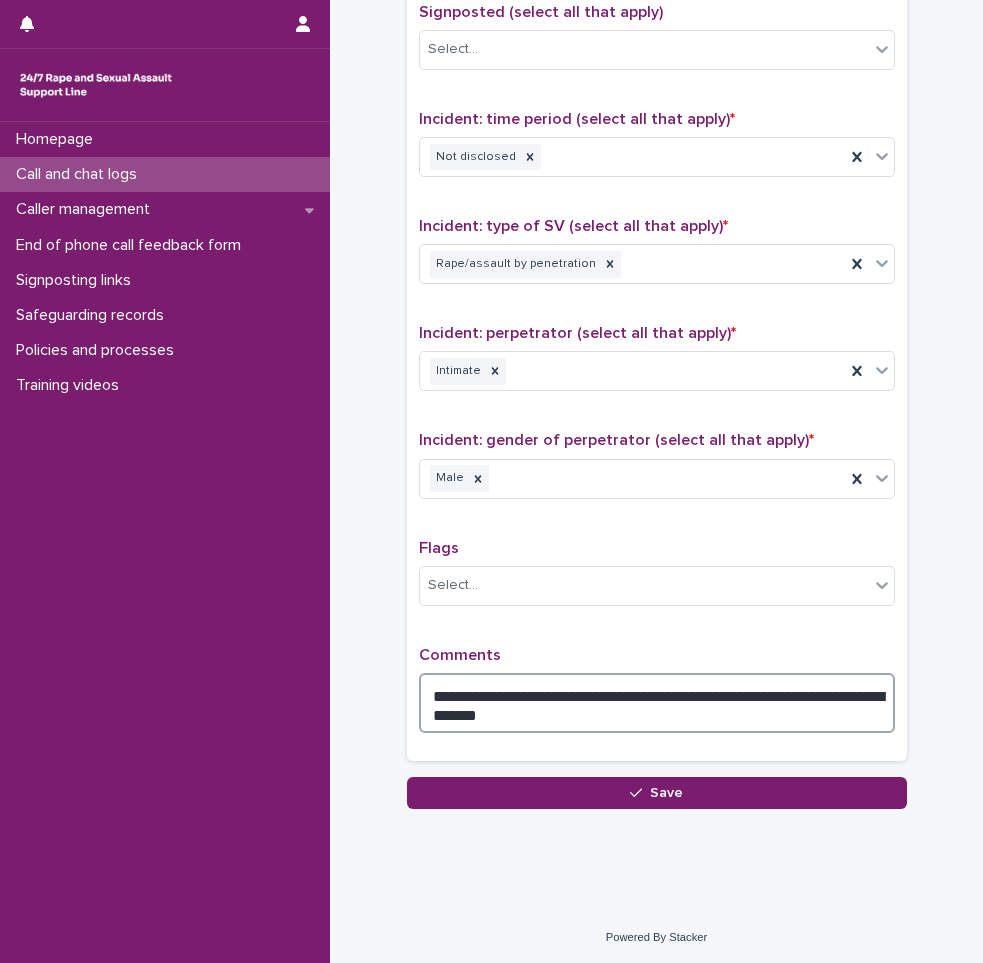 click on "**********" at bounding box center (657, 703) 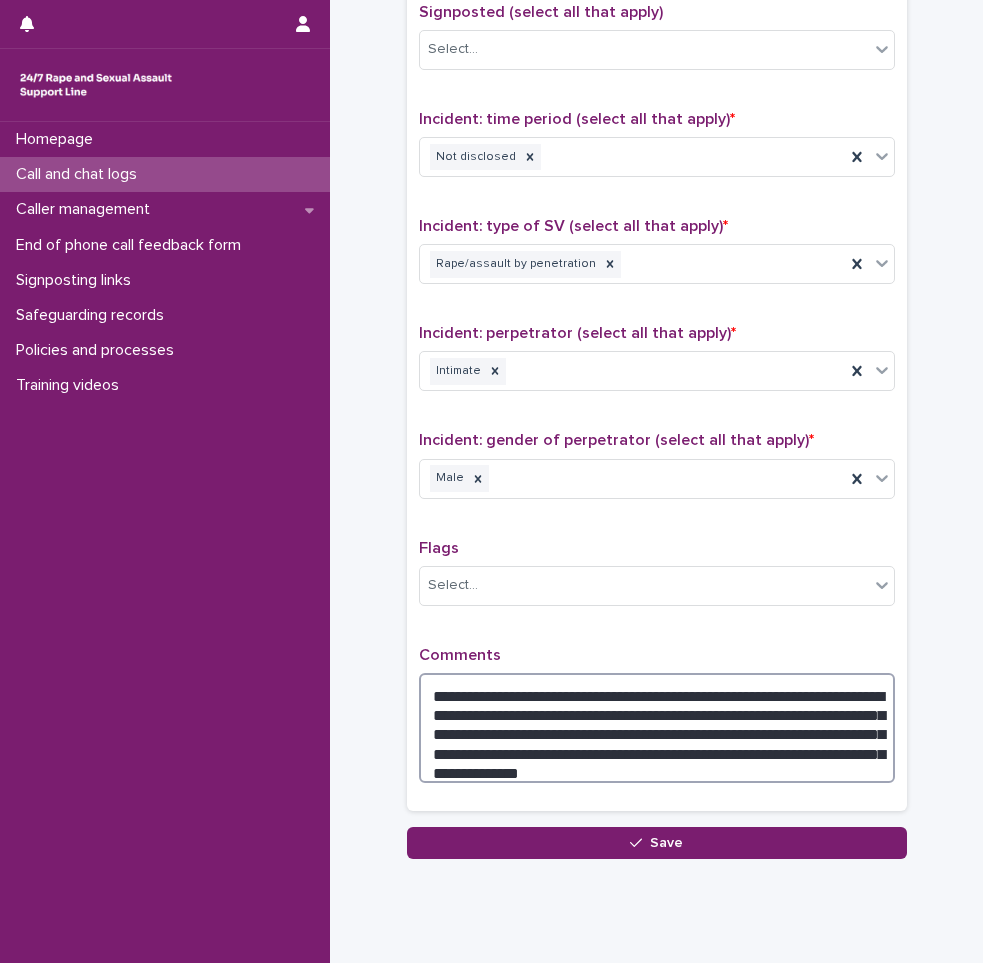 click on "**********" at bounding box center [657, 728] 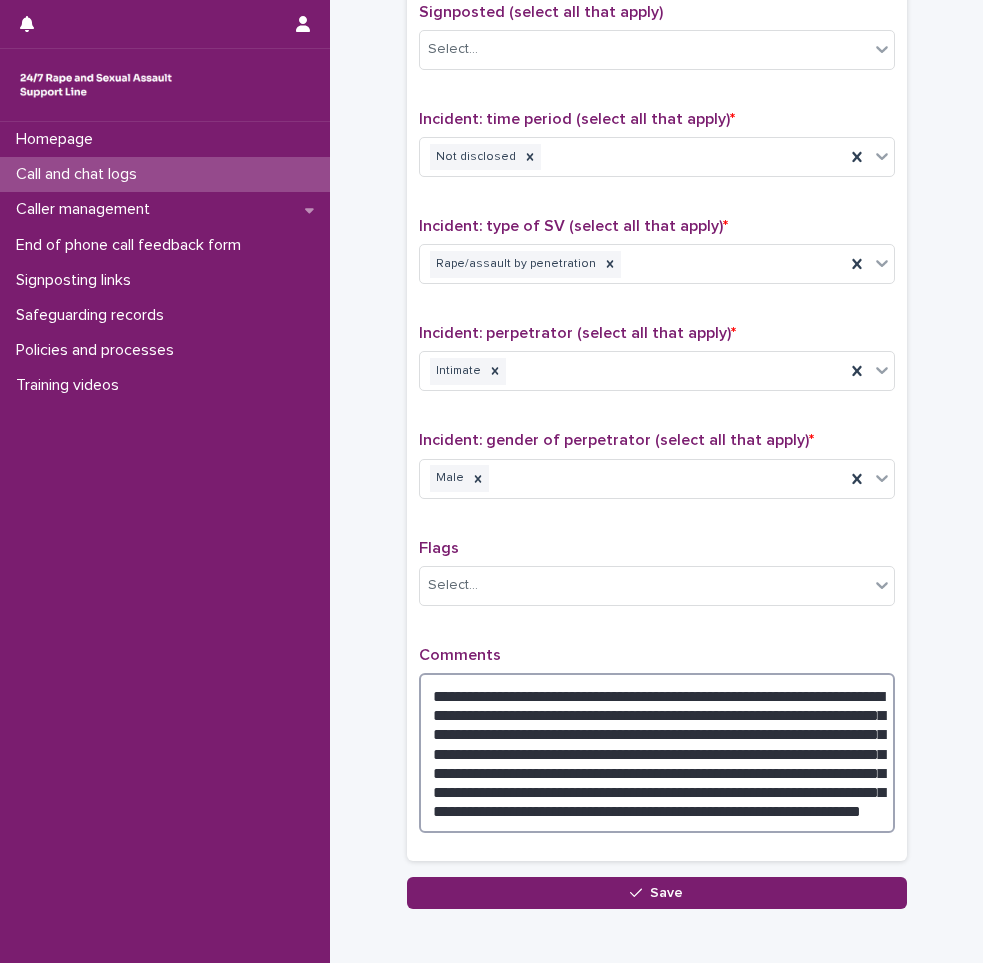 click on "**********" at bounding box center (657, 753) 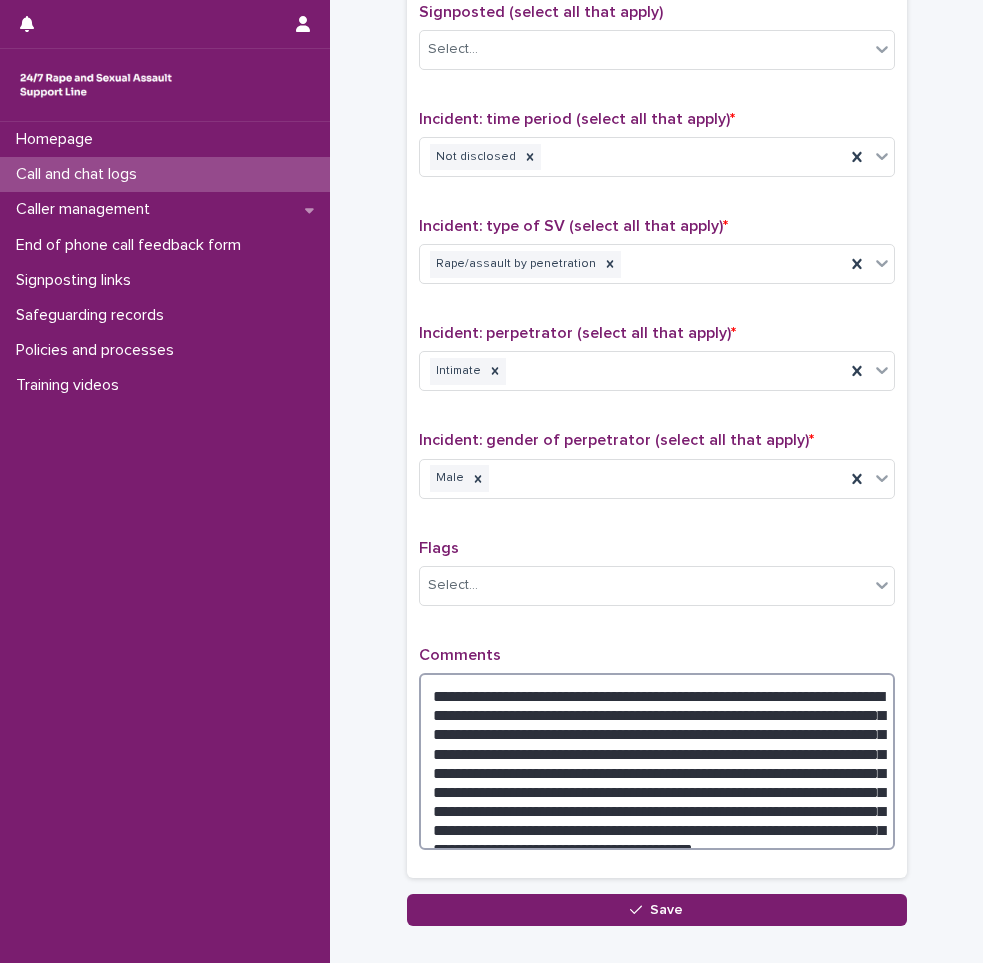 click on "**********" at bounding box center [657, 761] 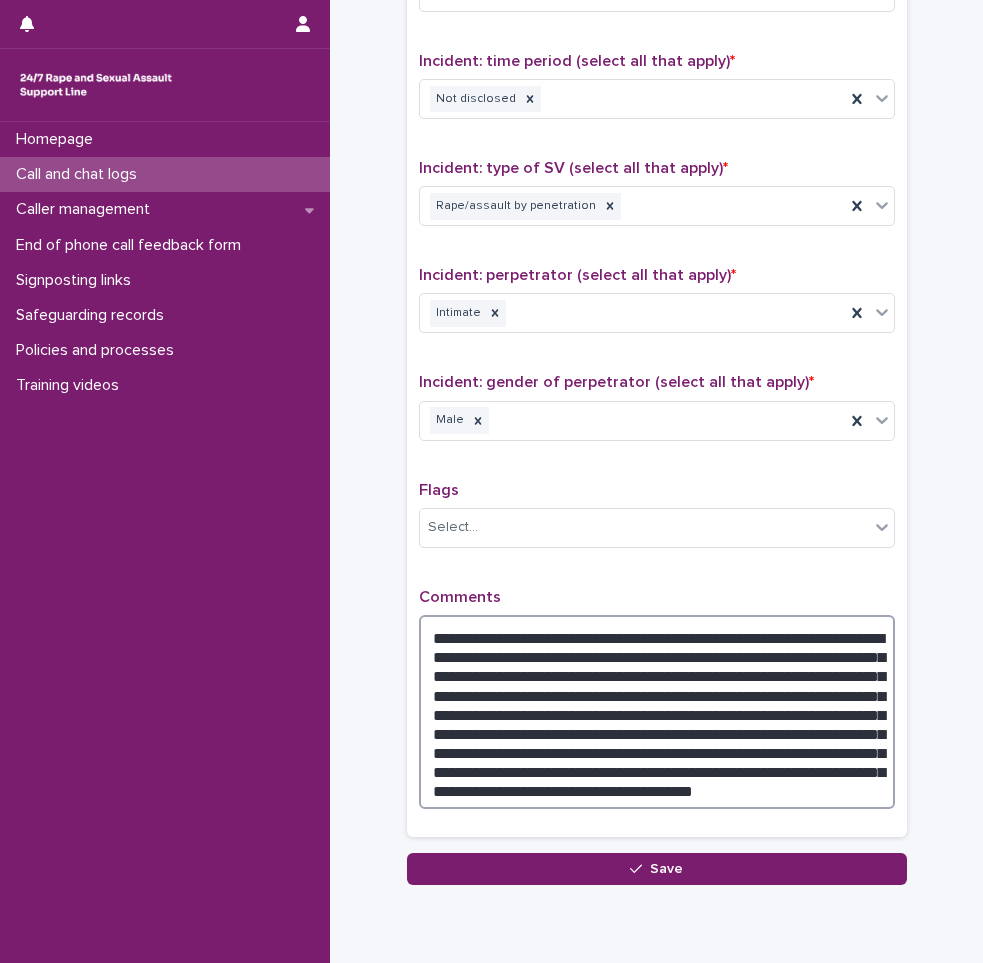 scroll, scrollTop: 1384, scrollLeft: 0, axis: vertical 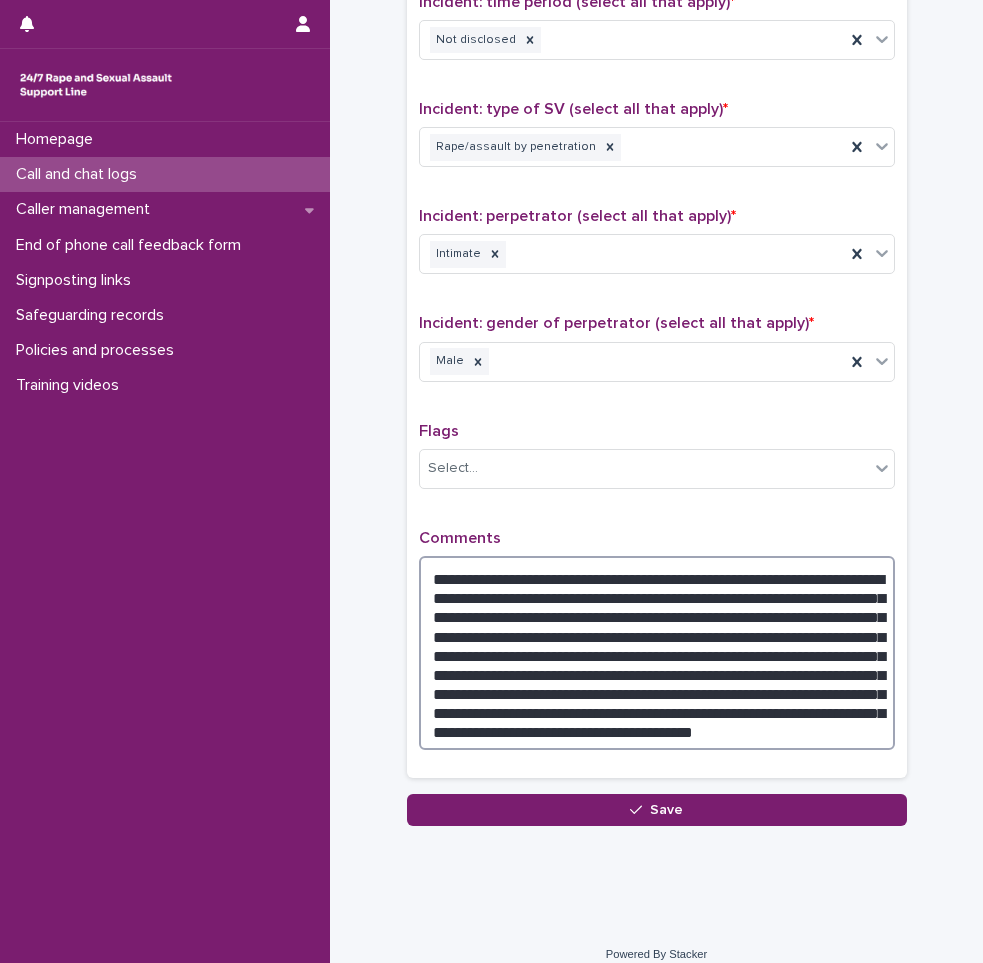drag, startPoint x: 861, startPoint y: 705, endPoint x: 901, endPoint y: 711, distance: 40.4475 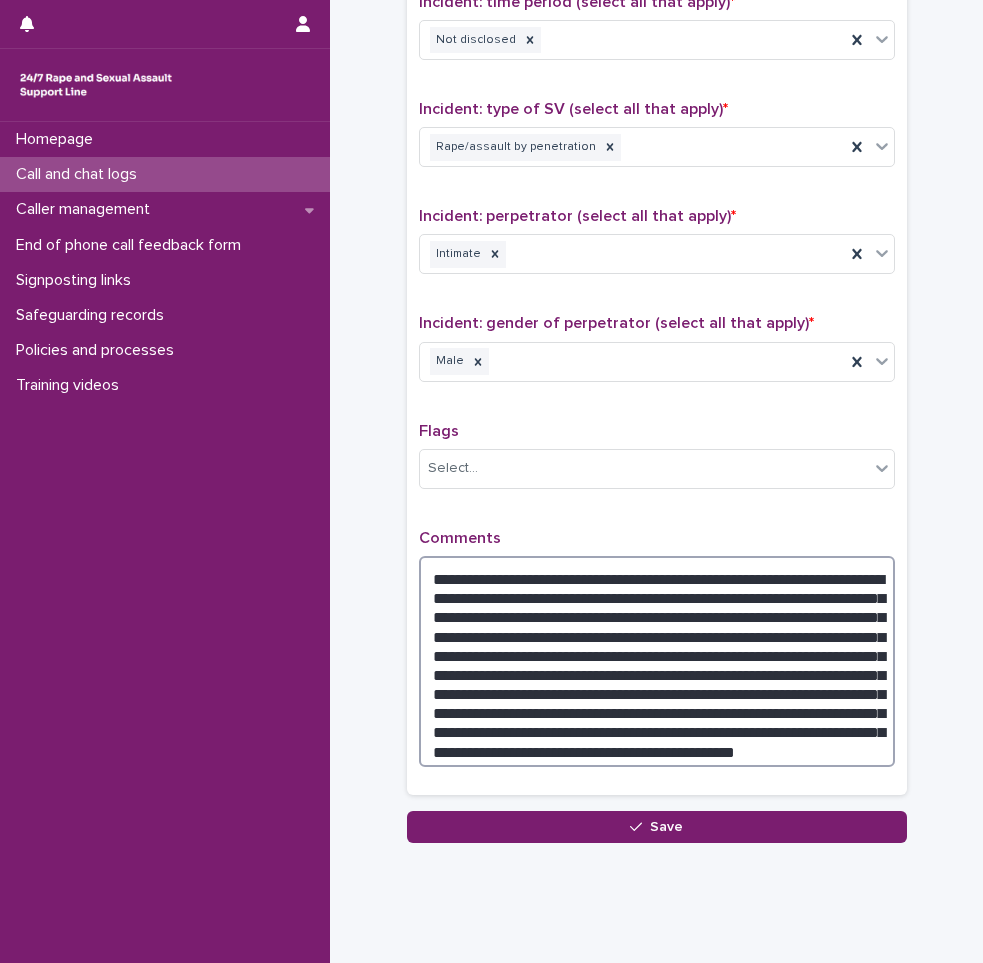 type on "**********" 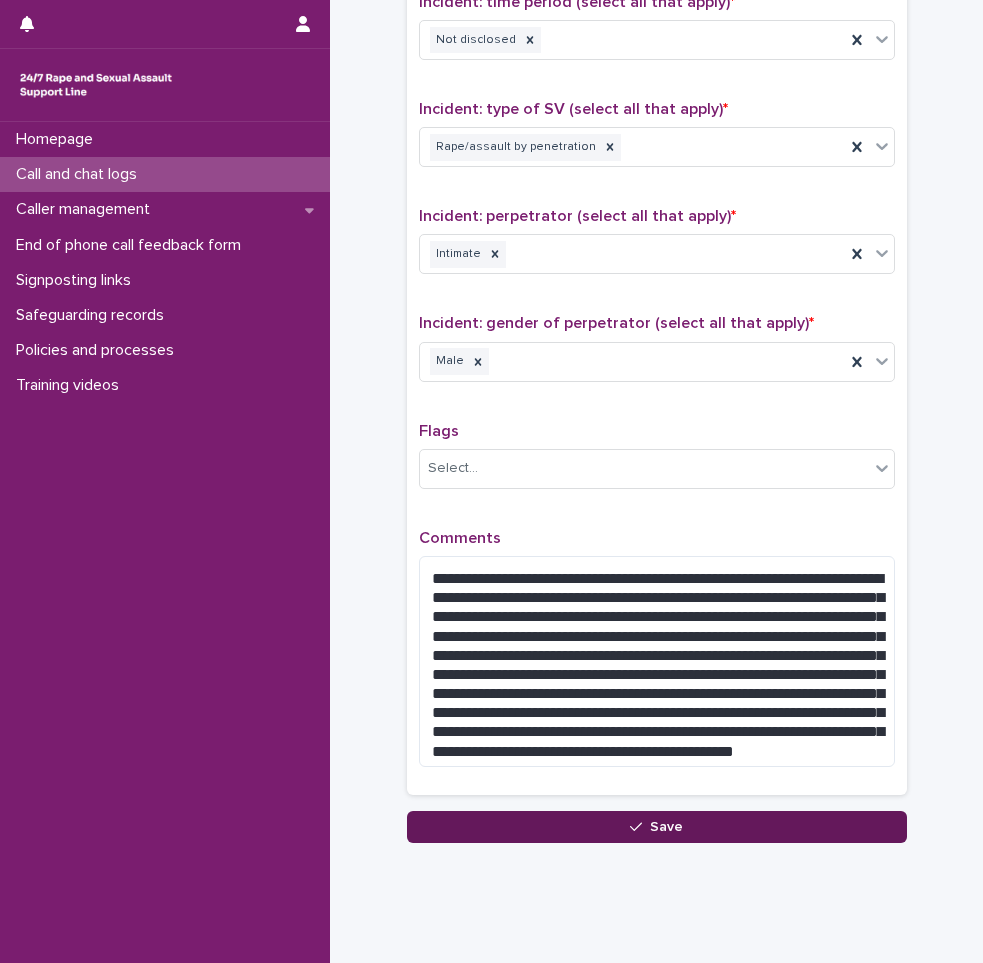 click on "Save" at bounding box center [657, 827] 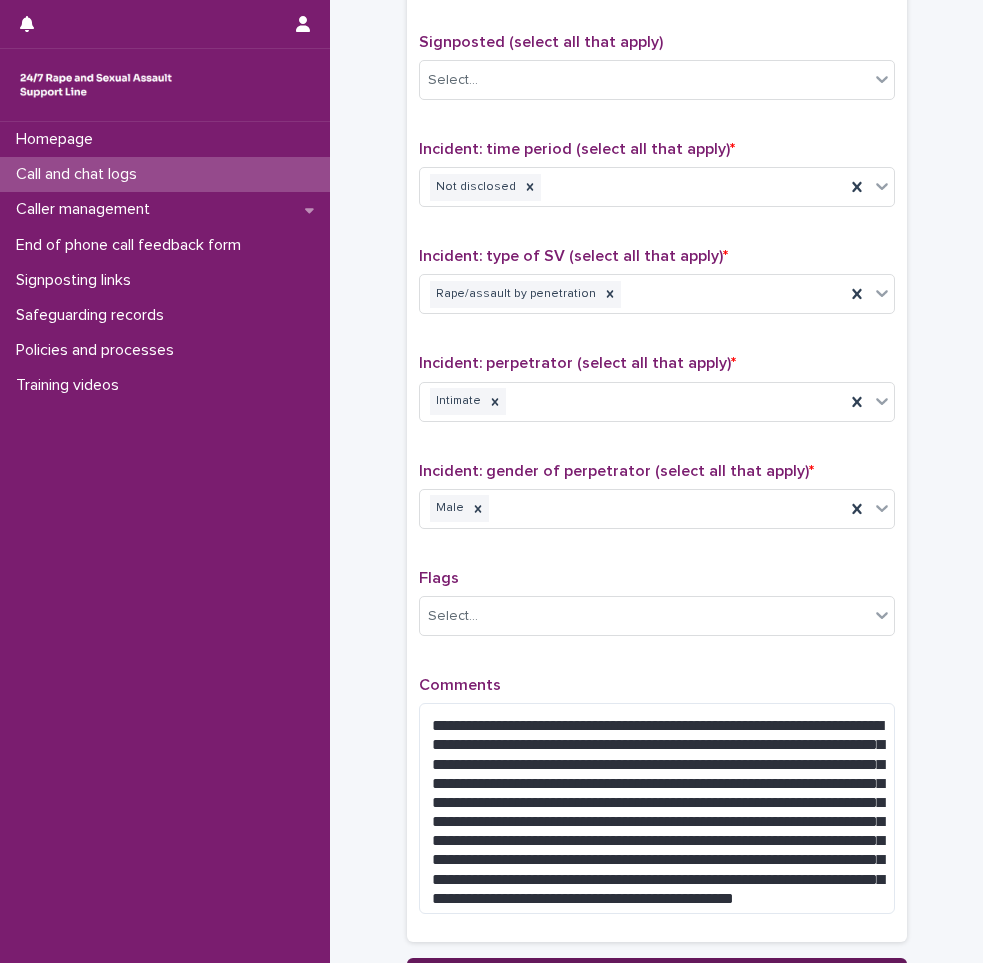 scroll, scrollTop: 239, scrollLeft: 0, axis: vertical 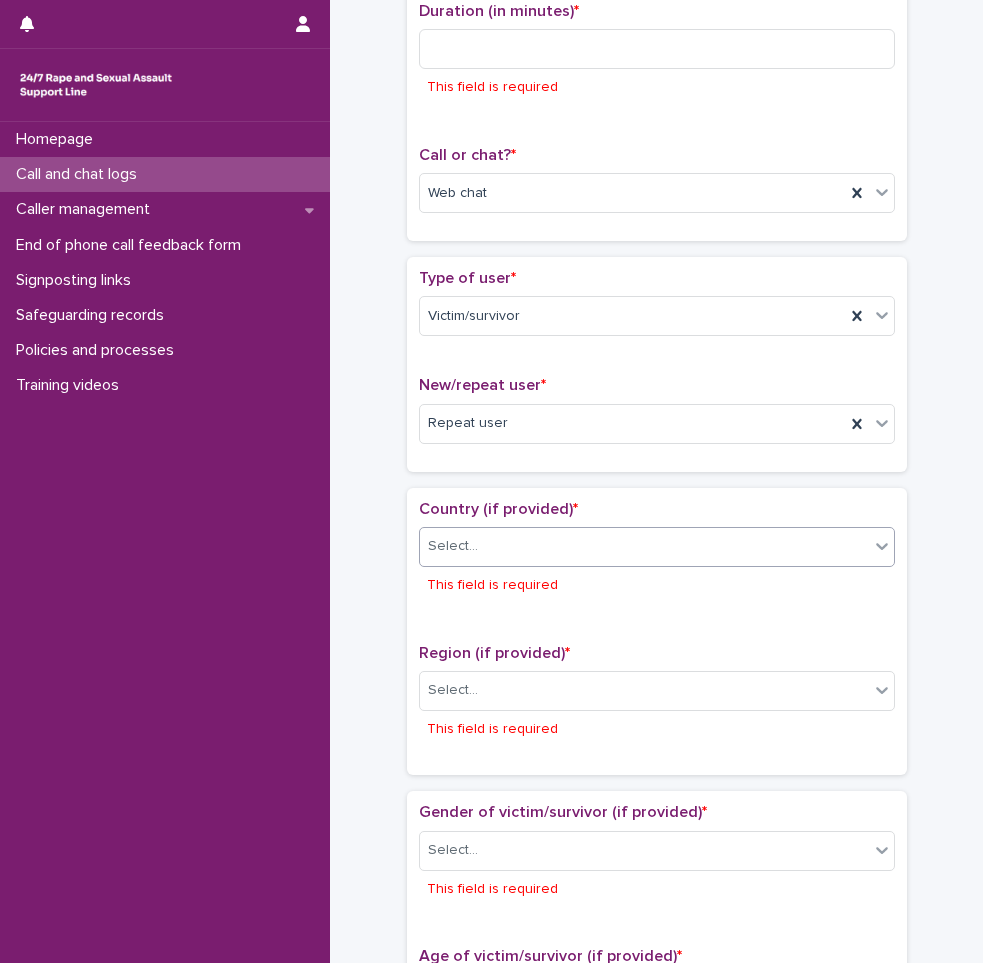 click on "Select..." at bounding box center [644, 546] 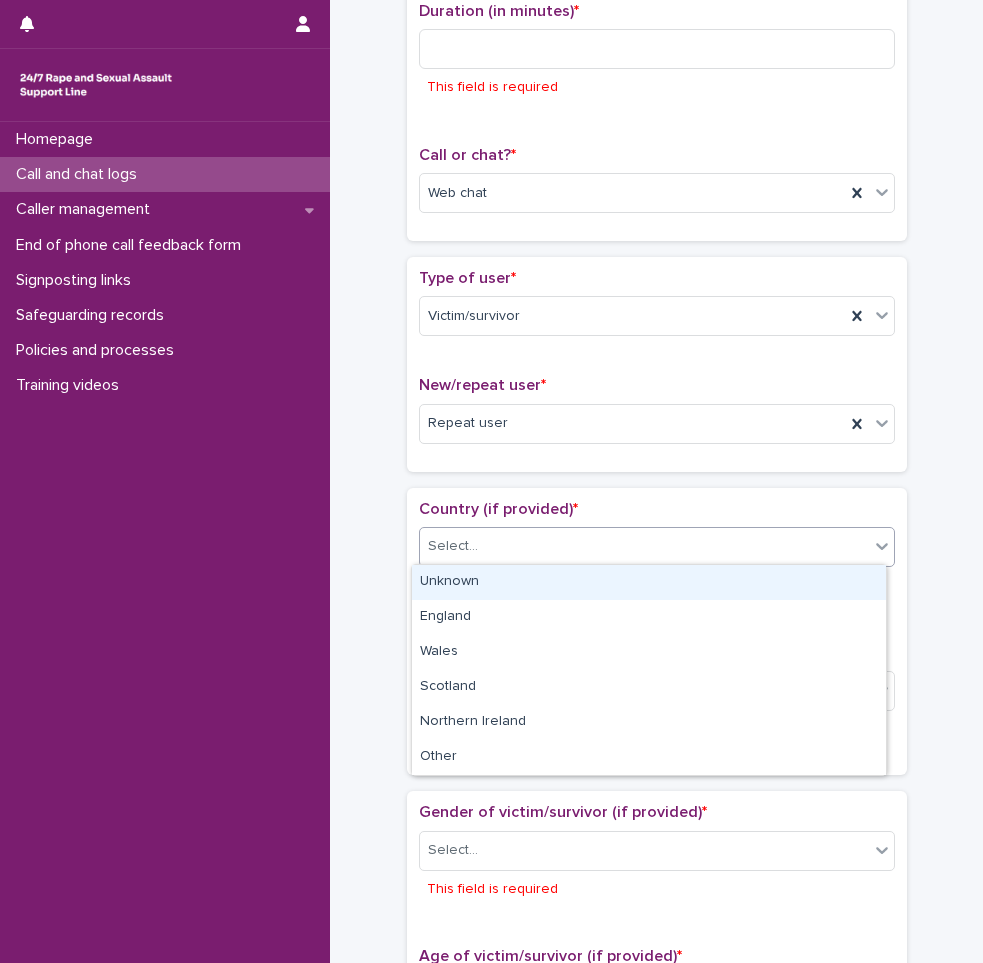 click on "Unknown" at bounding box center (649, 582) 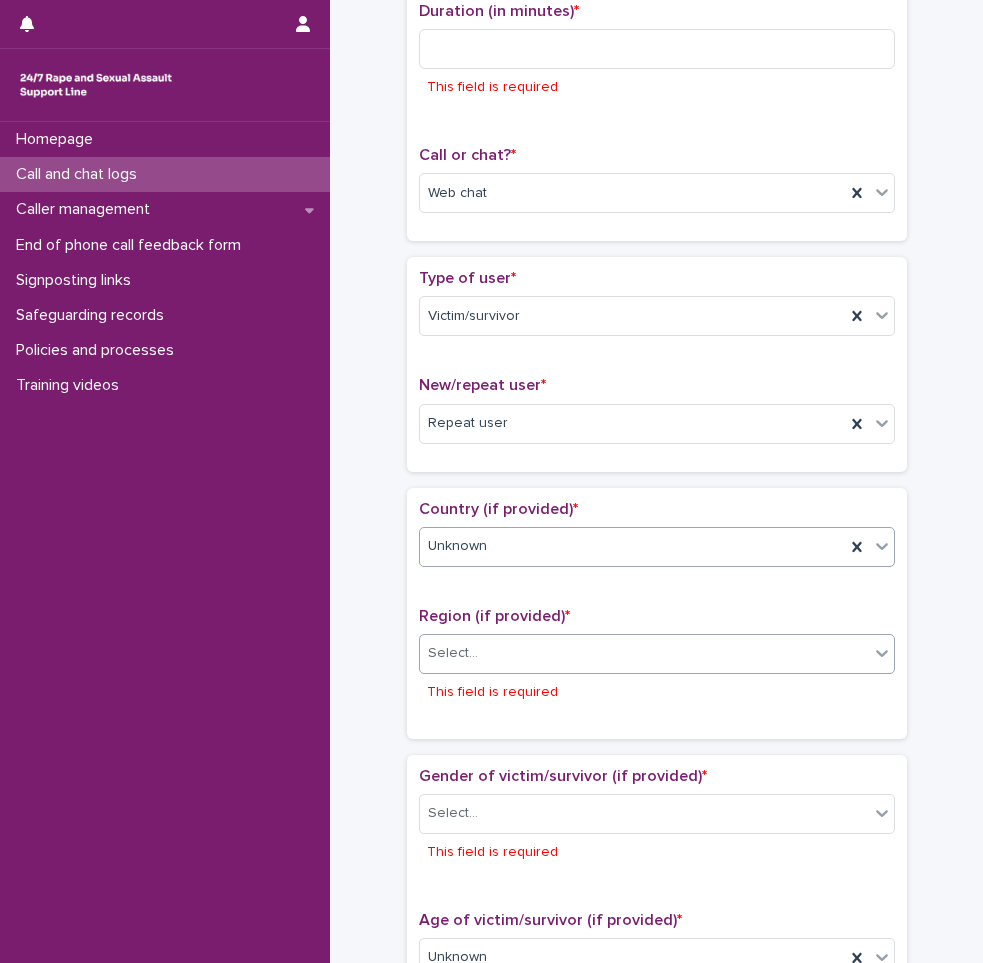 click on "Select... This field is required" at bounding box center [657, 672] 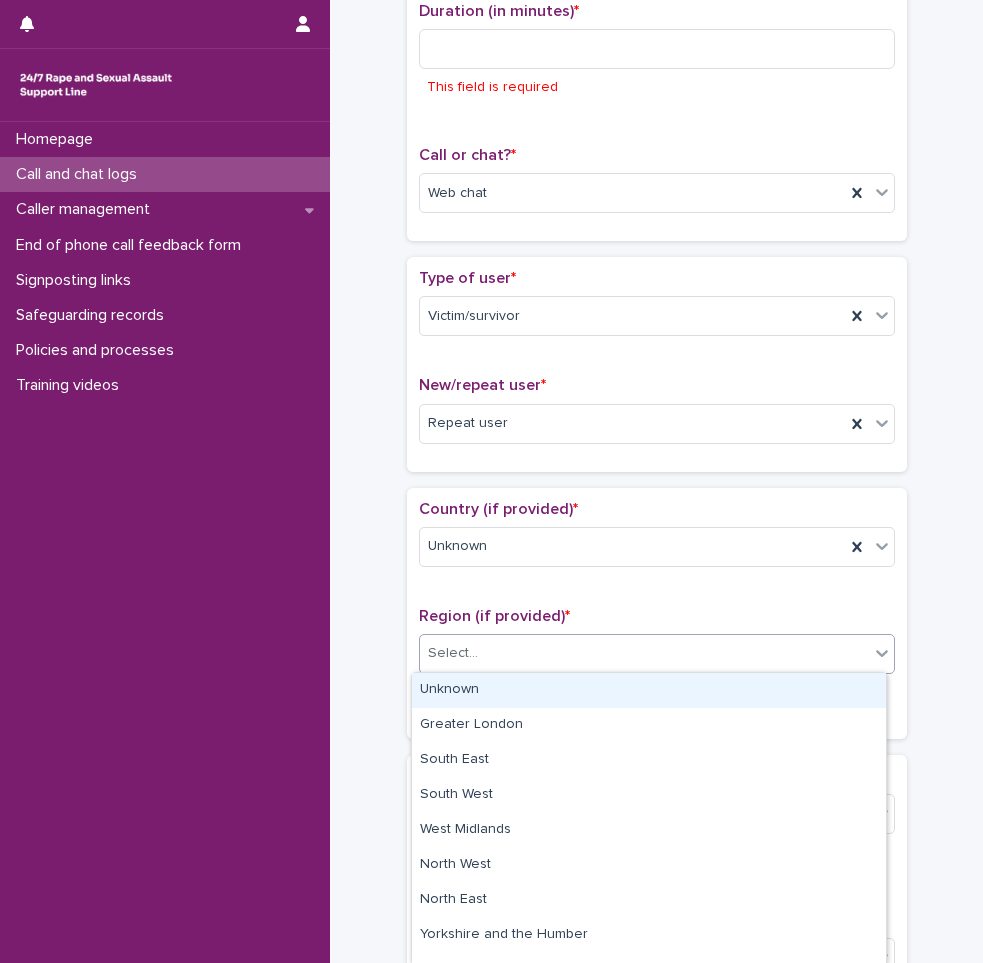 click on "Select..." at bounding box center (644, 653) 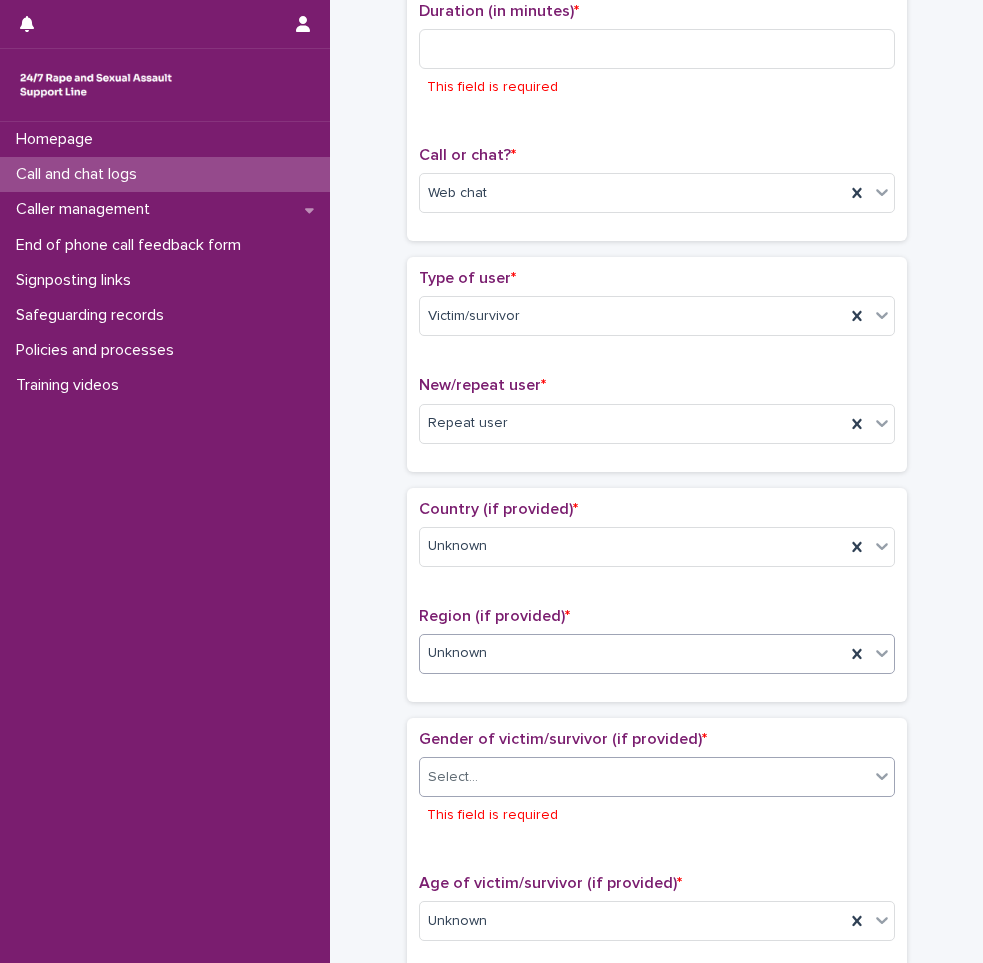 click on "Select..." at bounding box center [644, 777] 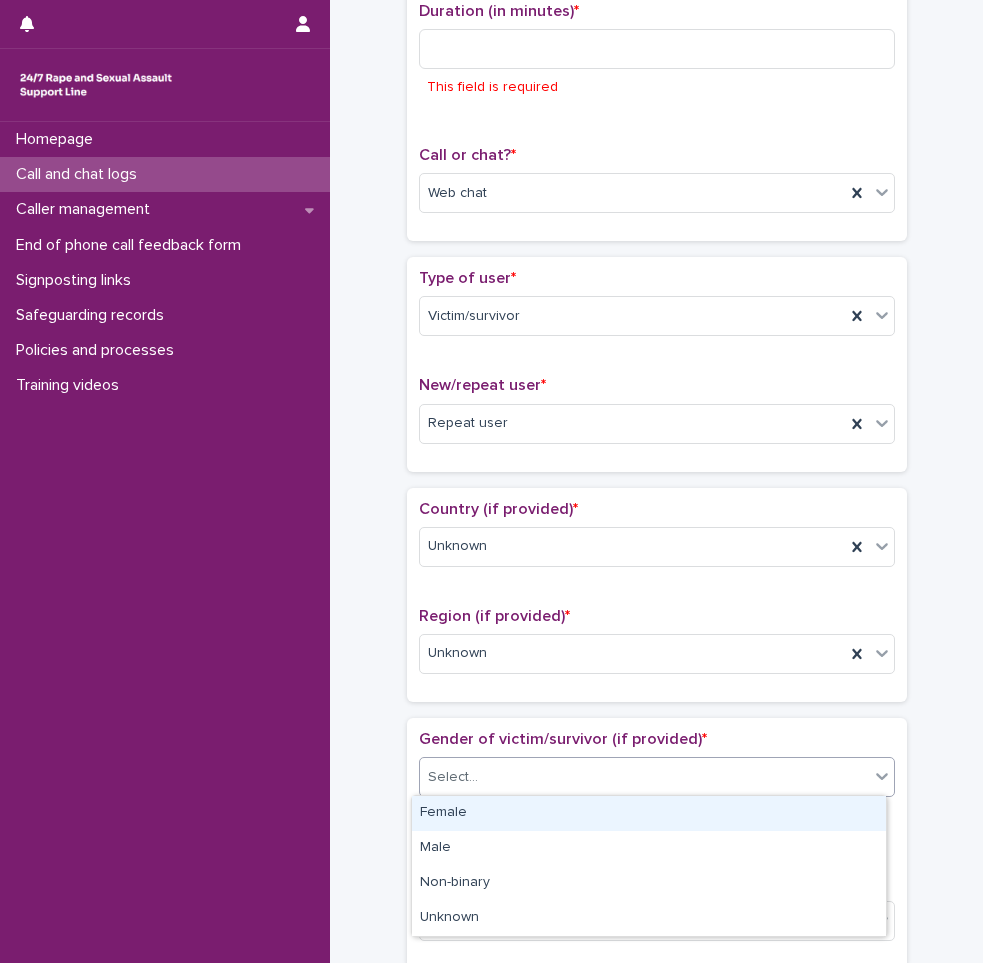 click on "Female" at bounding box center [649, 813] 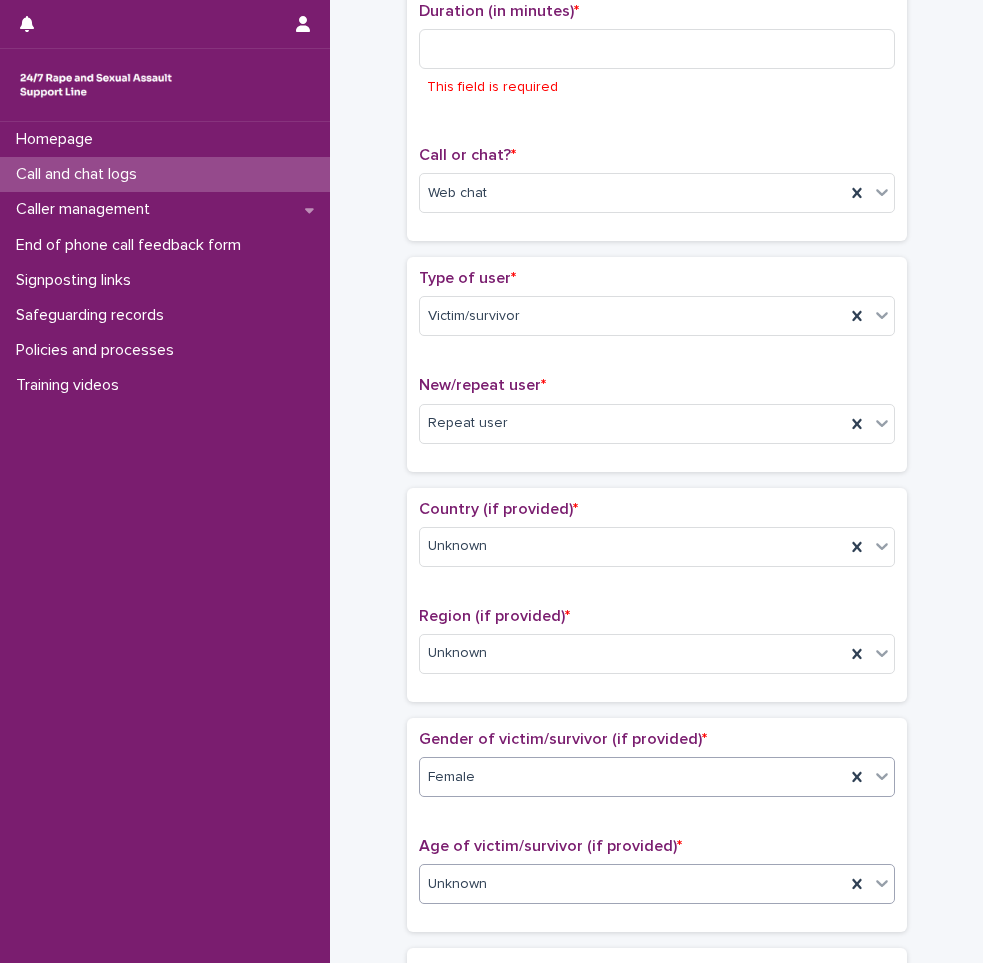 click on "Unknown" at bounding box center [632, 884] 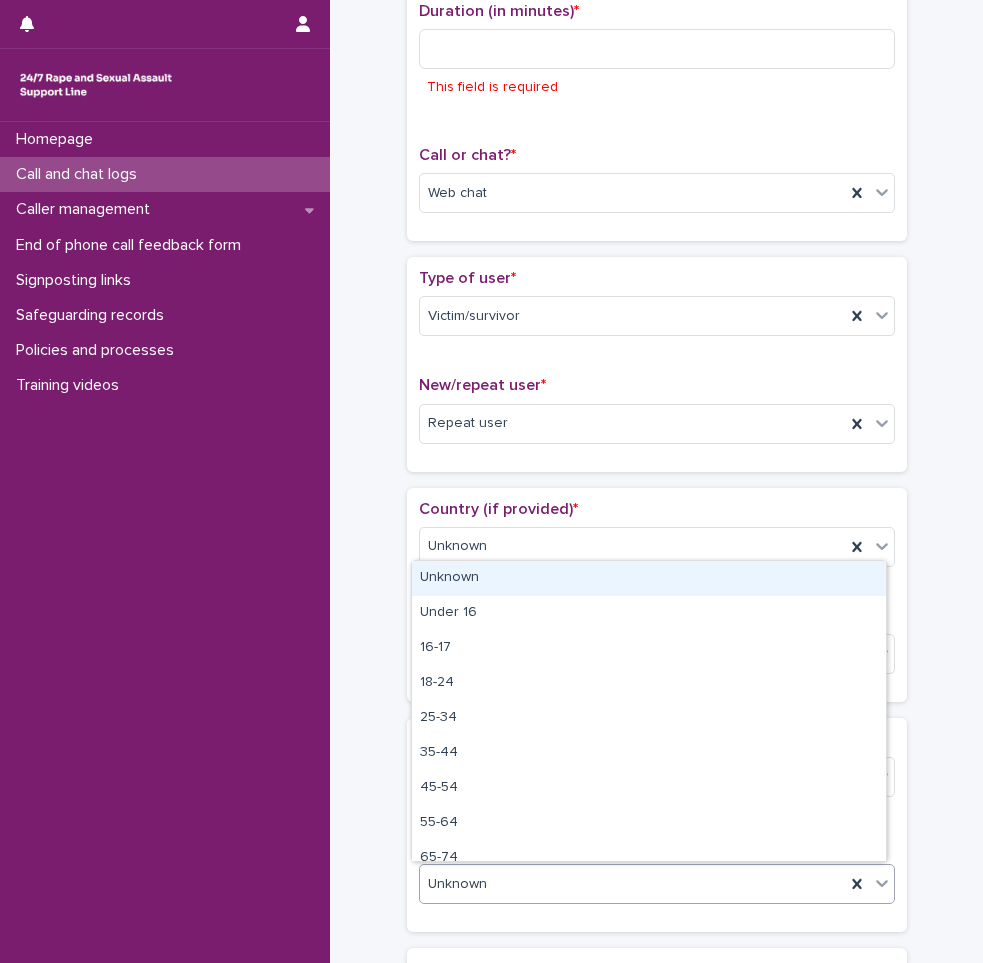 click on "Unknown" at bounding box center (649, 578) 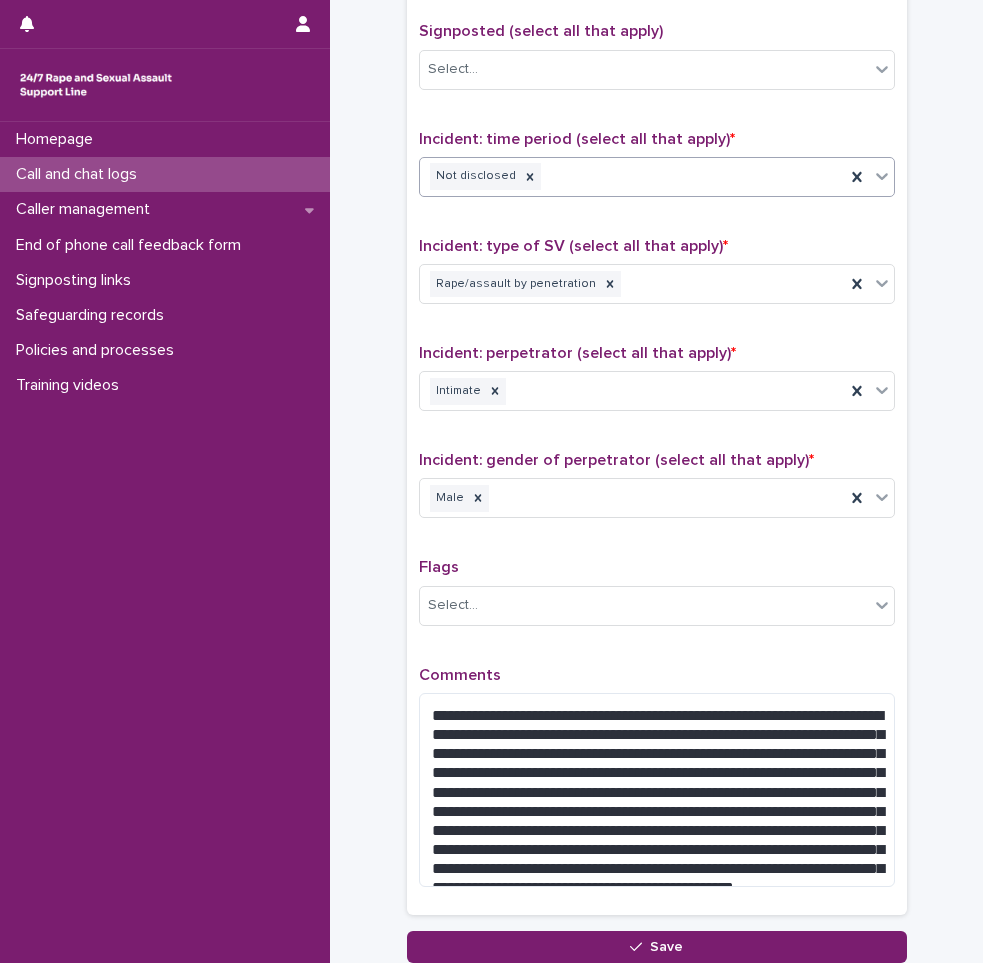 scroll, scrollTop: 1438, scrollLeft: 0, axis: vertical 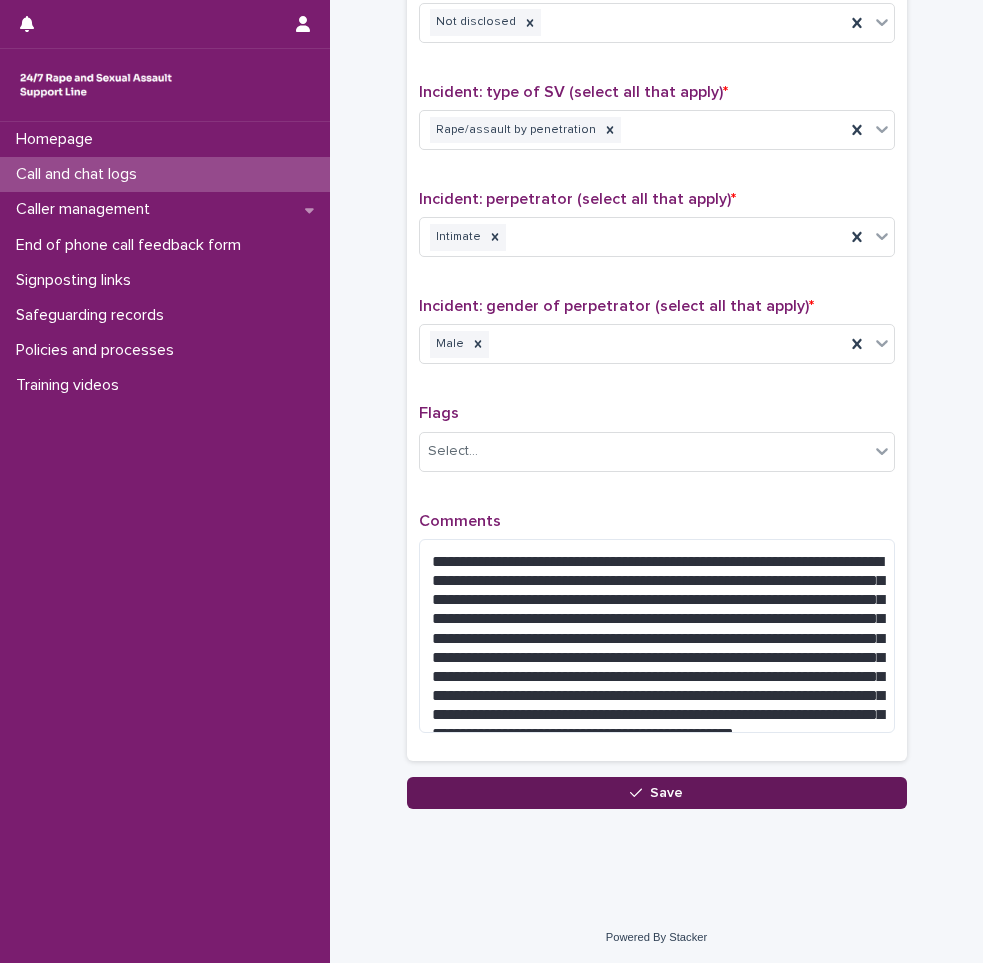 click on "Save" at bounding box center [657, 793] 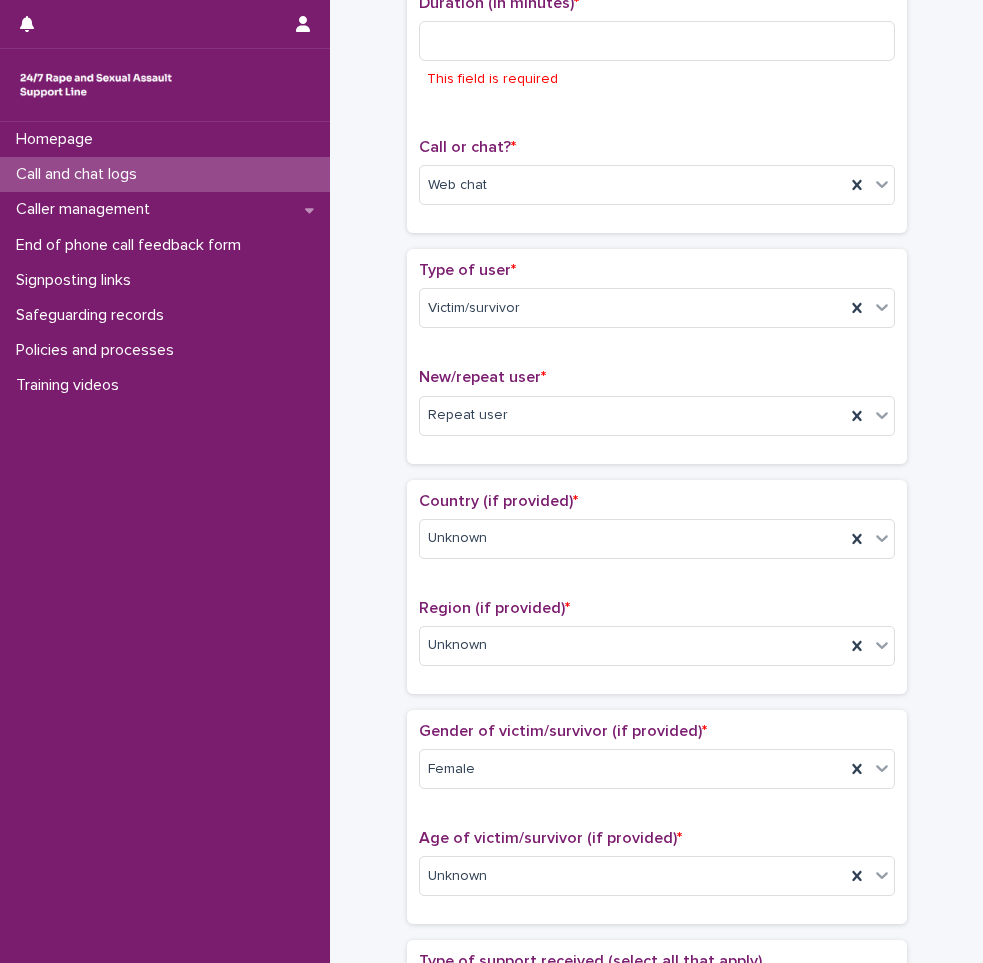 scroll, scrollTop: 253, scrollLeft: 0, axis: vertical 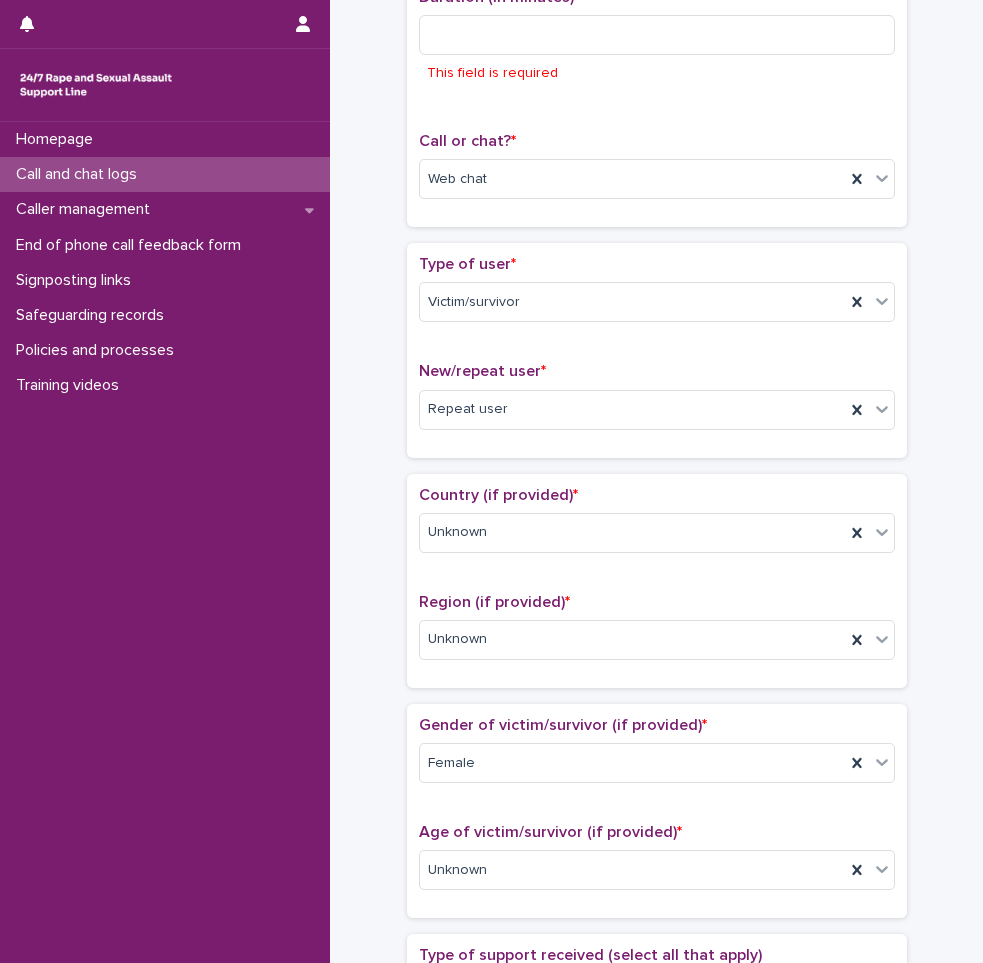 click at bounding box center (96, 85) 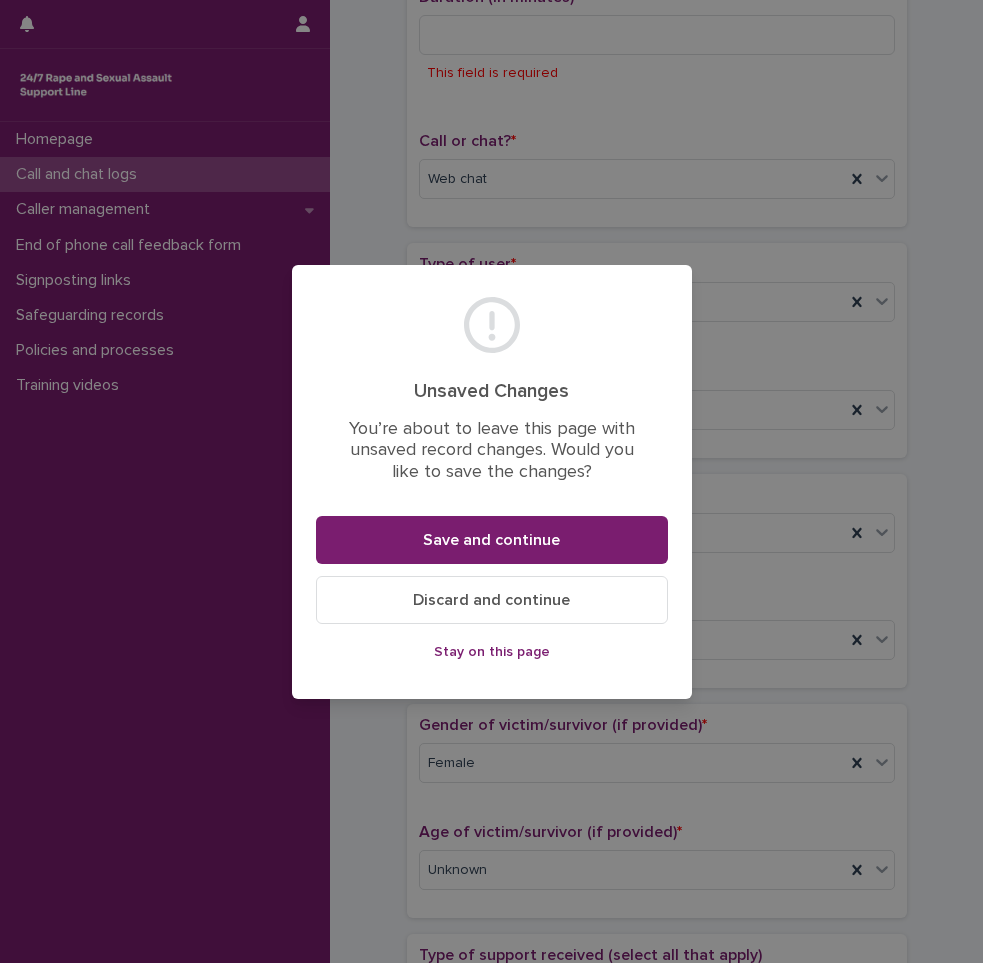 click on "Unsaved Changes You’re about to leave this page with unsaved record changes. Would you like to save the changes? Save and continue Discard and continue Stay on this page" at bounding box center [491, 481] 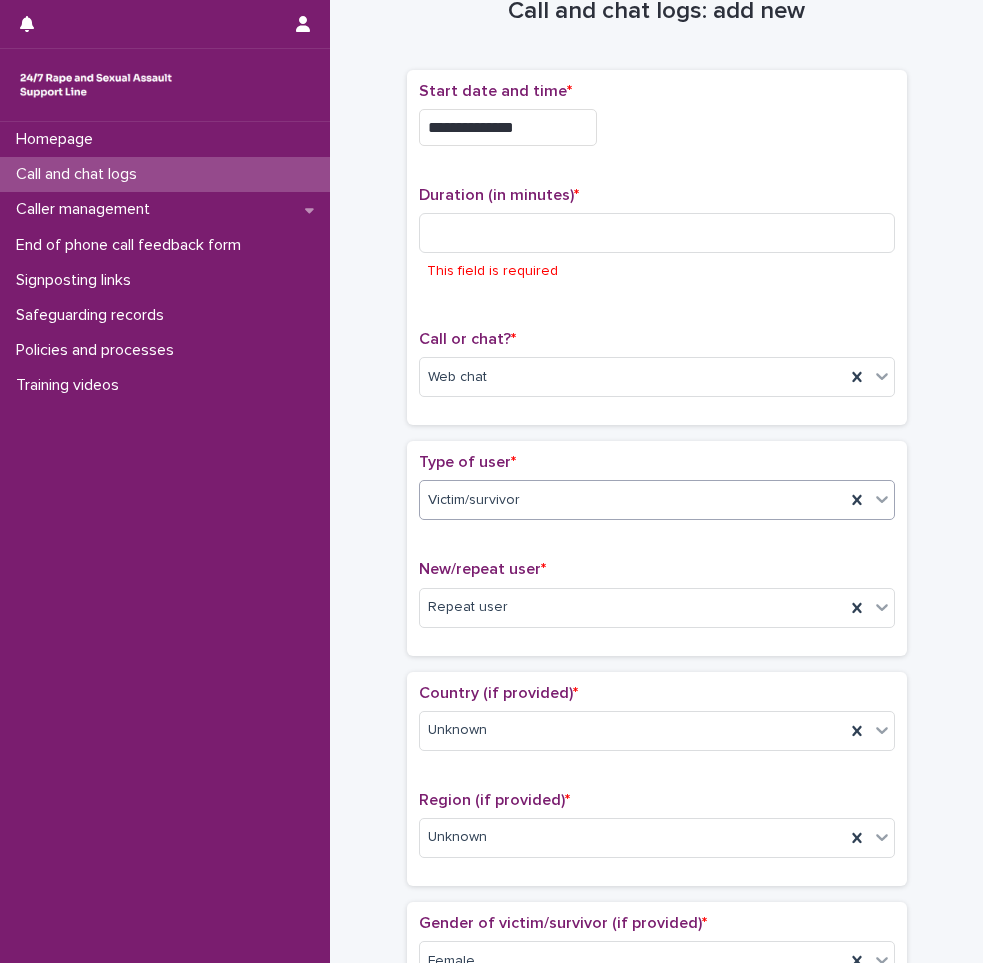 scroll, scrollTop: 53, scrollLeft: 0, axis: vertical 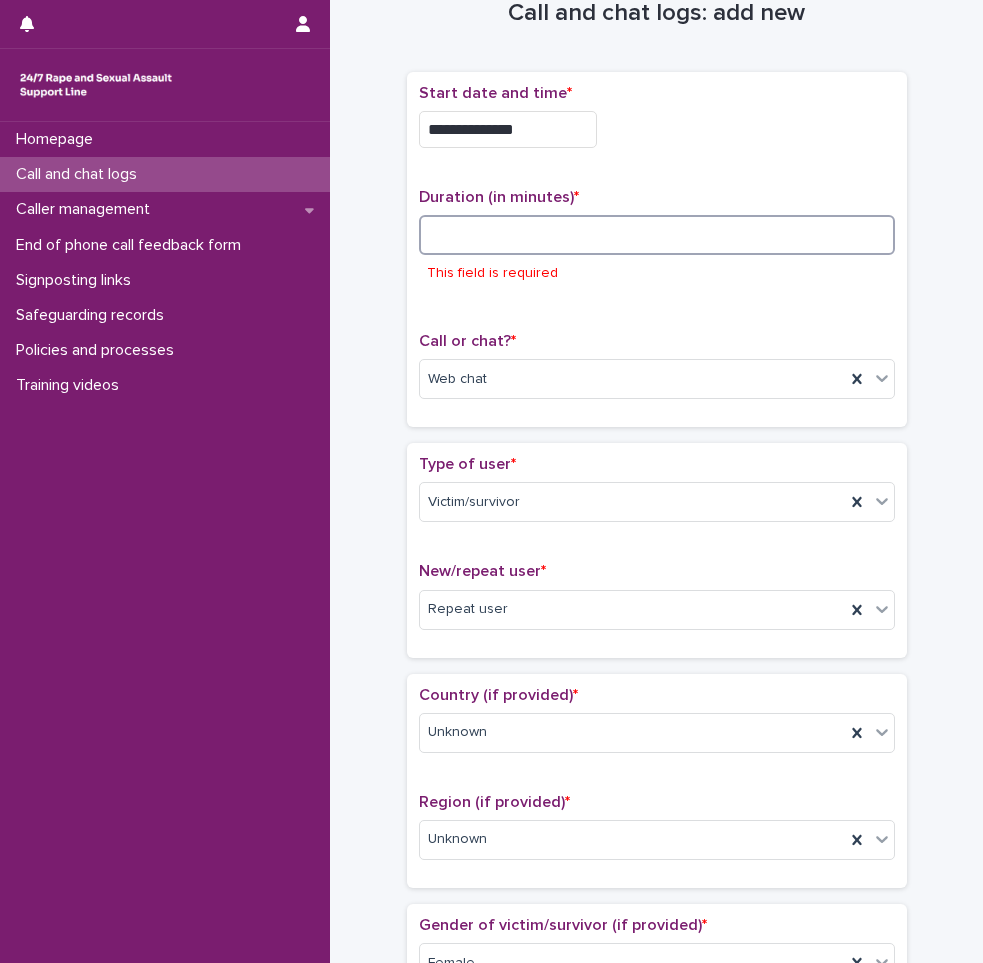 click at bounding box center [657, 235] 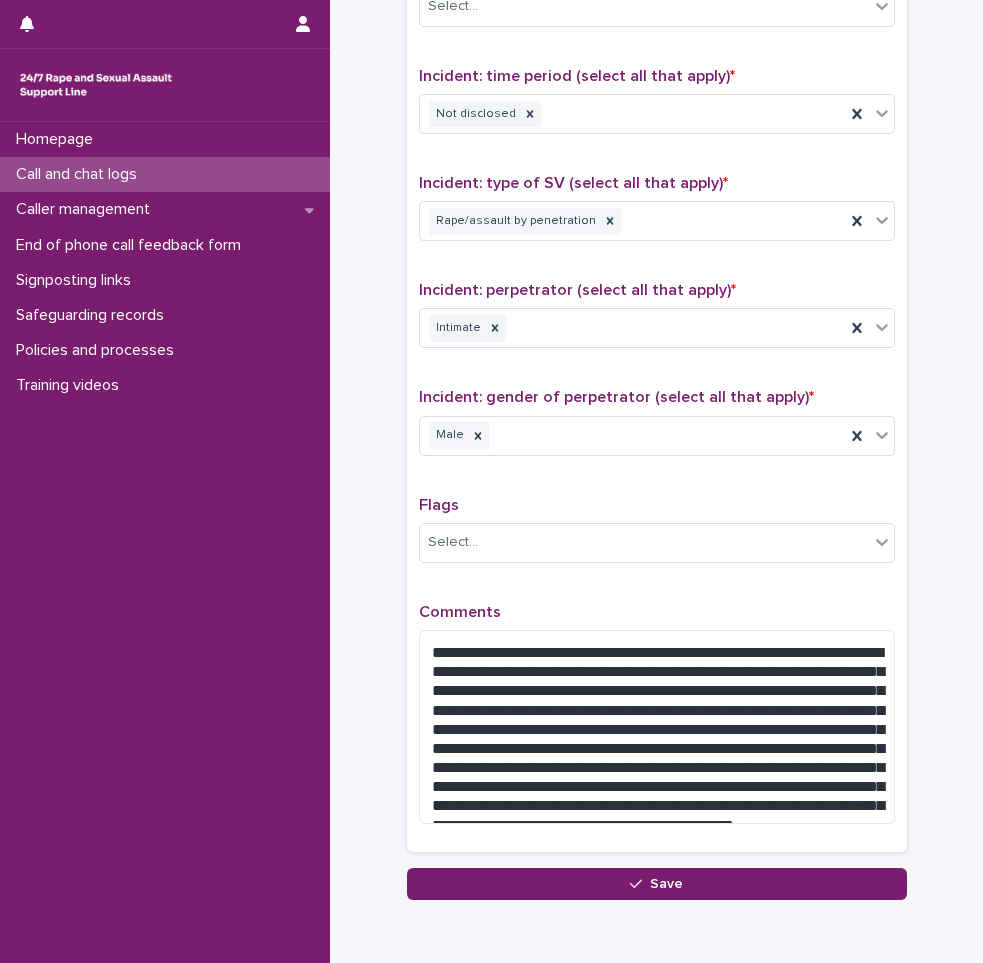 scroll, scrollTop: 1401, scrollLeft: 0, axis: vertical 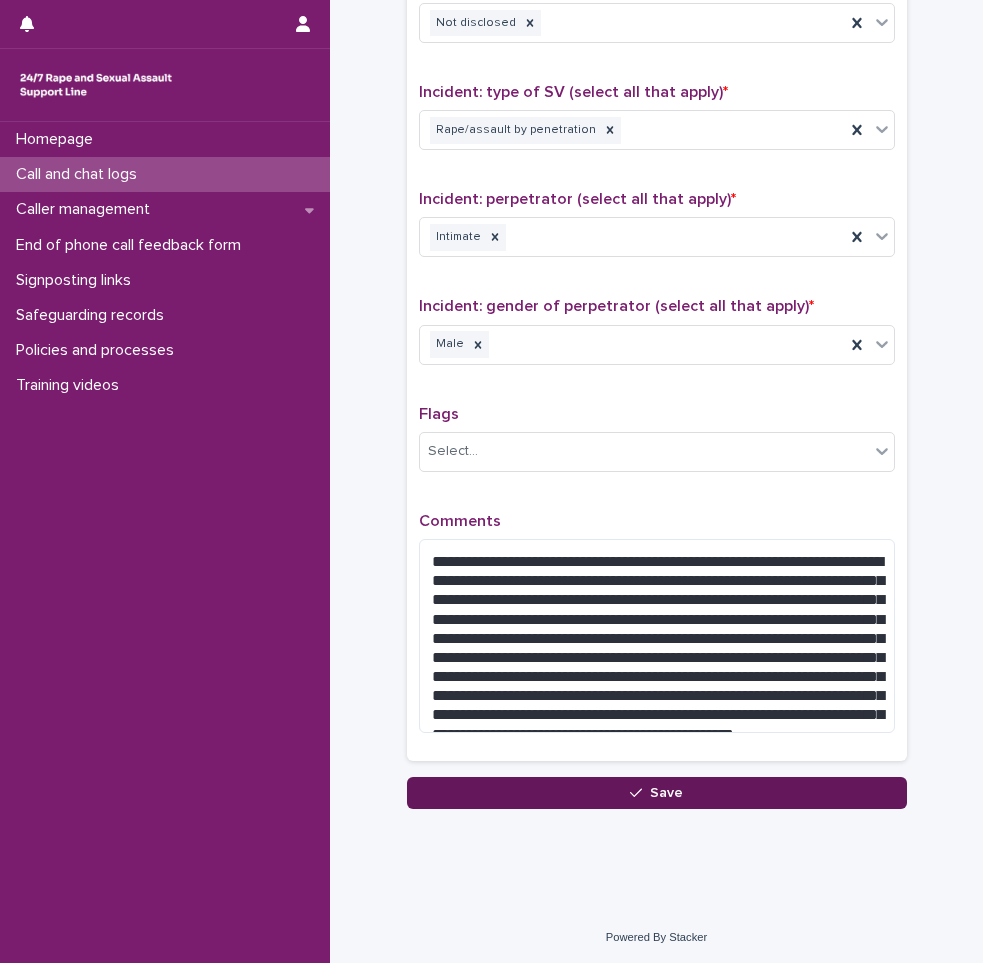 type on "**" 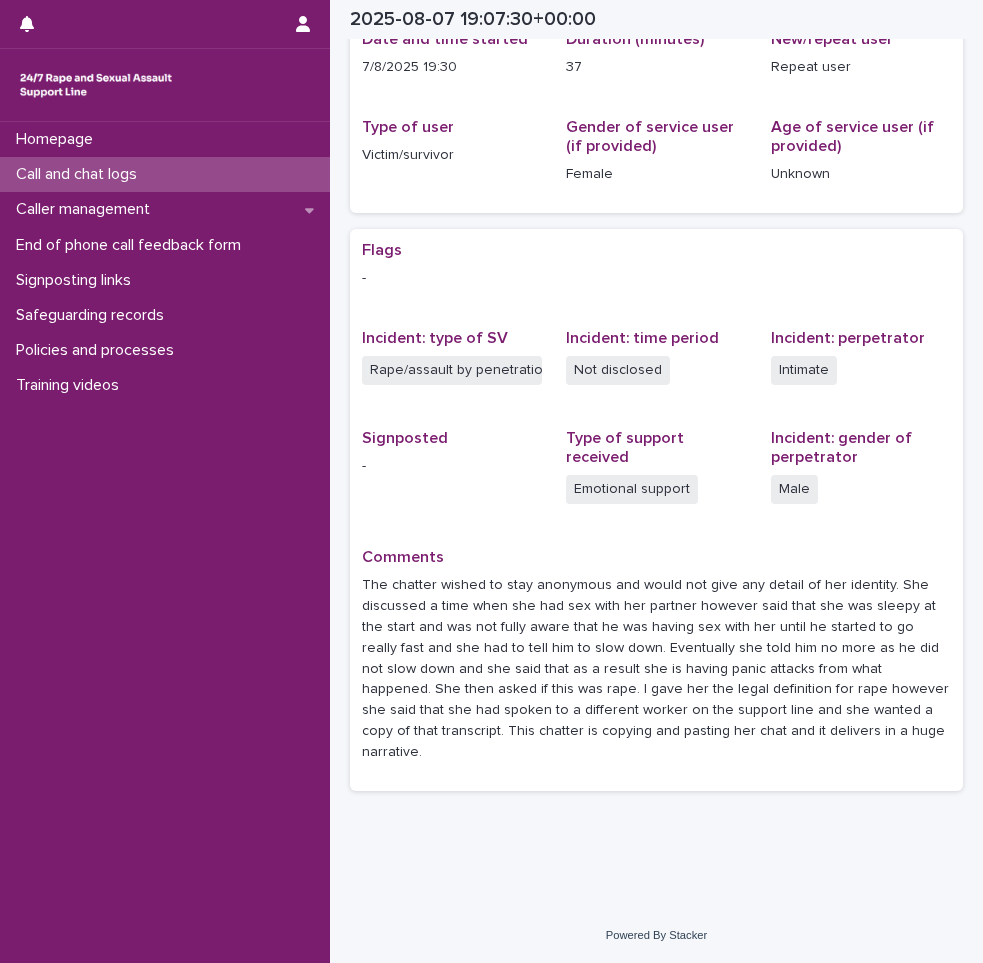 scroll, scrollTop: 205, scrollLeft: 0, axis: vertical 